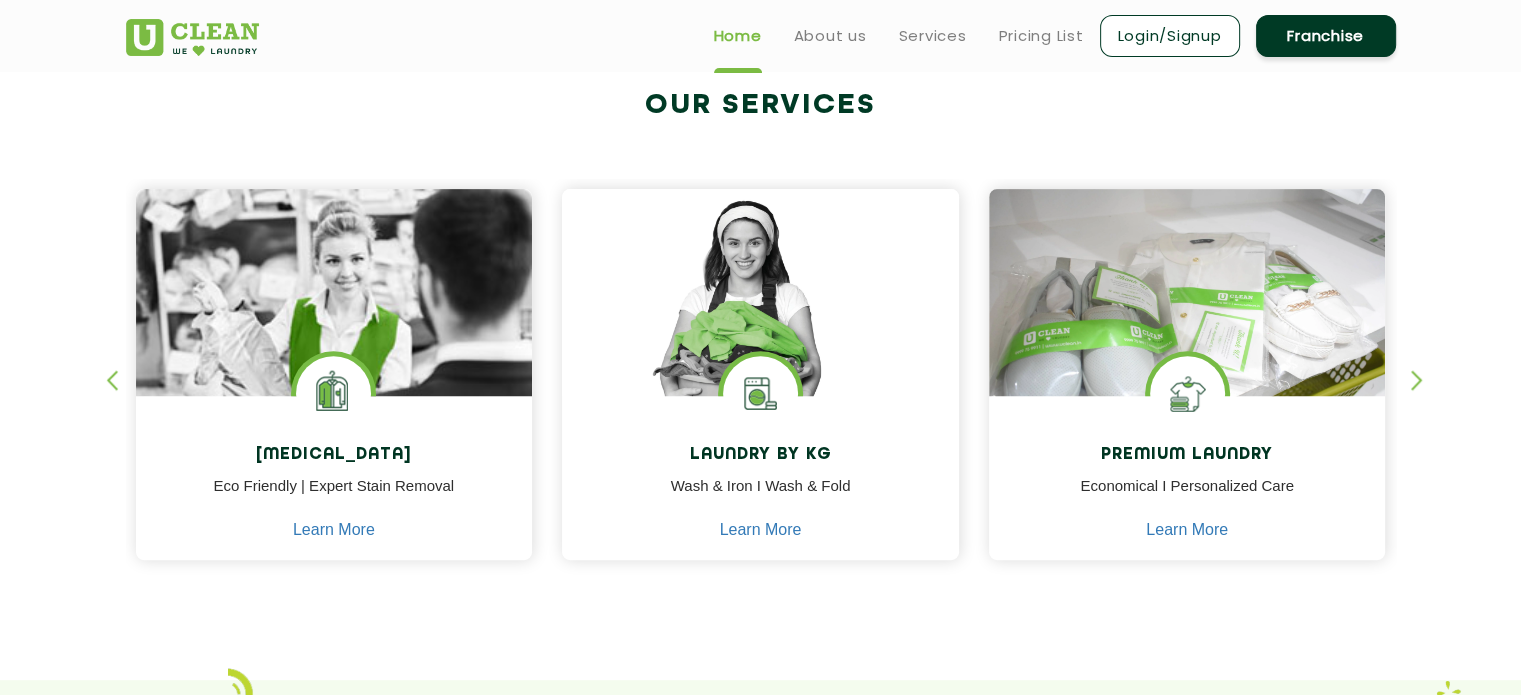 scroll, scrollTop: 760, scrollLeft: 0, axis: vertical 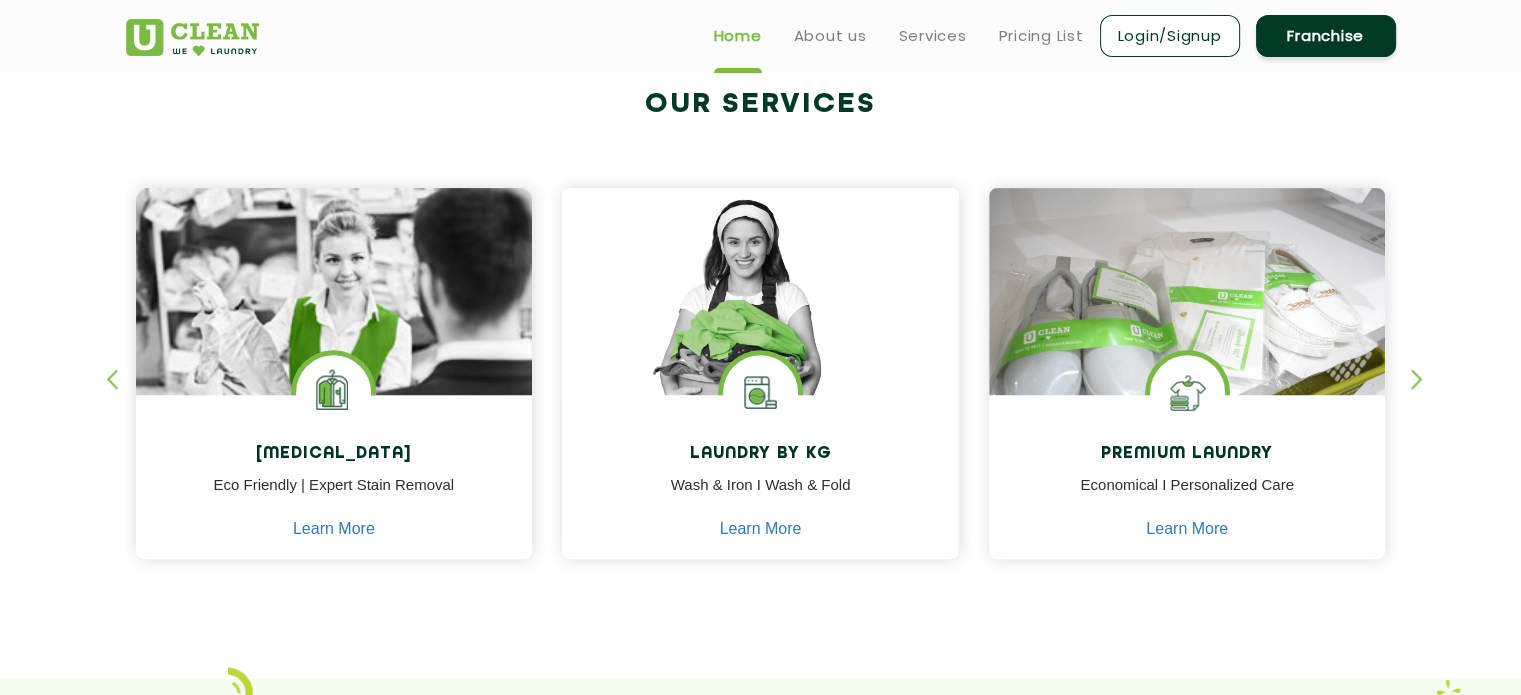 click at bounding box center (1426, 396) 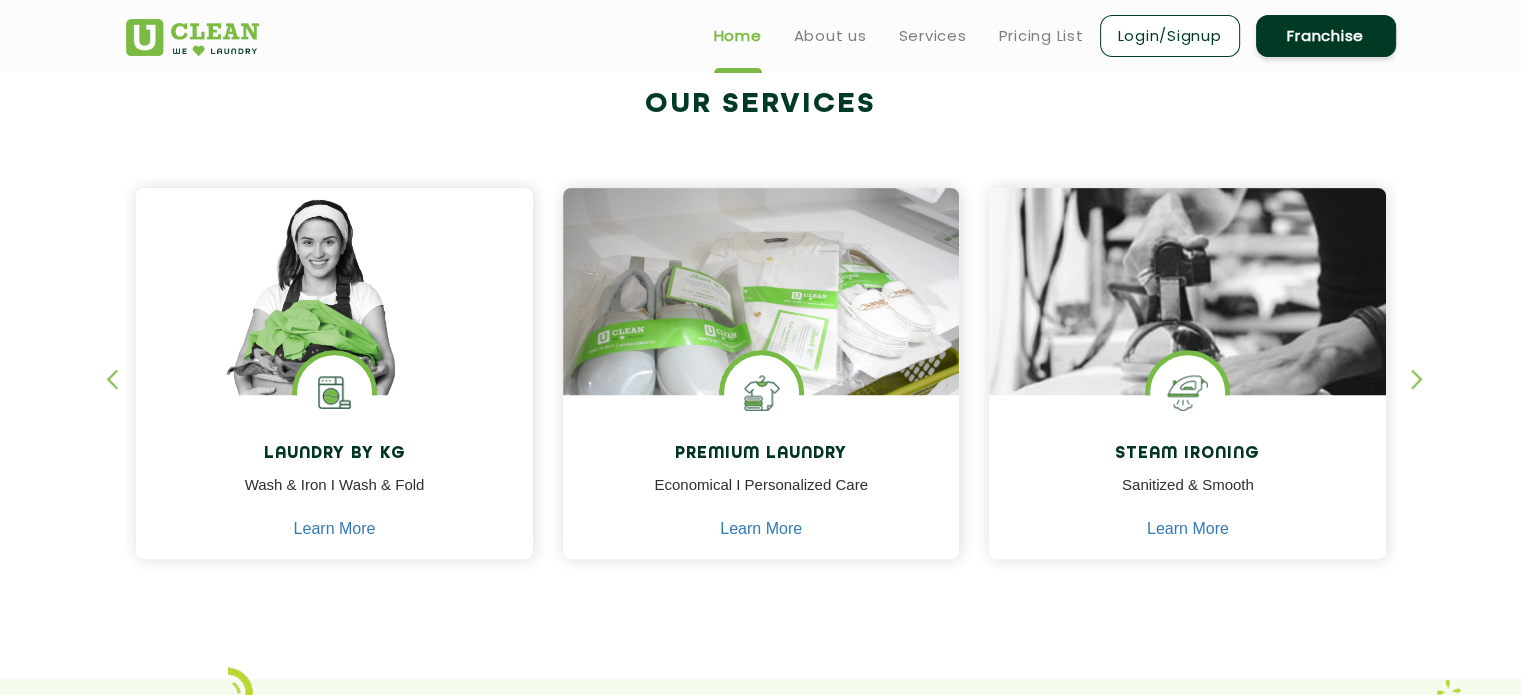 click at bounding box center (1426, 396) 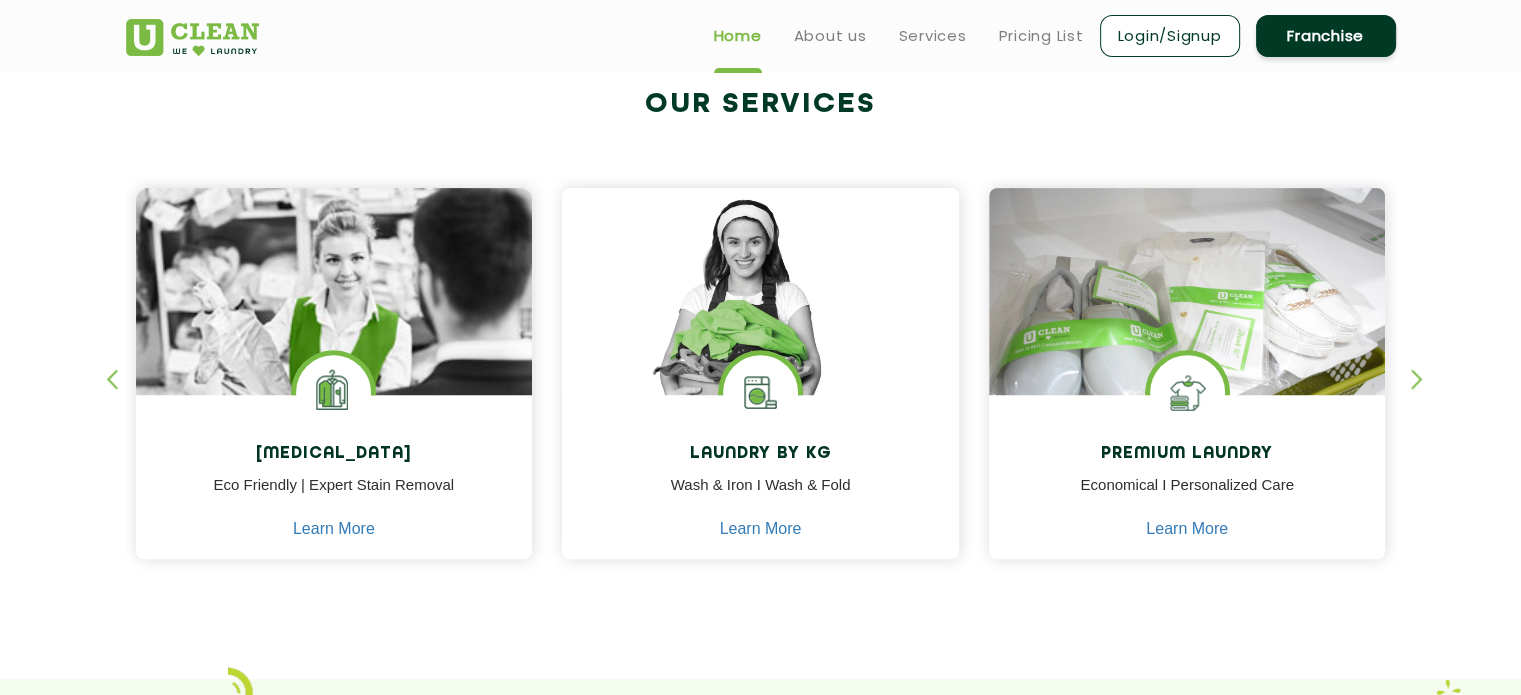 click at bounding box center [121, 396] 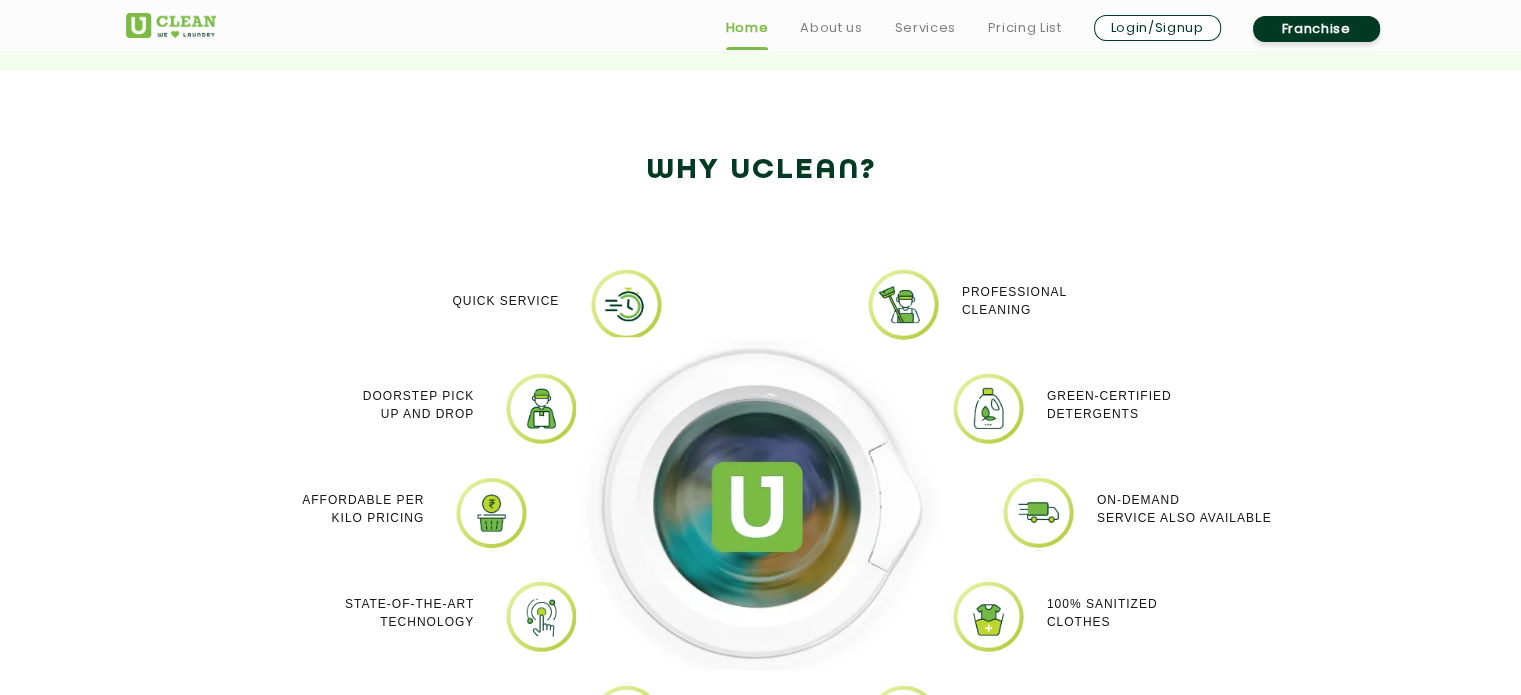 scroll, scrollTop: 1608, scrollLeft: 0, axis: vertical 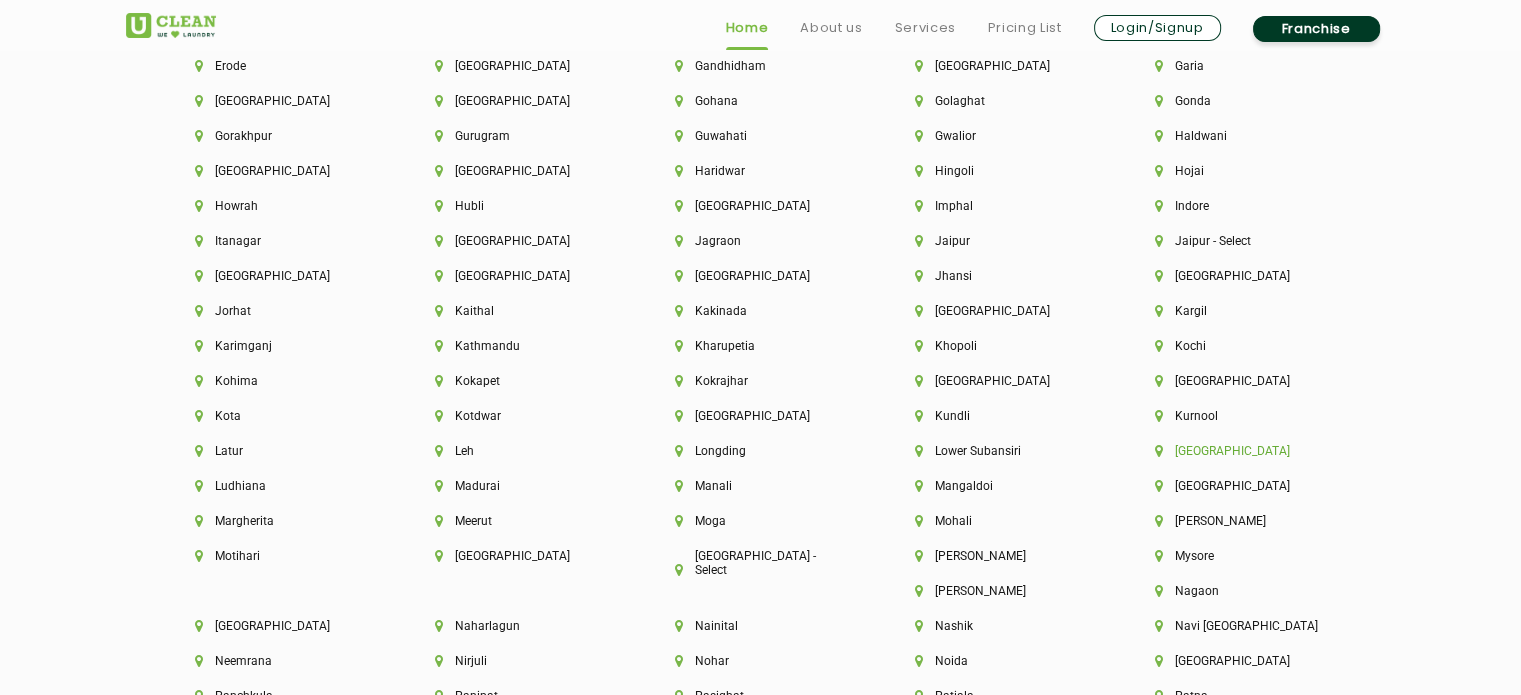 click on "[GEOGRAPHIC_DATA]" 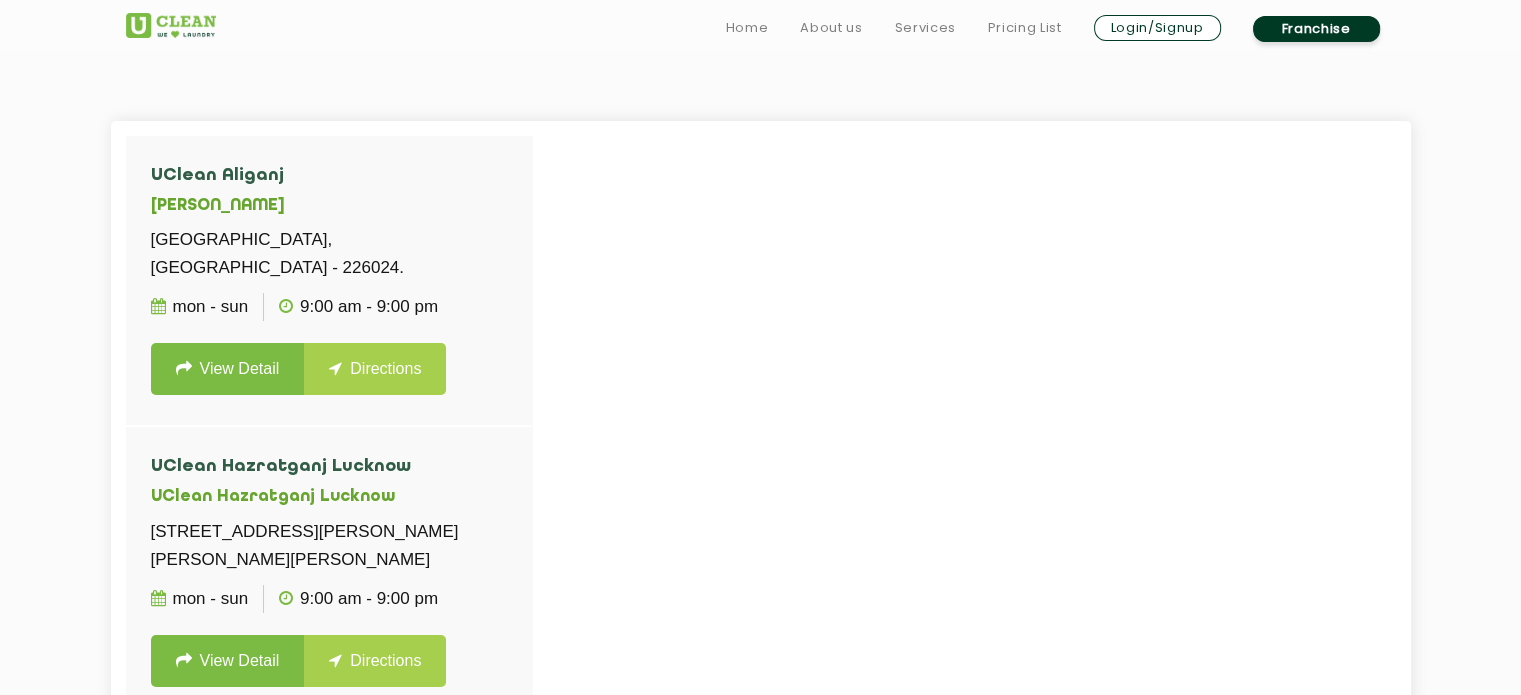 scroll, scrollTop: 512, scrollLeft: 0, axis: vertical 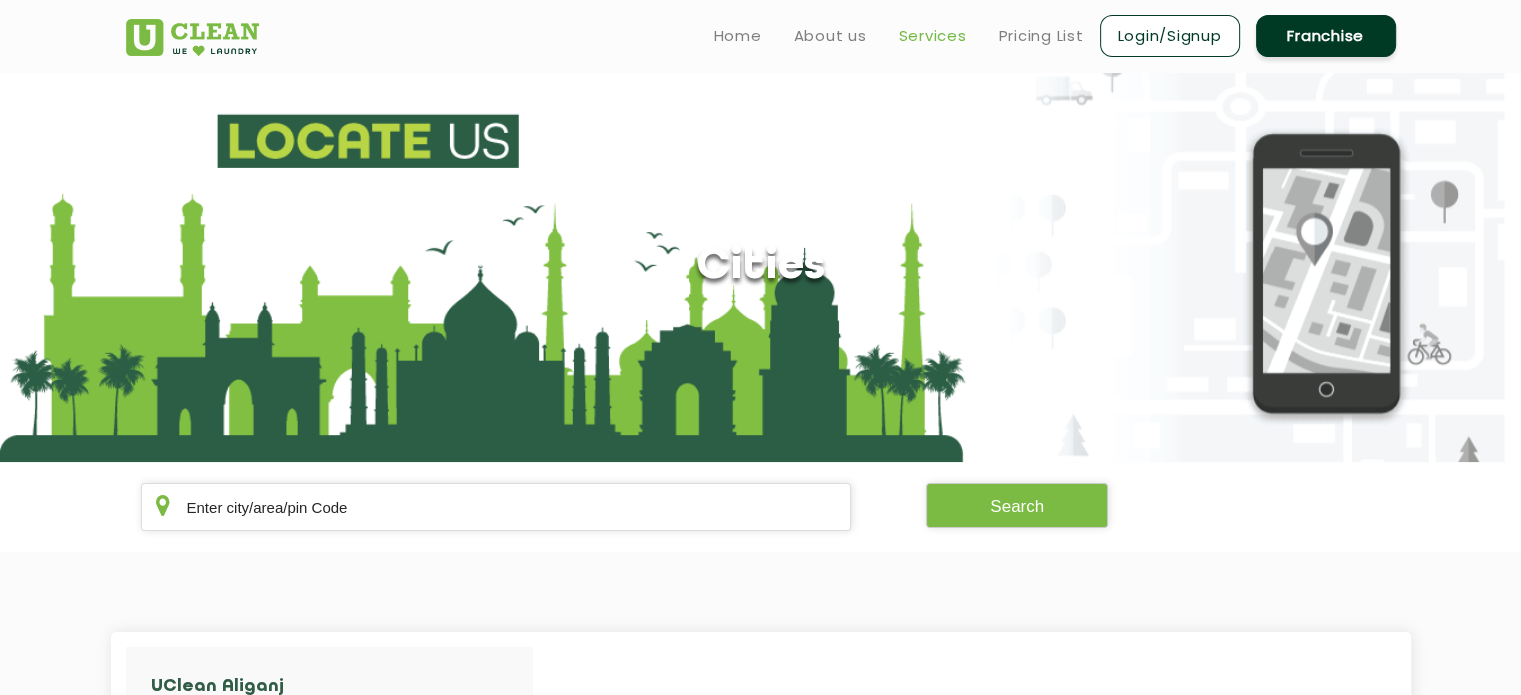 click on "Services" at bounding box center (933, 36) 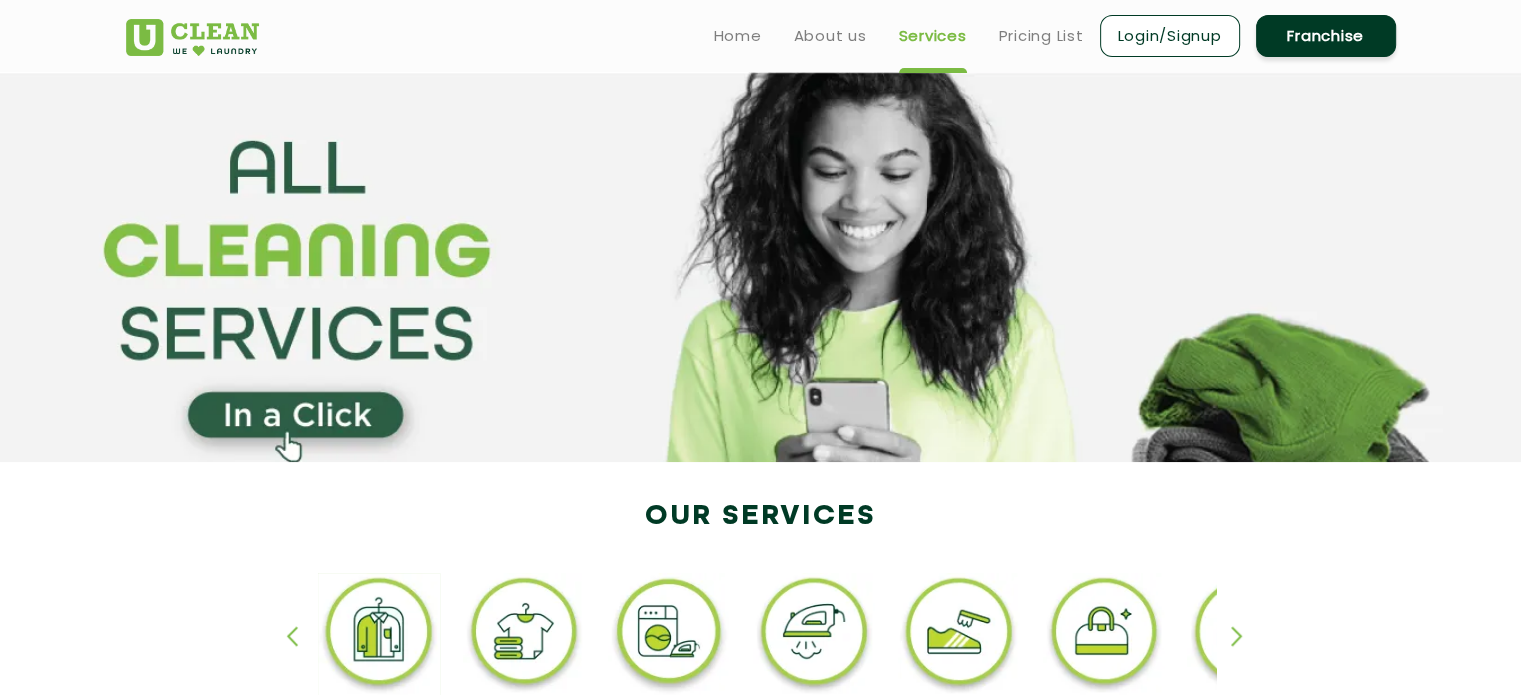 click 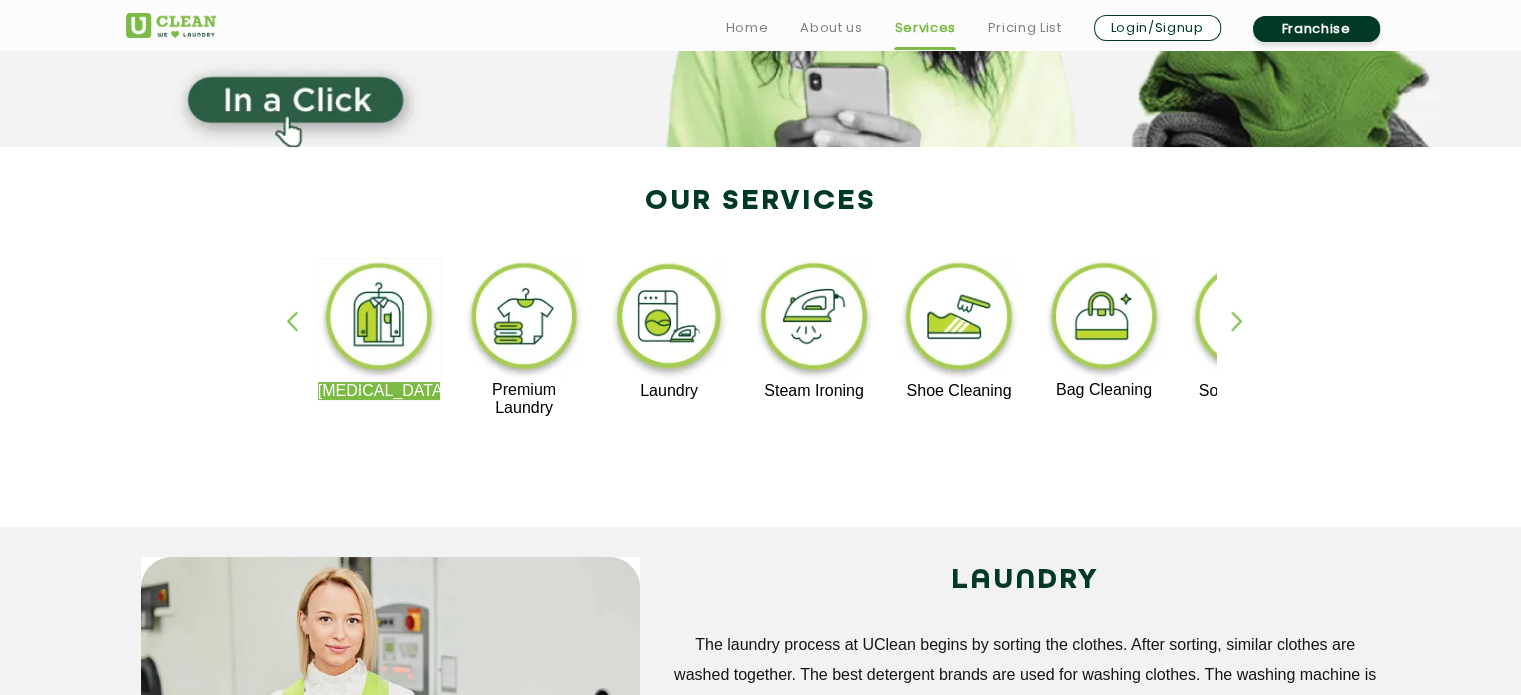 scroll, scrollTop: 320, scrollLeft: 0, axis: vertical 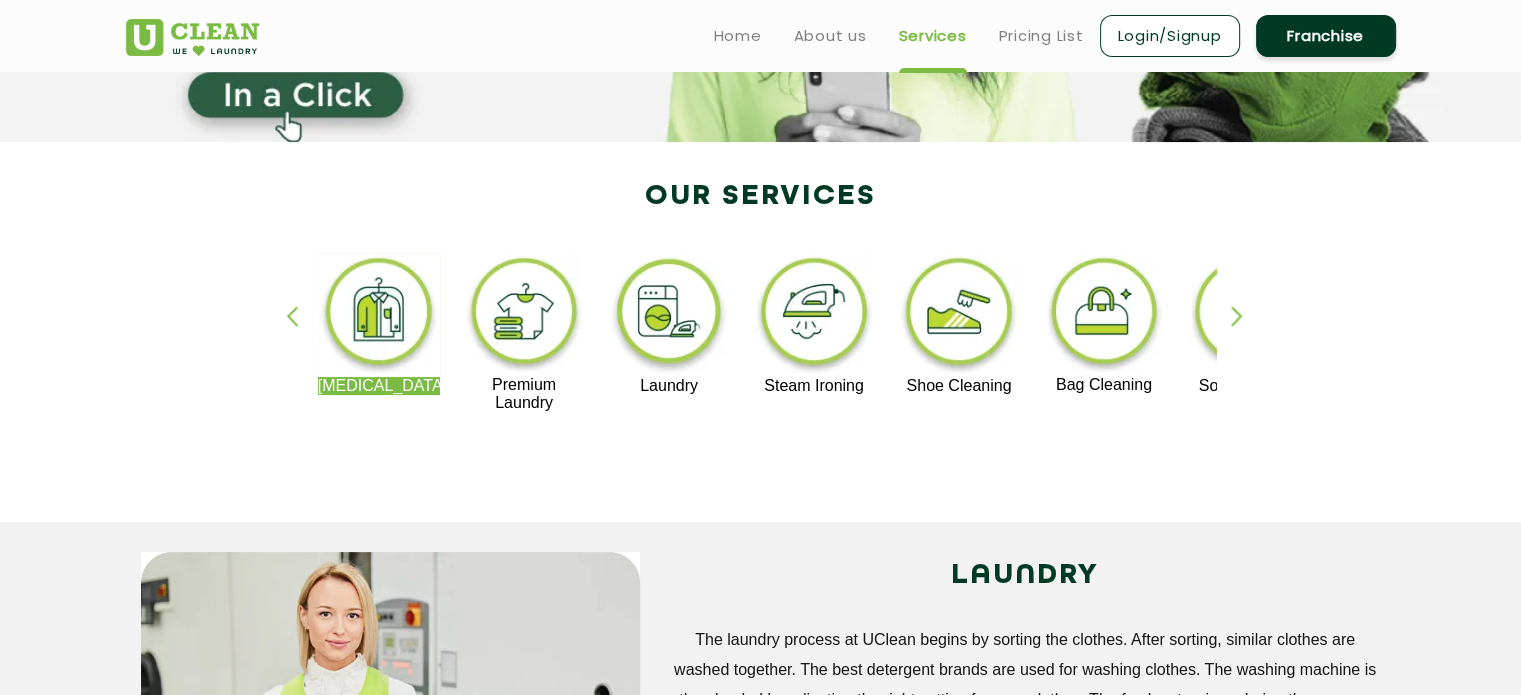 click at bounding box center (669, 315) 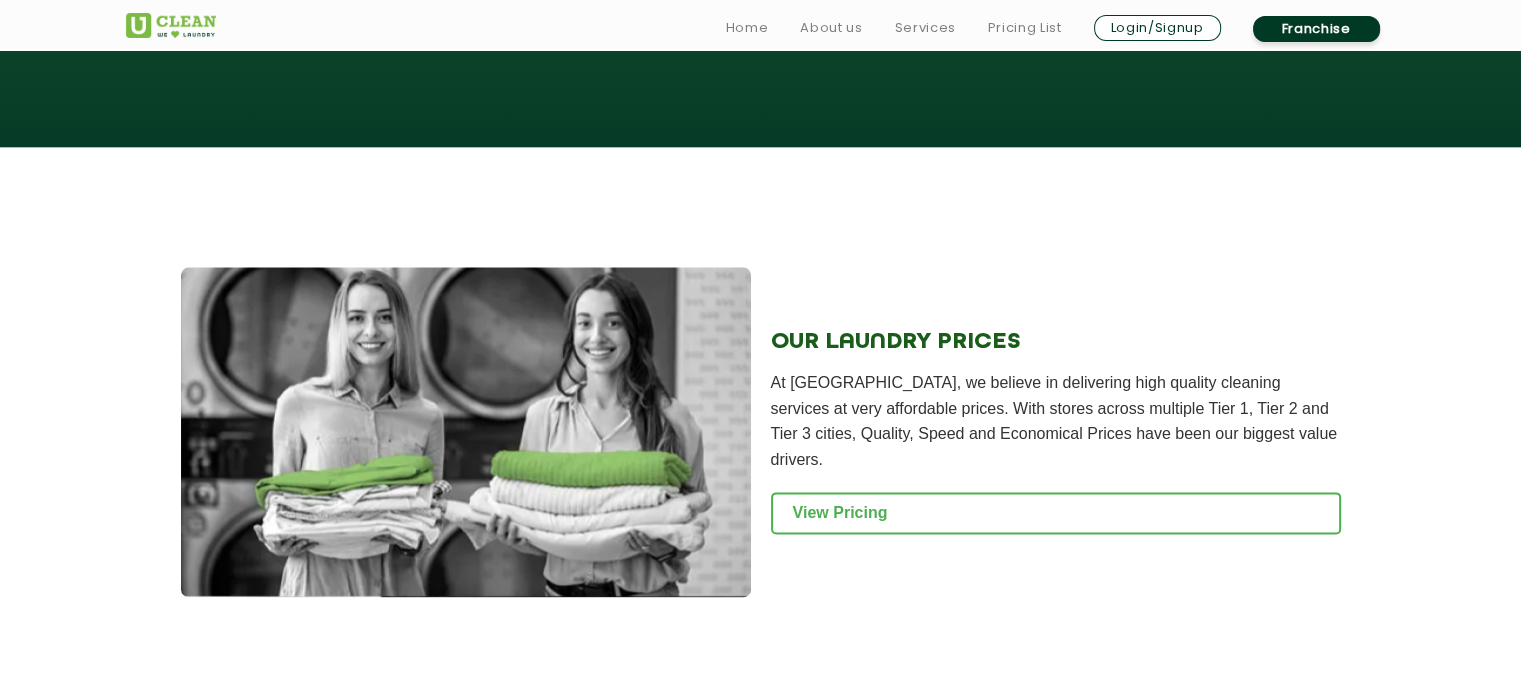 scroll, scrollTop: 2468, scrollLeft: 0, axis: vertical 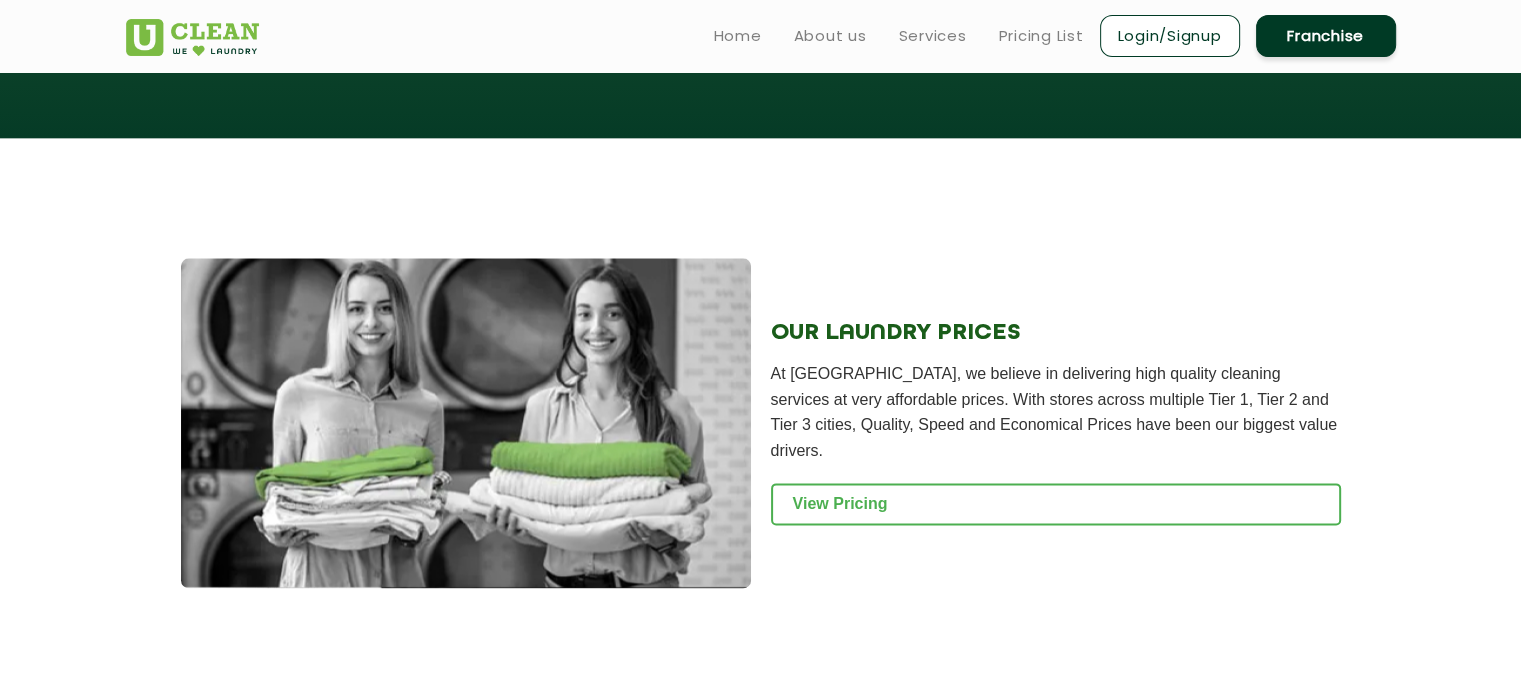 click on "Login/Signup" at bounding box center [1170, 36] 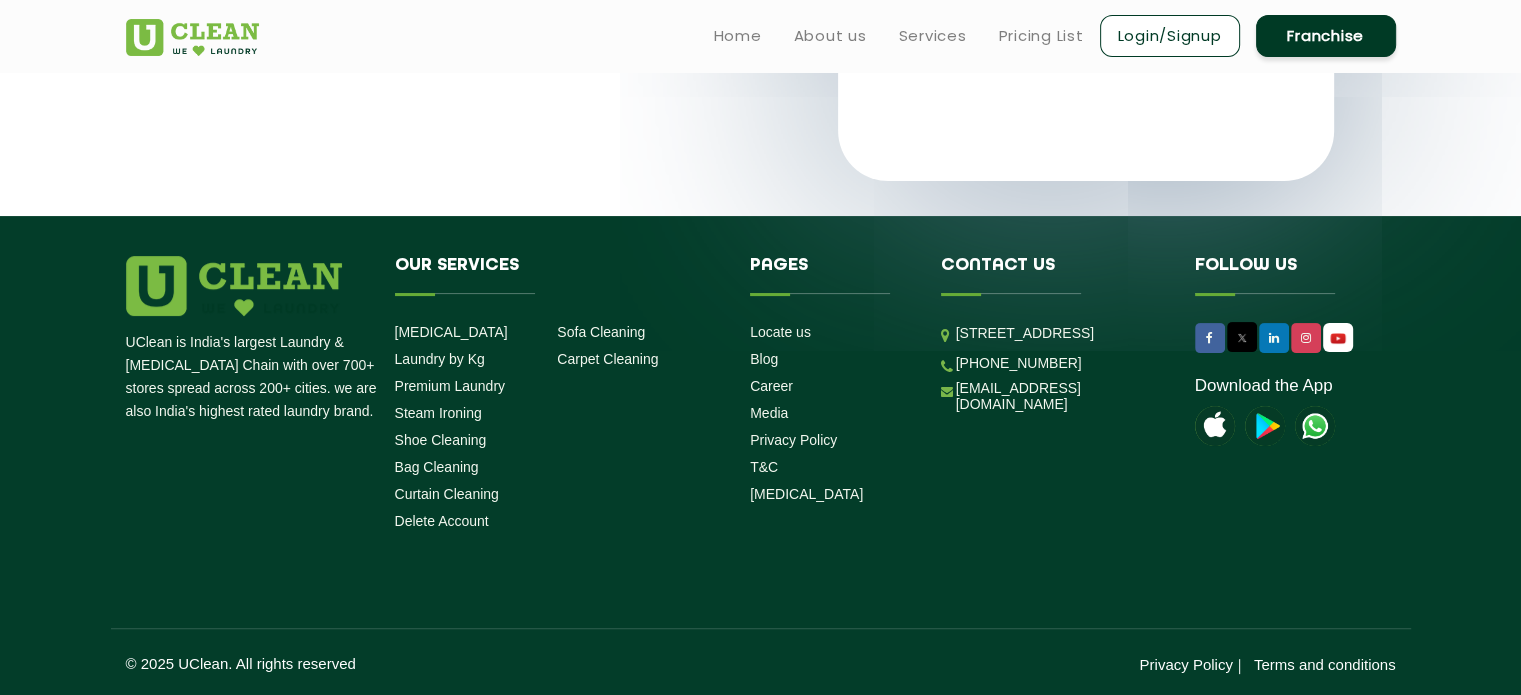 scroll, scrollTop: 0, scrollLeft: 0, axis: both 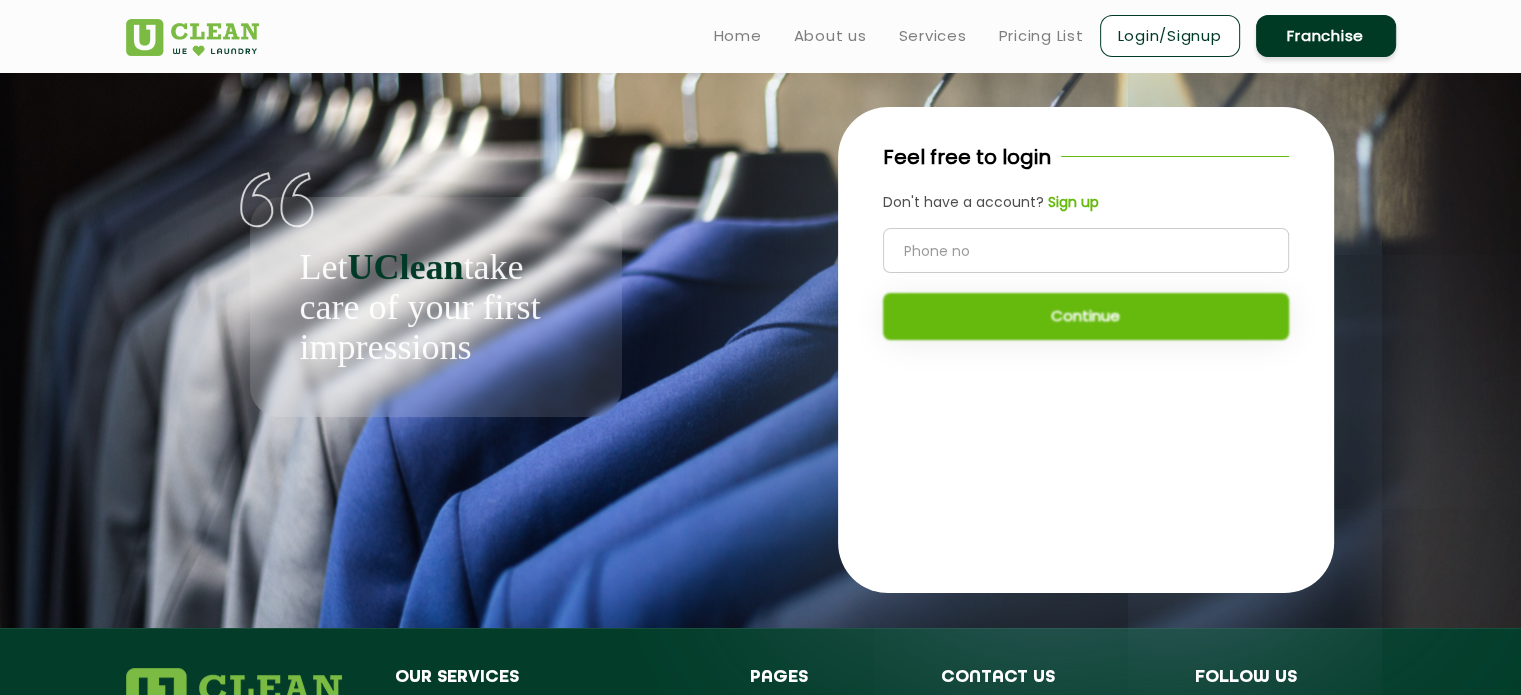 click 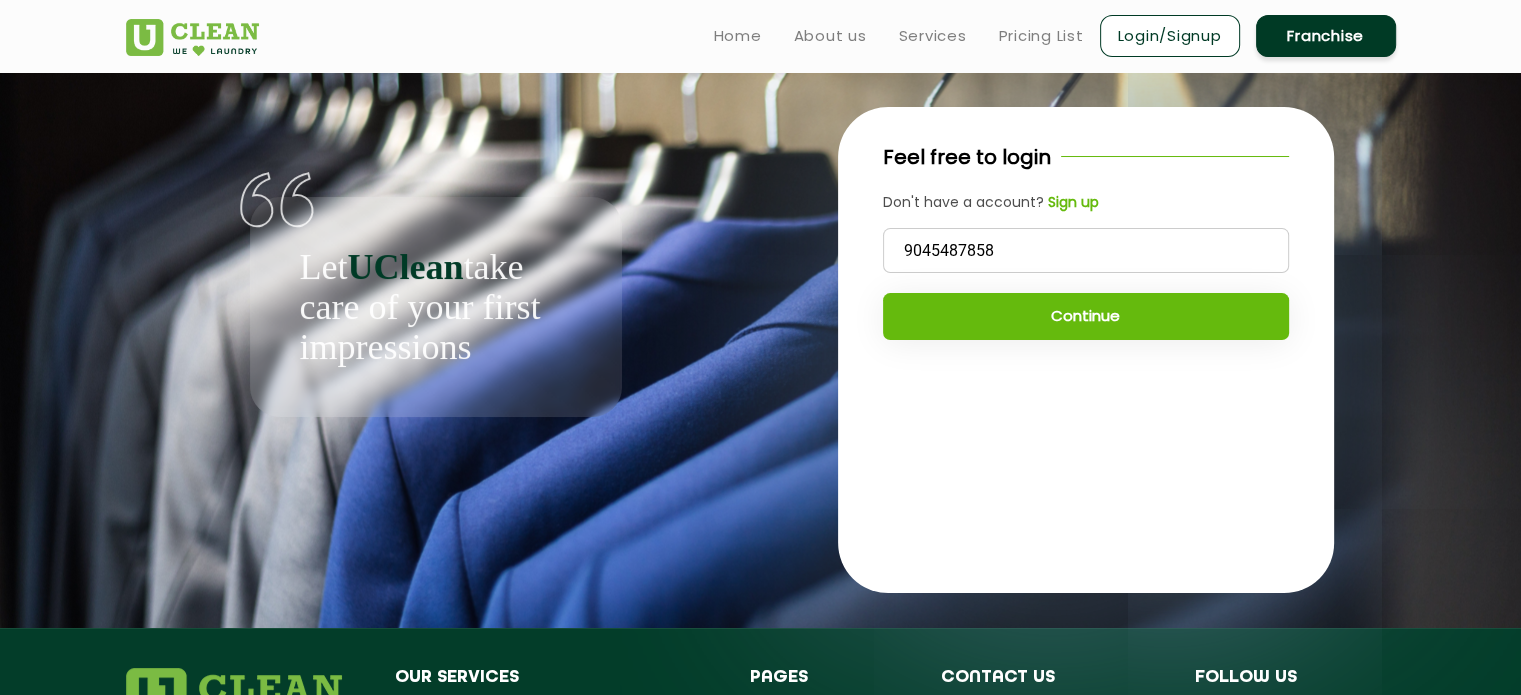 type on "9045487858" 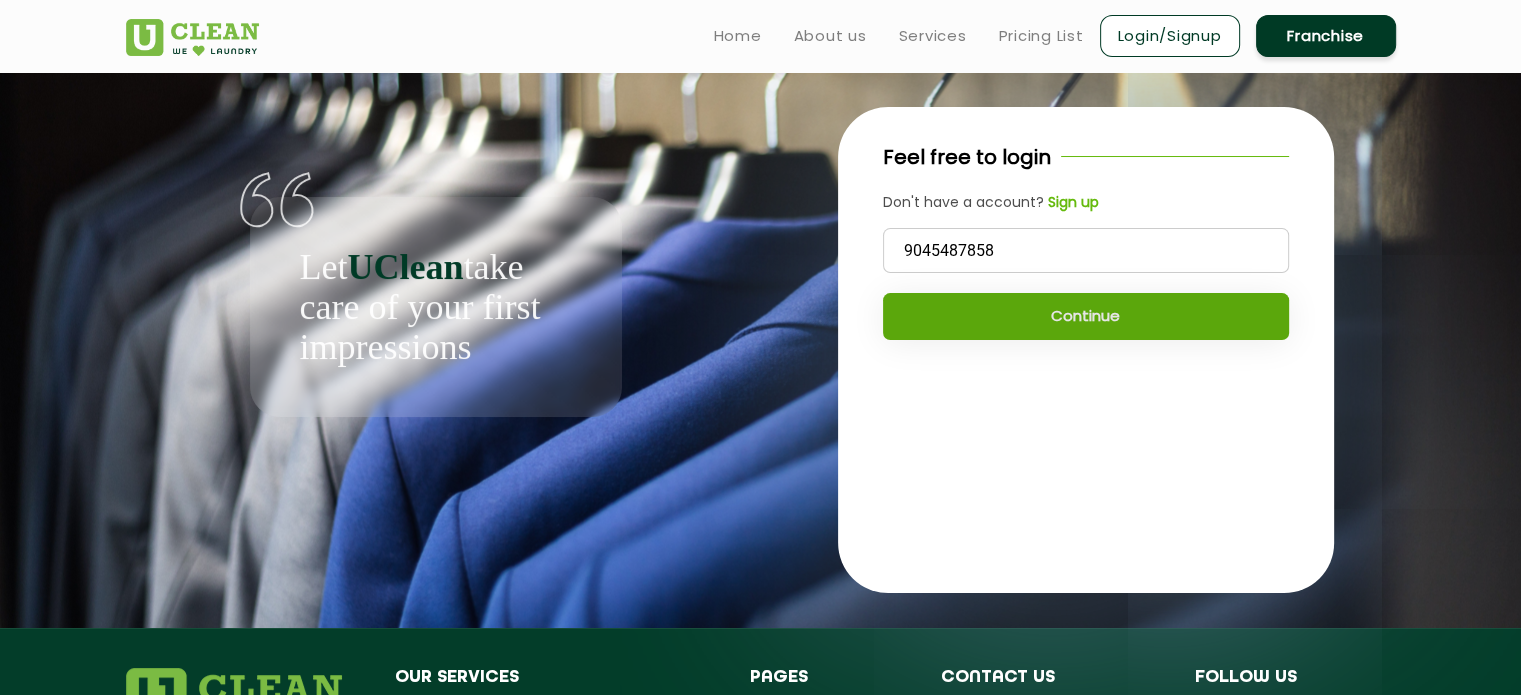 click on "Continue" 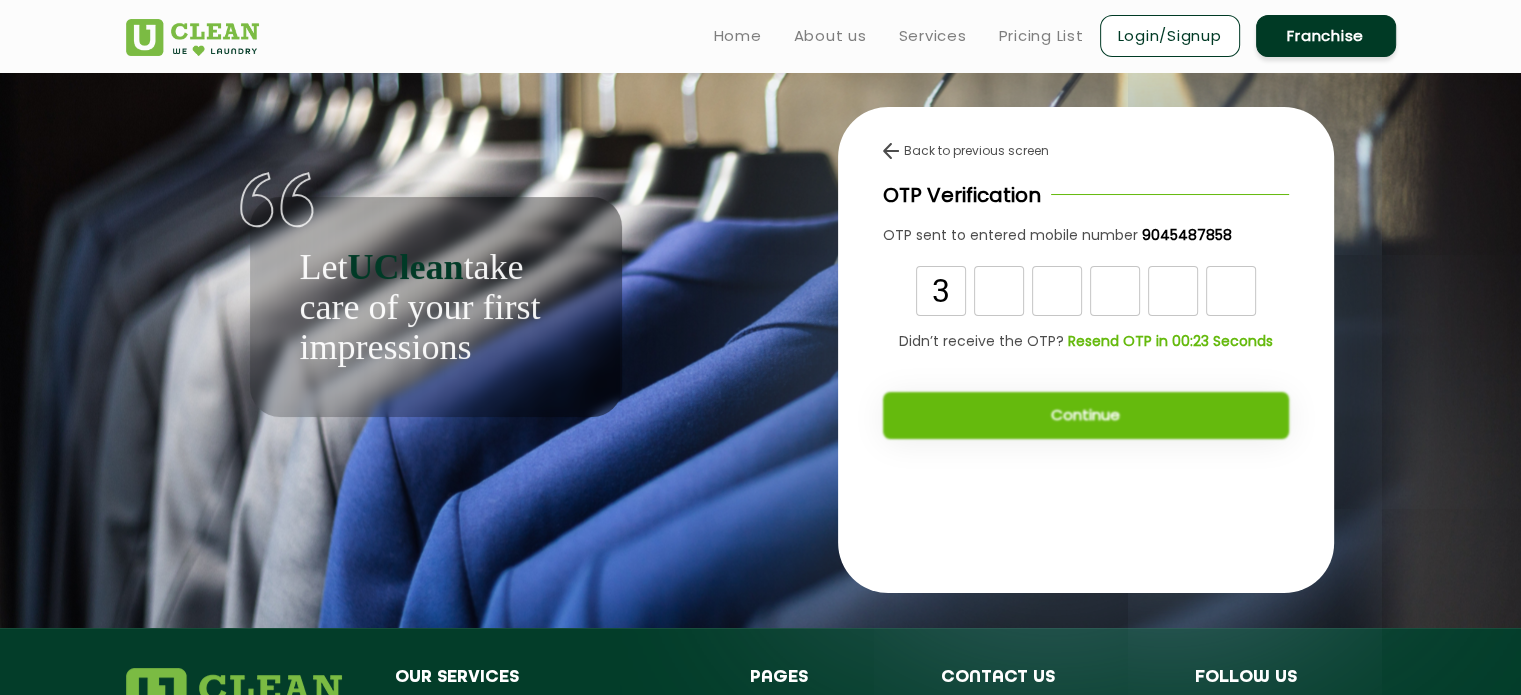 type on "3" 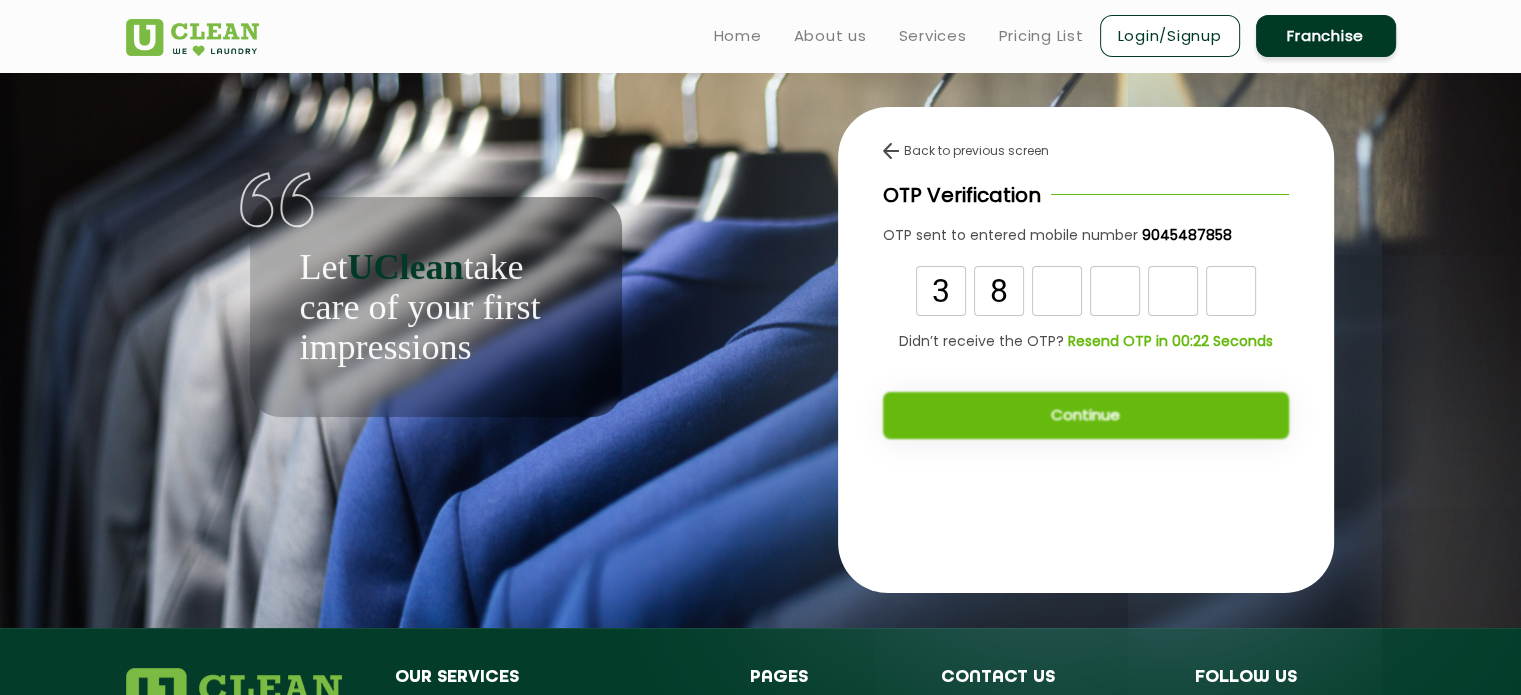 type on "8" 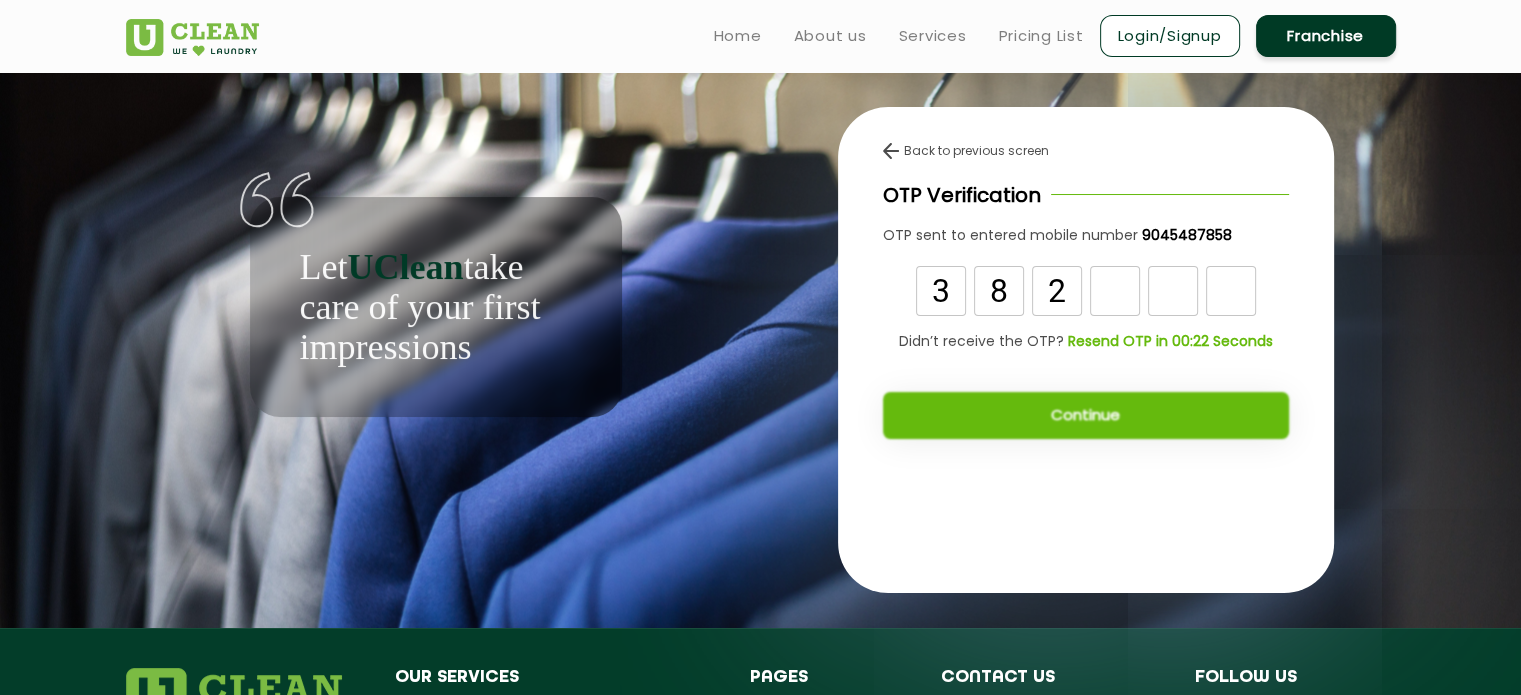 type on "2" 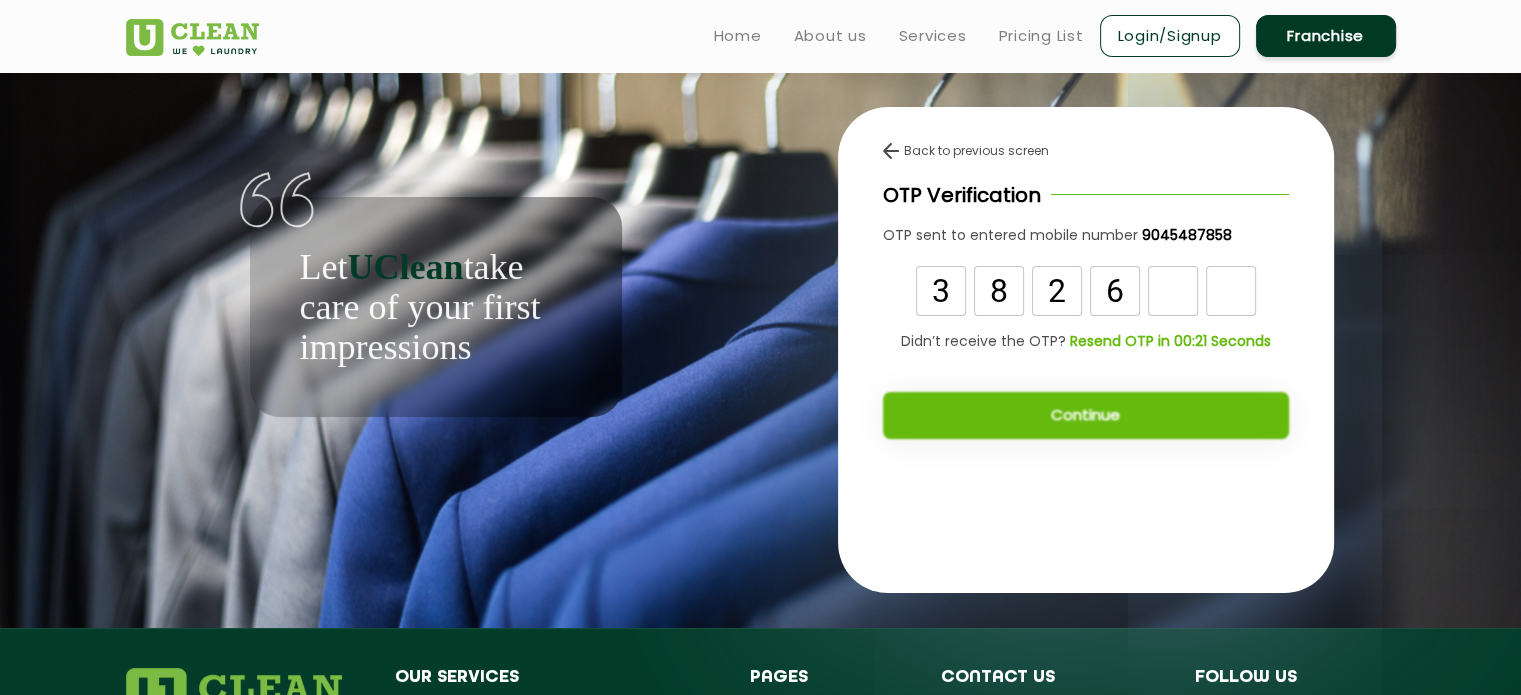 type on "6" 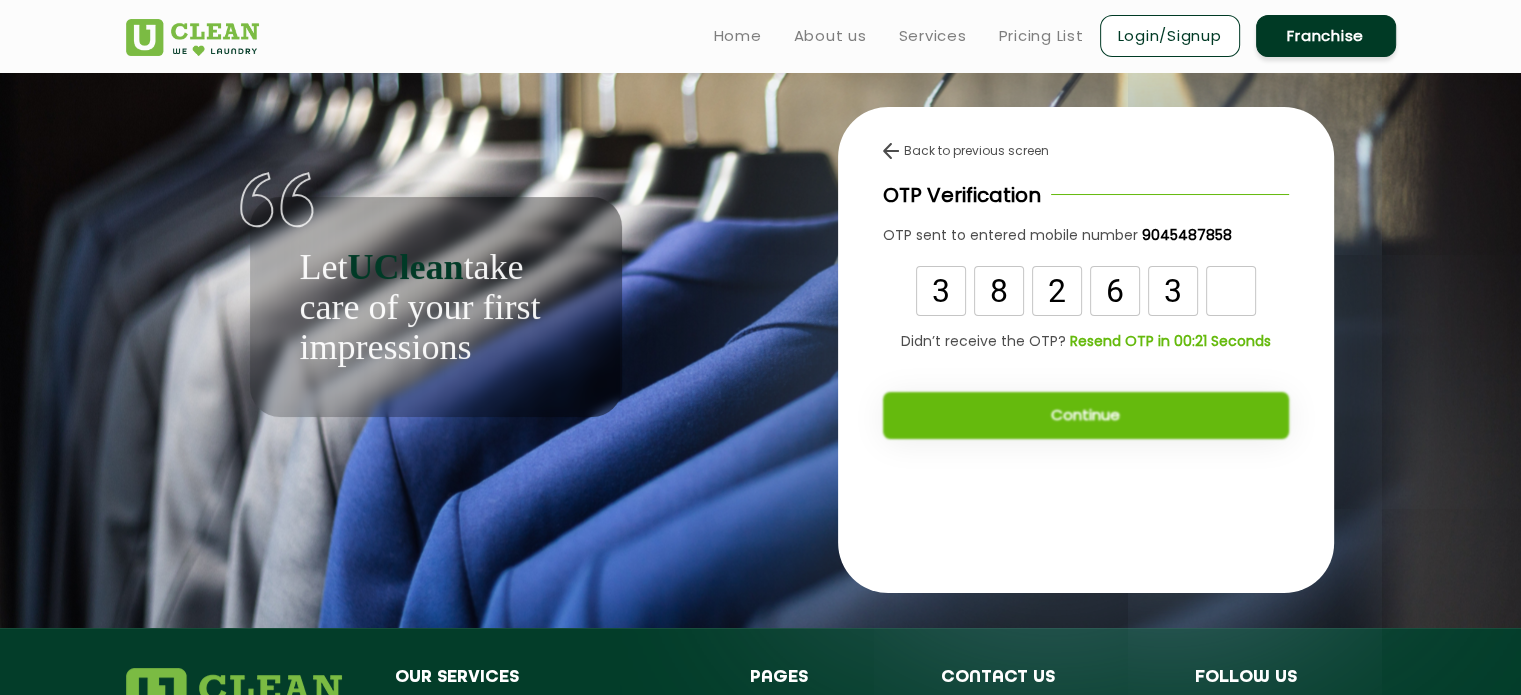 type on "3" 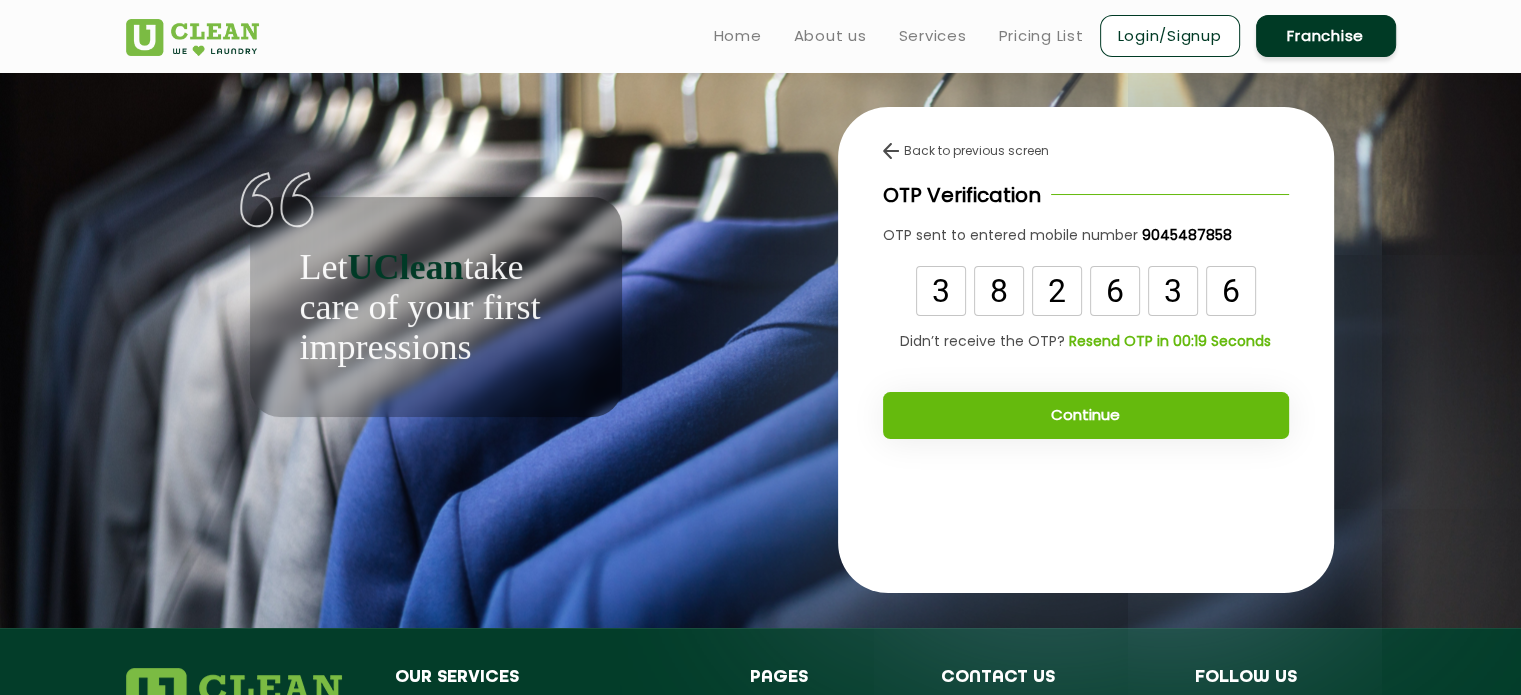 type on "6" 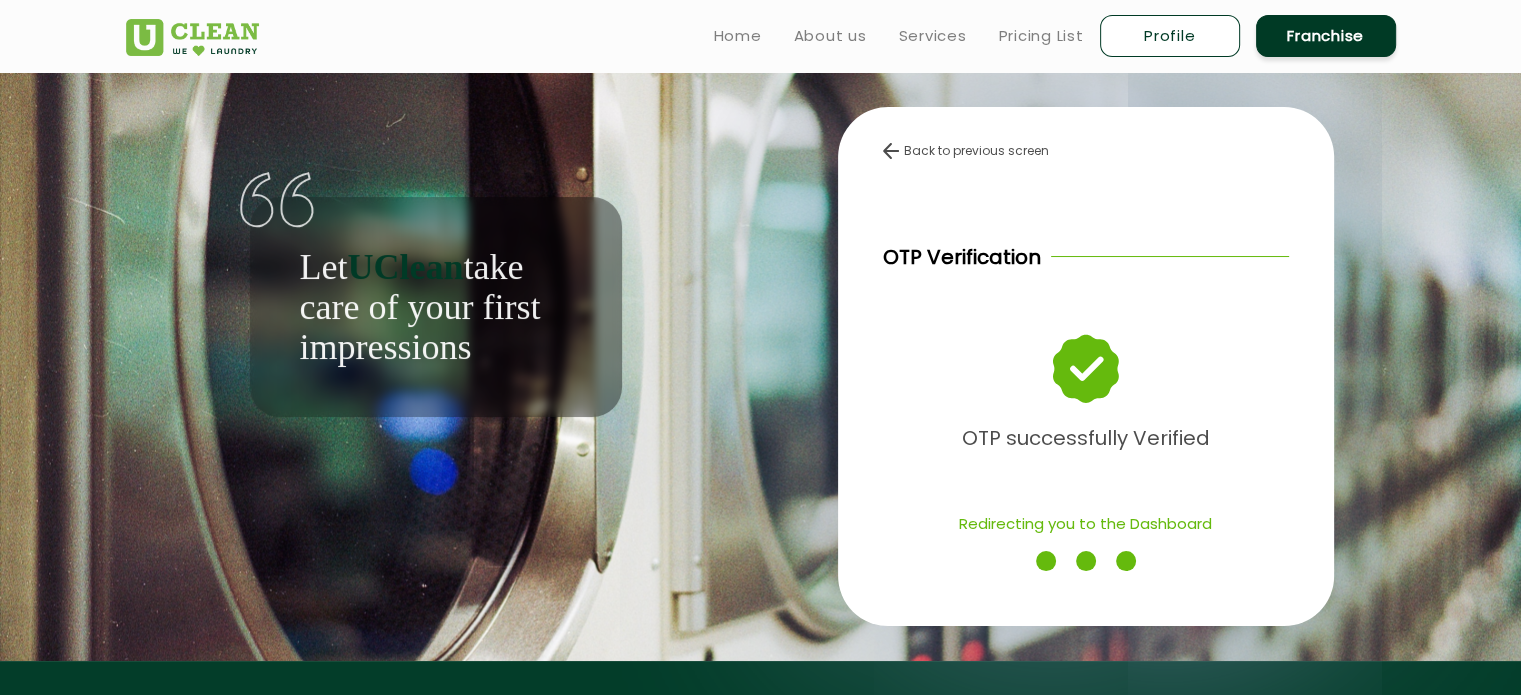 click on "Profile" at bounding box center (1170, 36) 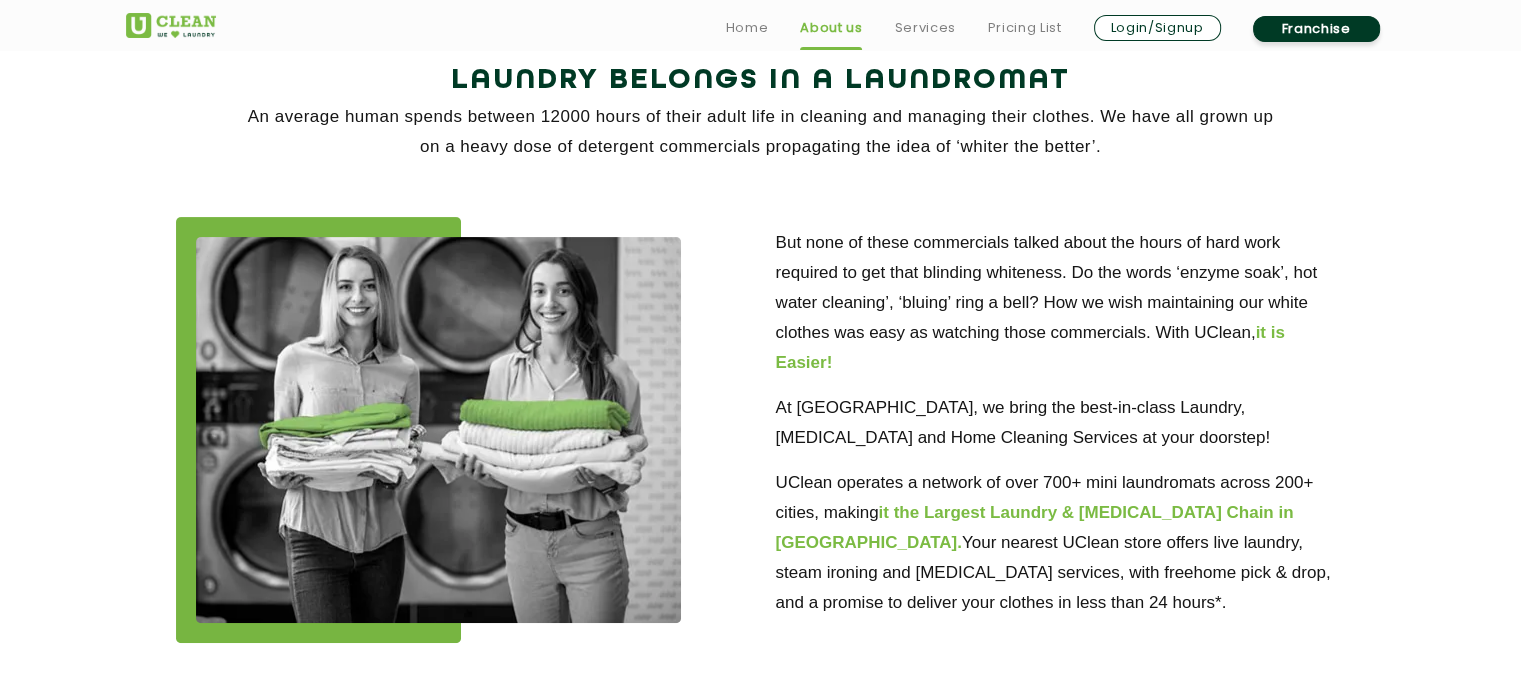 scroll, scrollTop: 444, scrollLeft: 0, axis: vertical 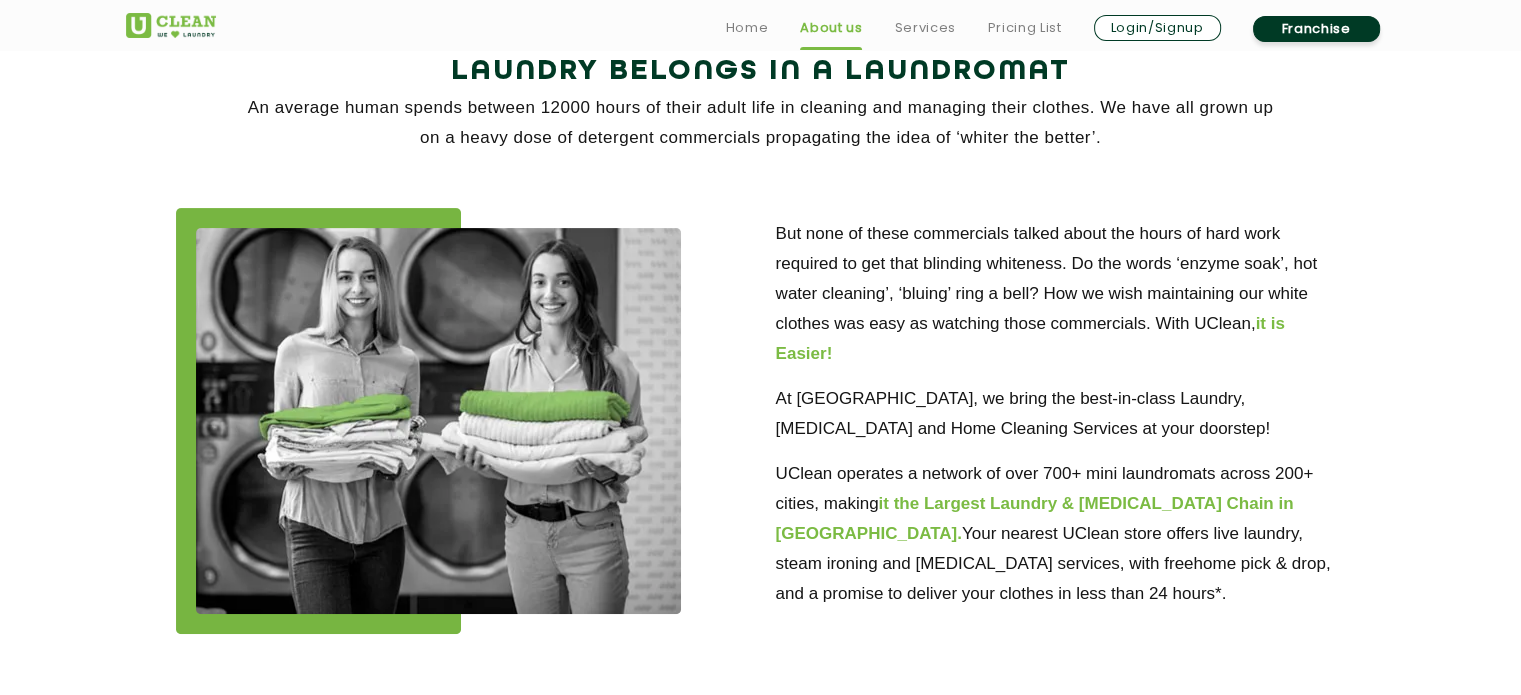 click on "But none of these commercials talked about the hours of hard work required to get that blinding whiteness. Do the words ‘enzyme soak’, hot water cleaning’, ‘bluing’ ring a bell? How we wish maintaining our white clothes was easy as watching those commercials. With UClean,  it is Easier!" 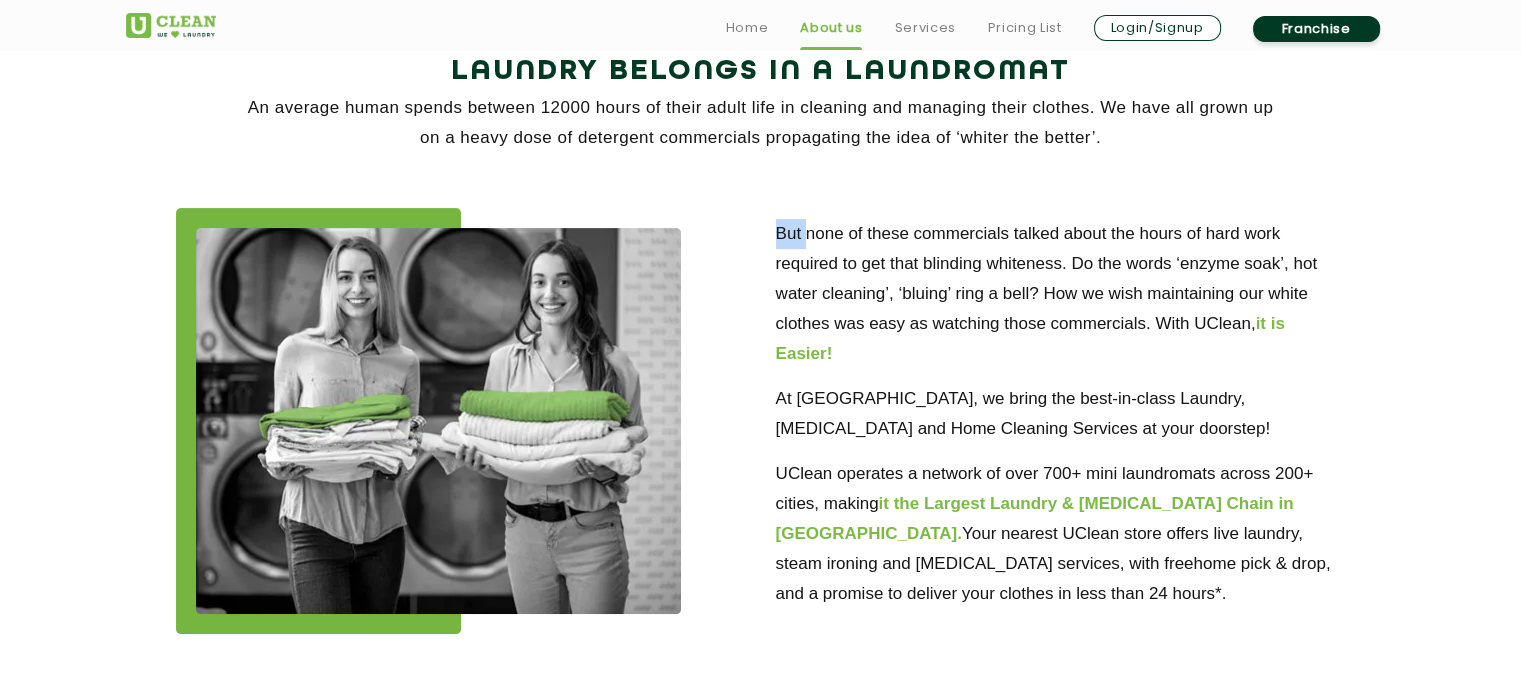 click on "But none of these commercials talked about the hours of hard work required to get that blinding whiteness. Do the words ‘enzyme soak’, hot water cleaning’, ‘bluing’ ring a bell? How we wish maintaining our white clothes was easy as watching those commercials. With UClean,  it is Easier!" 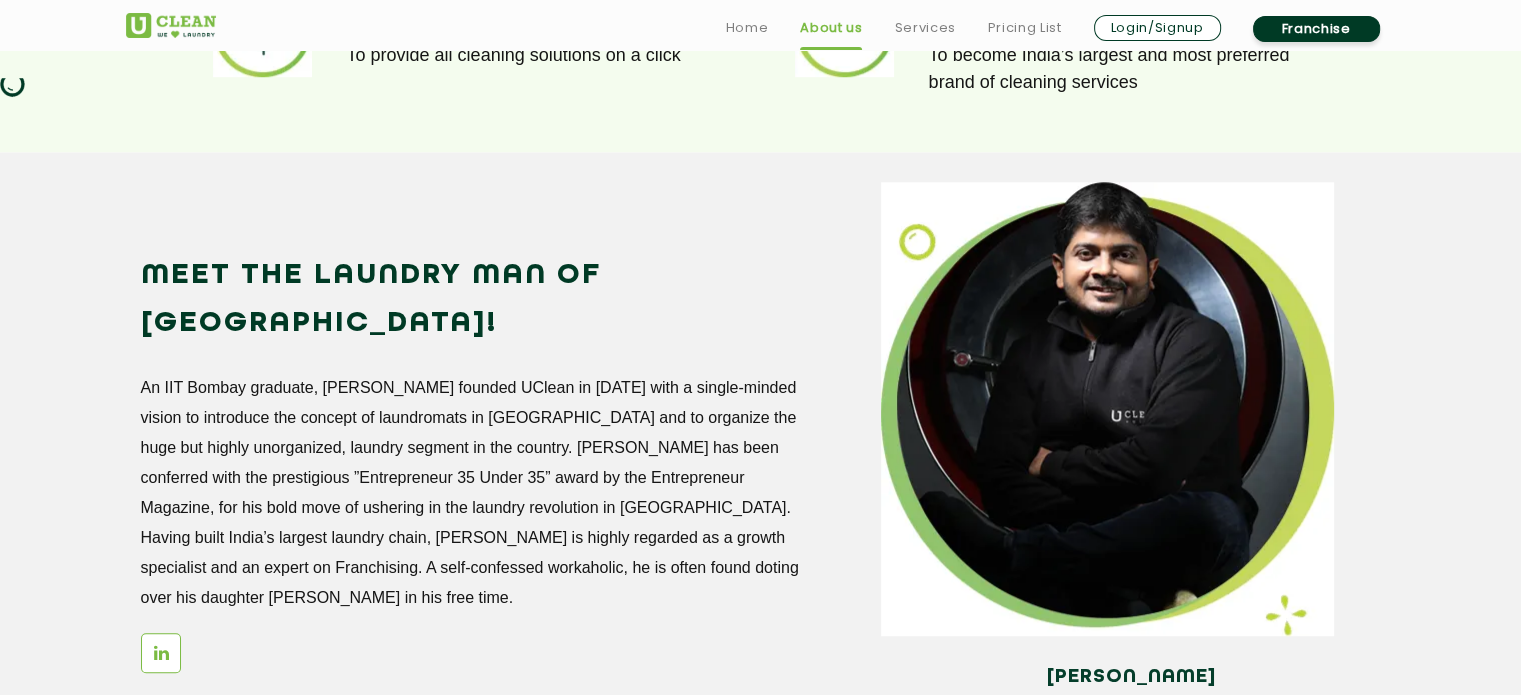 scroll, scrollTop: 1632, scrollLeft: 0, axis: vertical 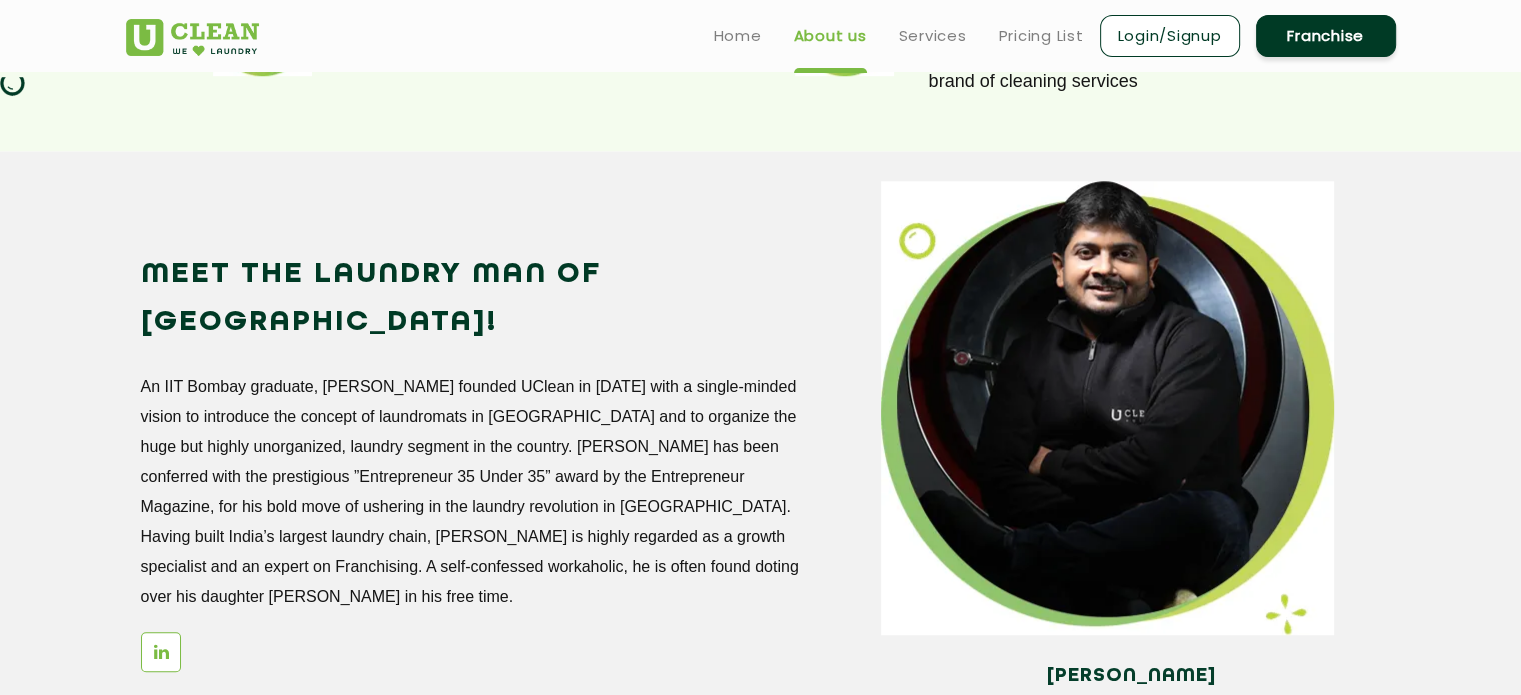 click on "An IIT Bombay graduate, Arunabh founded UClean in October 2016 with a single-minded vision to introduce the concept of laundromats in India and to organize the huge but highly unorganized, laundry segment in the country. Arunabh has been conferred with the prestigious ”Entrepreneur 35 Under 35” award by the Entrepreneur Magazine, for his bold move of ushering in the laundry revolution in India. Having built India’s largest laundry chain, Arunabh is highly regarded as a growth specialist and an expert on Franchising. A self-confessed workaholic, he is often found doting over his daughter Saanvi in his free time." 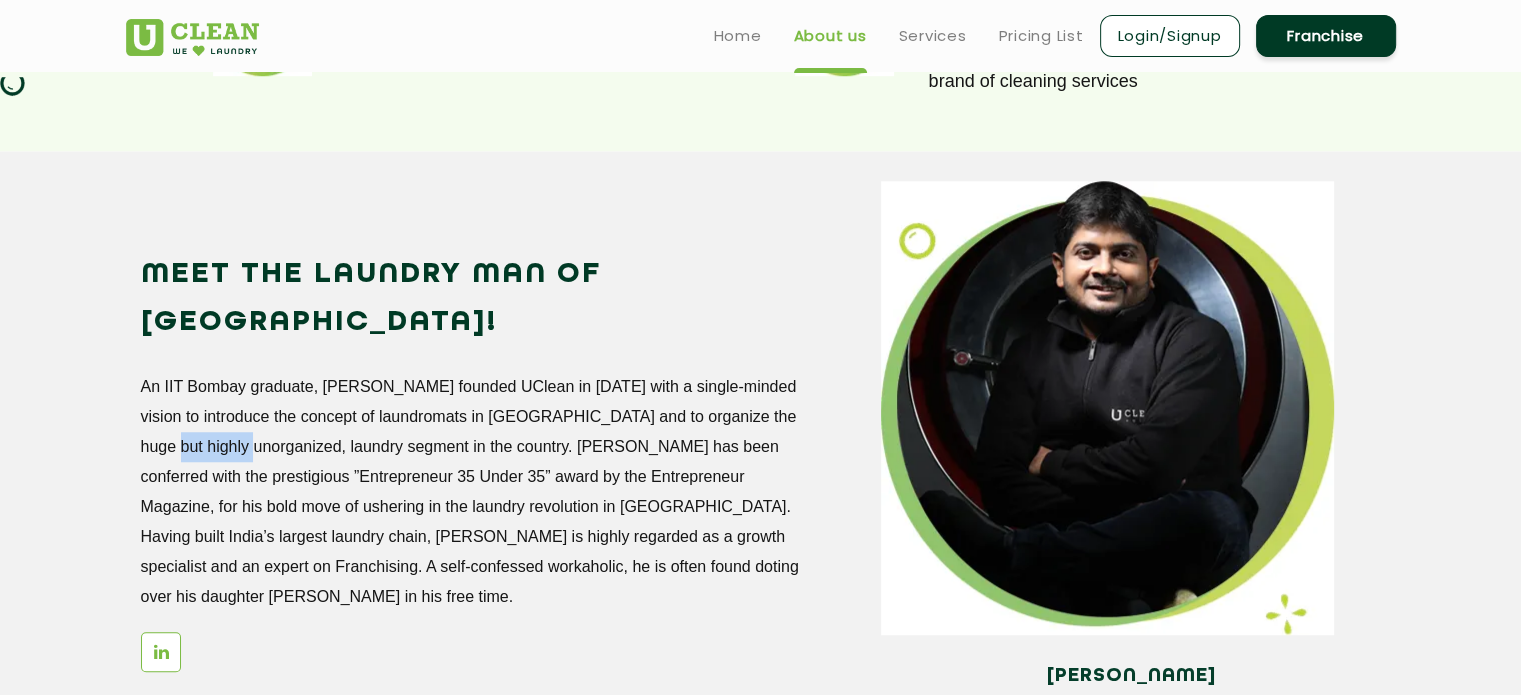 click on "An IIT Bombay graduate, Arunabh founded UClean in October 2016 with a single-minded vision to introduce the concept of laundromats in India and to organize the huge but highly unorganized, laundry segment in the country. Arunabh has been conferred with the prestigious ”Entrepreneur 35 Under 35” award by the Entrepreneur Magazine, for his bold move of ushering in the laundry revolution in India. Having built India’s largest laundry chain, Arunabh is highly regarded as a growth specialist and an expert on Franchising. A self-confessed workaholic, he is often found doting over his daughter Saanvi in his free time." 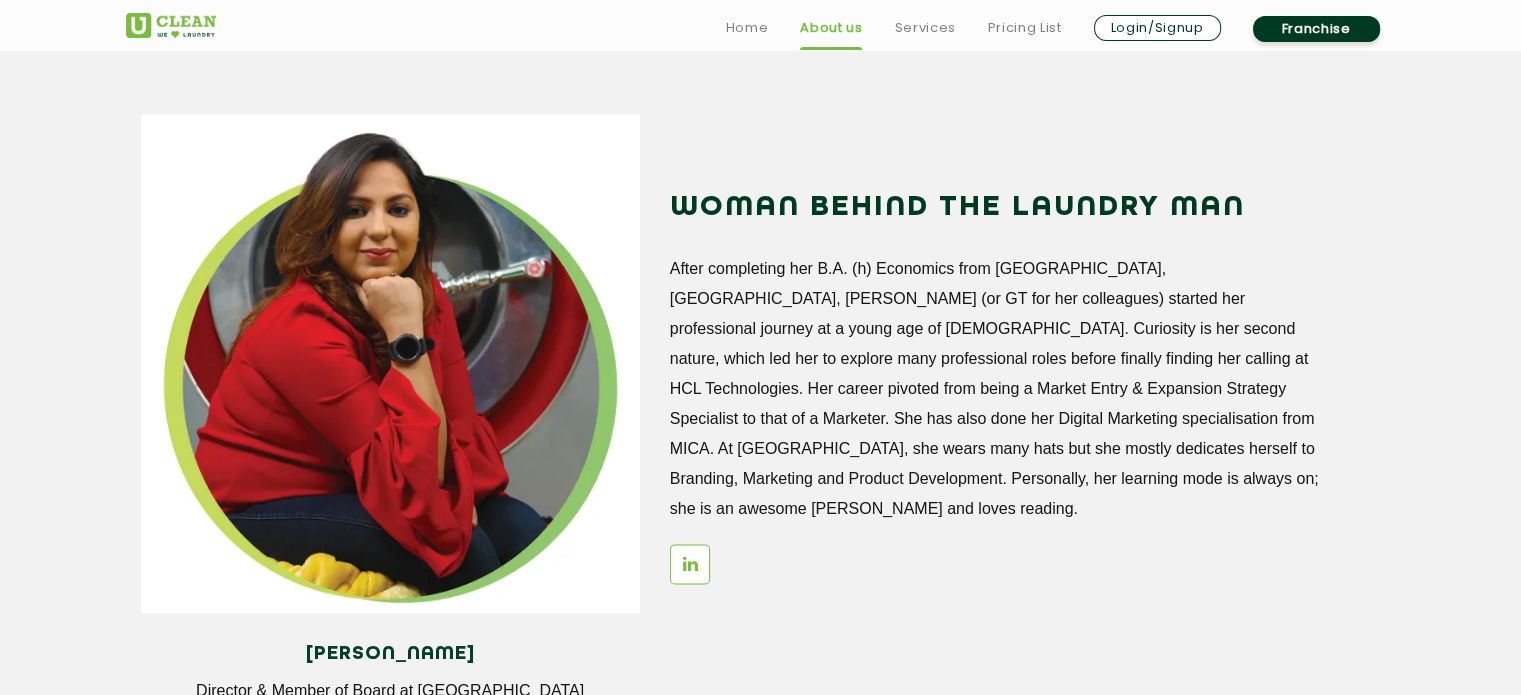 scroll, scrollTop: 2335, scrollLeft: 0, axis: vertical 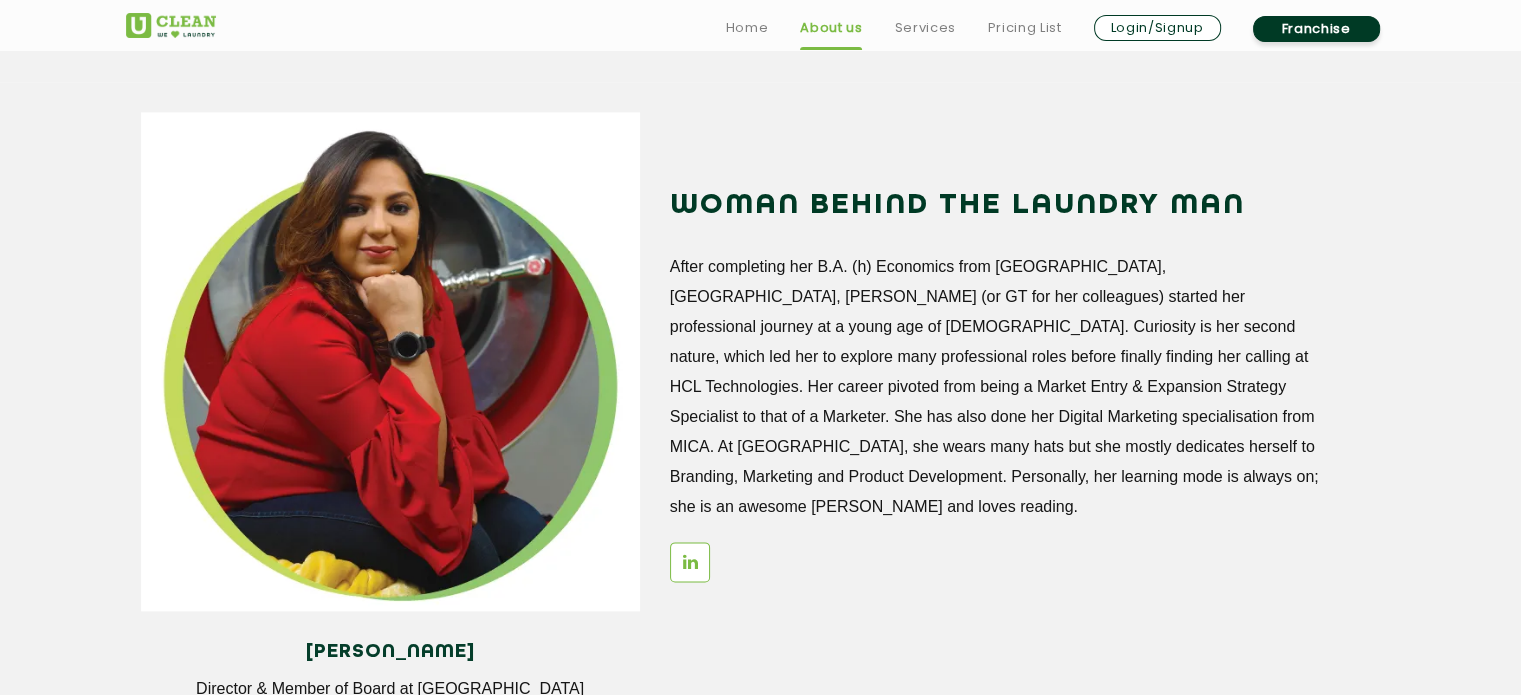 click on "After completing her B.A. (h) Economics from Ramjas College, Delhi University, Gunjan (or GT for her colleagues) started her professional journey at a young age of 20. Curiosity is her second nature, which led her to explore many professional roles before finally finding her calling at HCL Technologies. Her career pivoted from being a Market Entry & Expansion Strategy Specialist to that of a Marketer. She has also done her Digital Marketing specialisation from MICA. At UClean, she wears many hats but she mostly dedicates herself to Branding, Marketing and Product Development. Personally, her learning mode is always on; she is an awesome baker and loves reading." 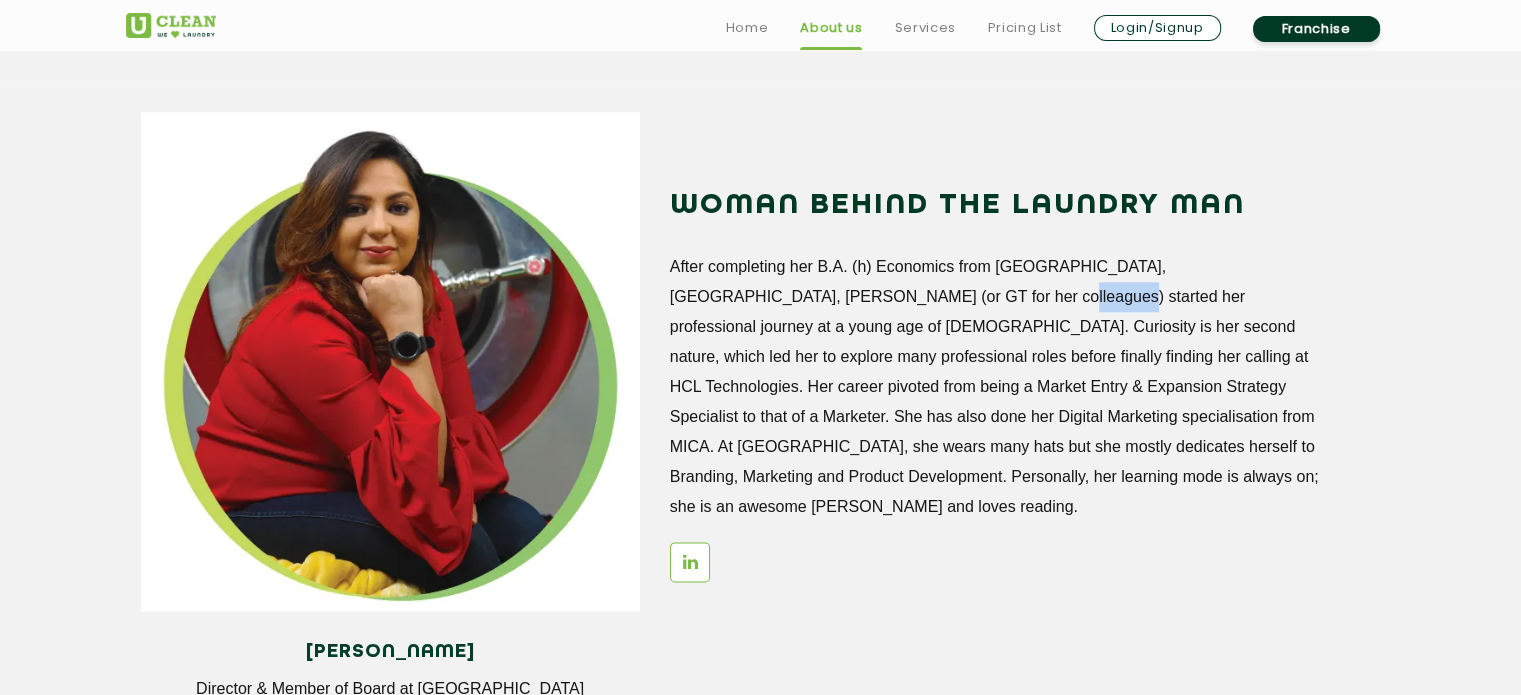 click on "After completing her B.A. (h) Economics from Ramjas College, Delhi University, Gunjan (or GT for her colleagues) started her professional journey at a young age of 20. Curiosity is her second nature, which led her to explore many professional roles before finally finding her calling at HCL Technologies. Her career pivoted from being a Market Entry & Expansion Strategy Specialist to that of a Marketer. She has also done her Digital Marketing specialisation from MICA. At UClean, she wears many hats but she mostly dedicates herself to Branding, Marketing and Product Development. Personally, her learning mode is always on; she is an awesome baker and loves reading." 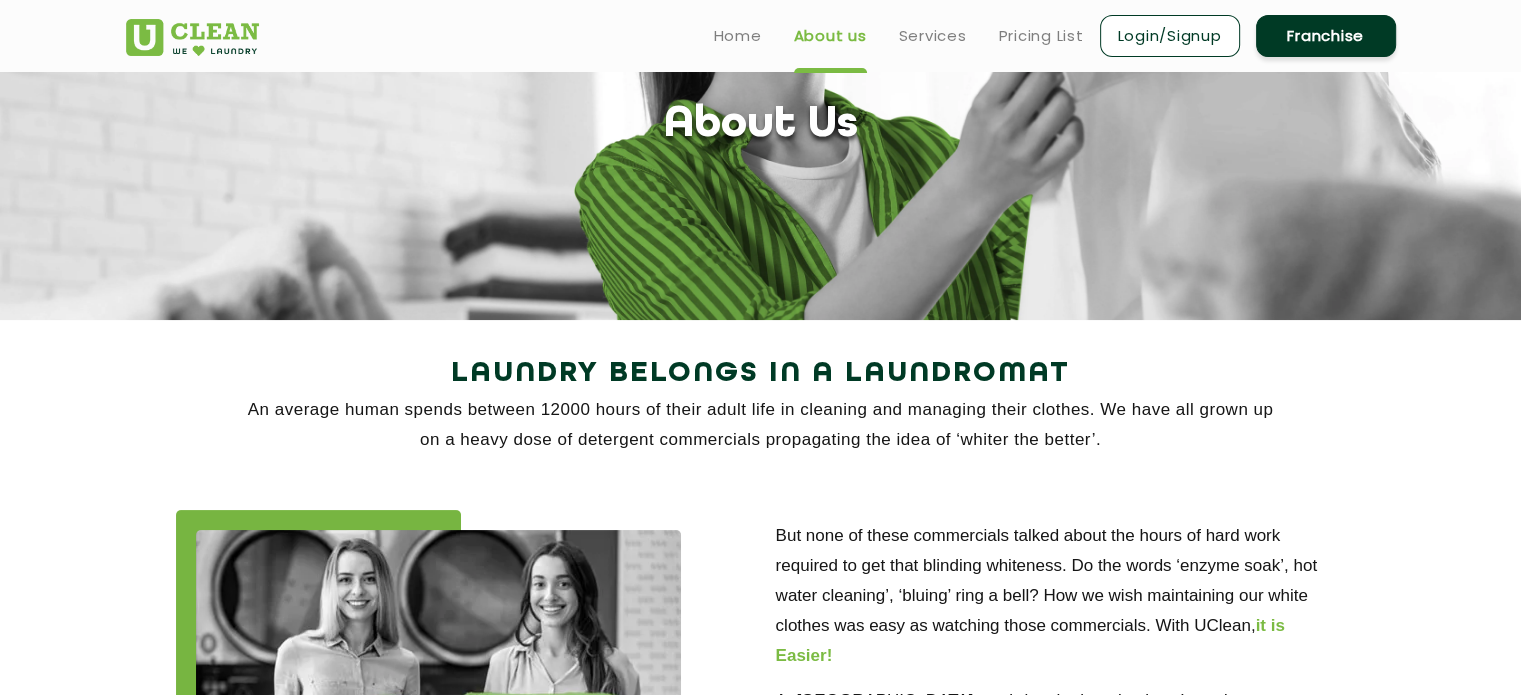 scroll, scrollTop: 0, scrollLeft: 0, axis: both 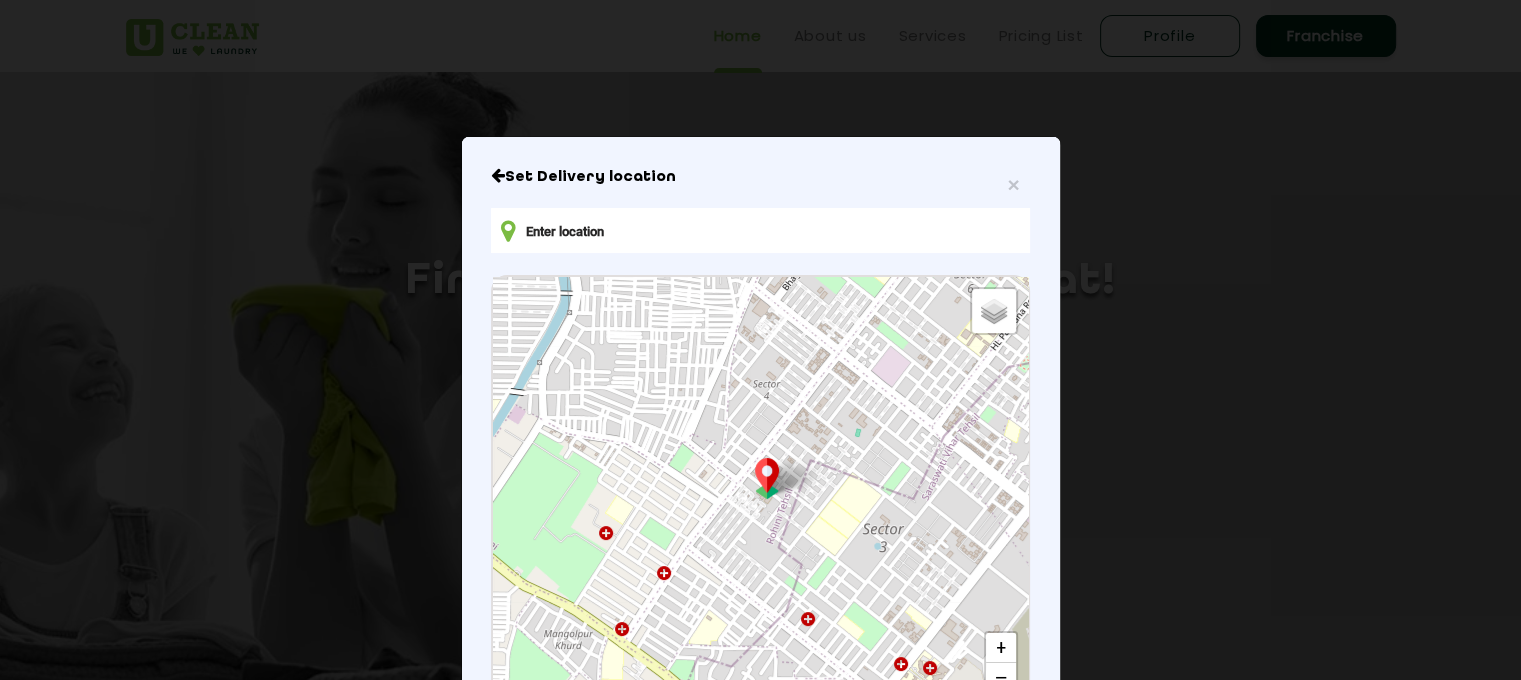 click at bounding box center (760, 230) 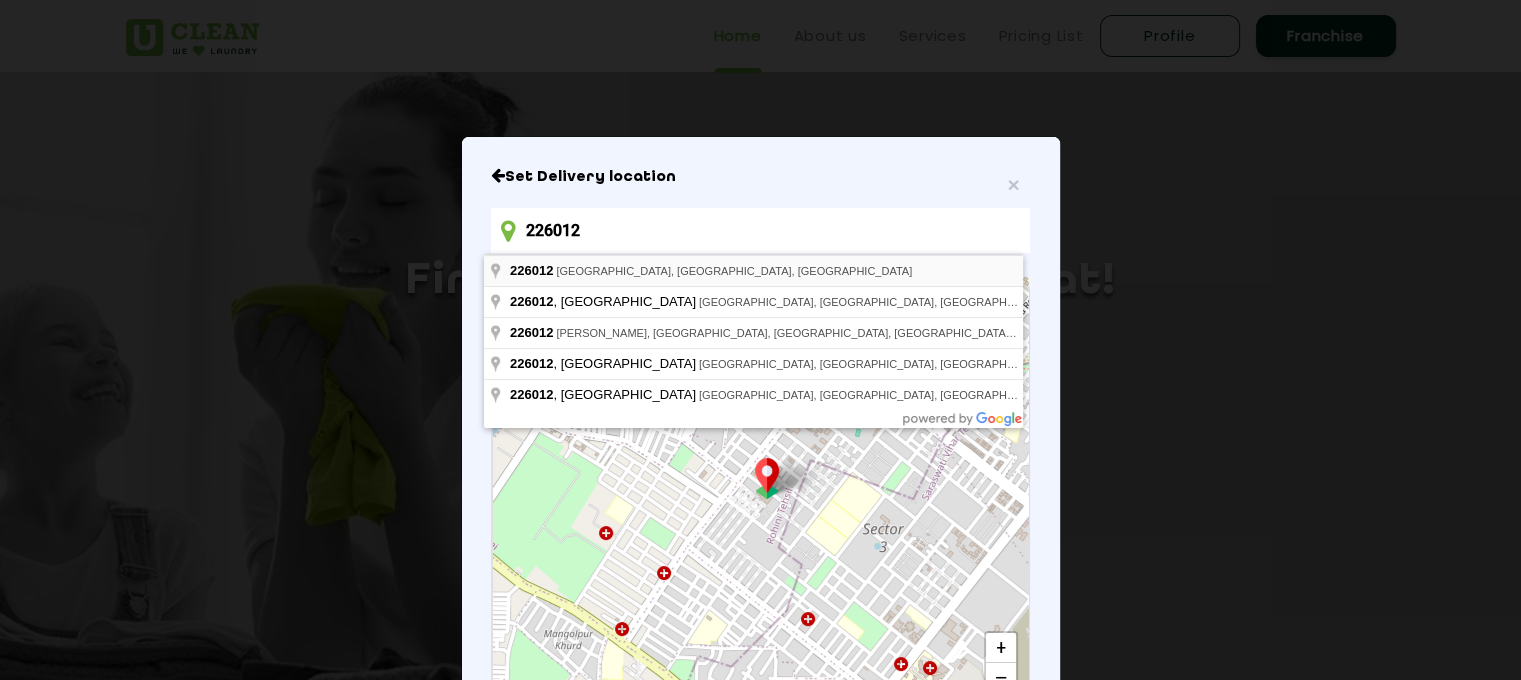 type on "Lucknow, Uttar Pradesh 226012, India" 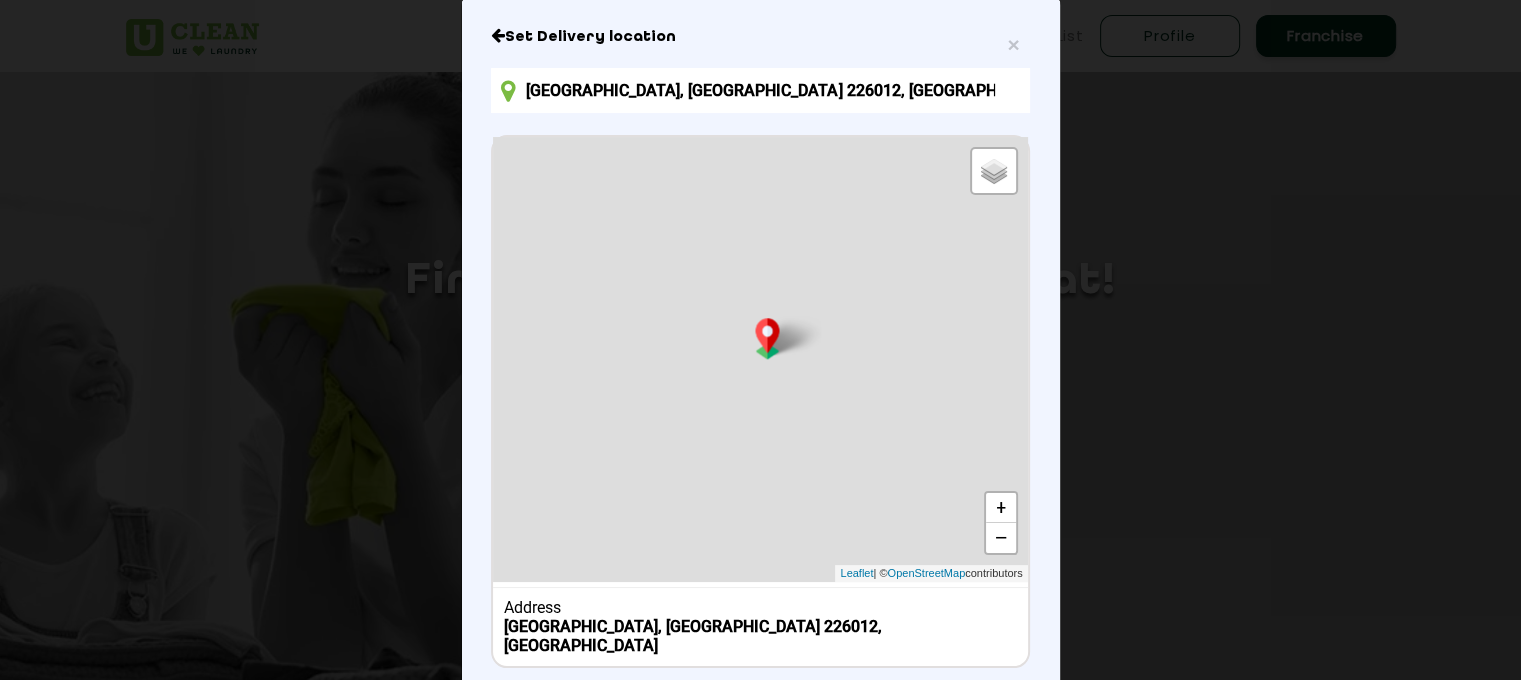 scroll, scrollTop: 242, scrollLeft: 0, axis: vertical 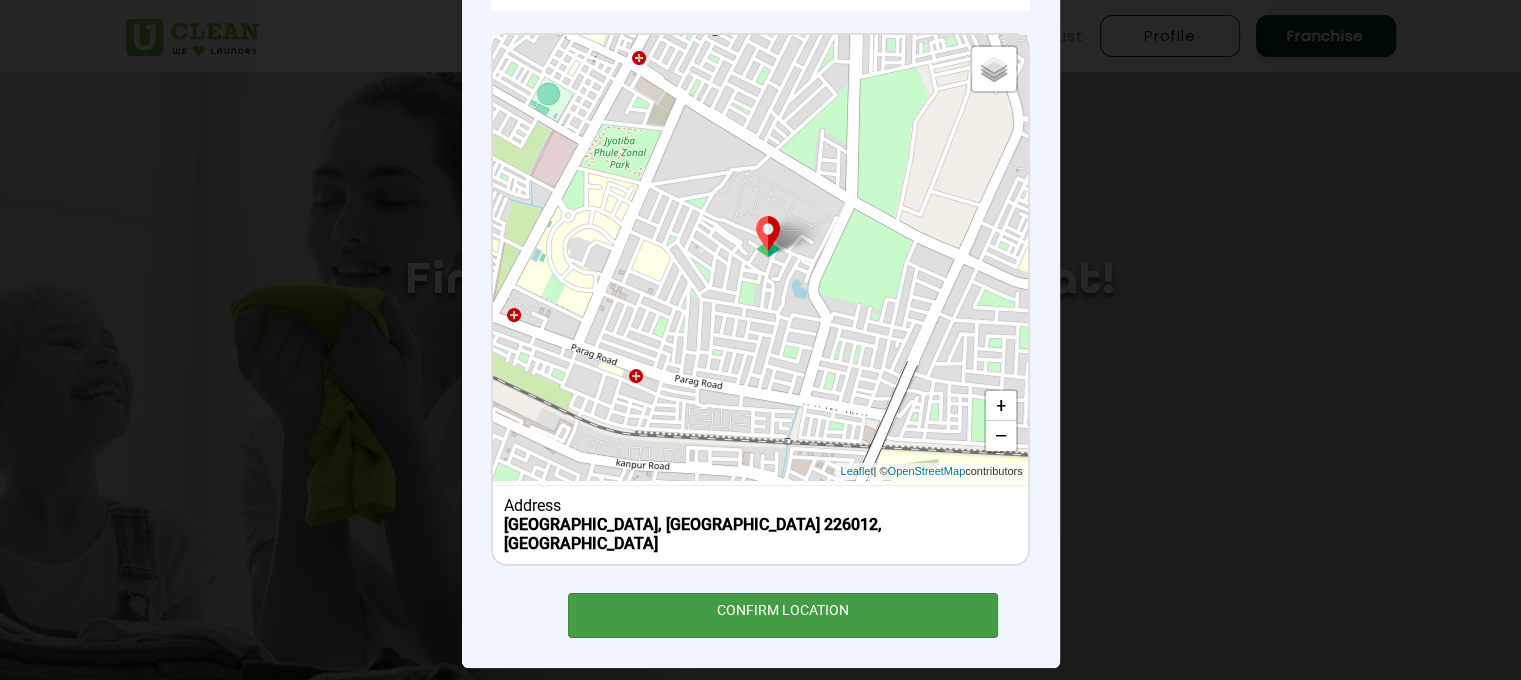 click on "CONFIRM LOCATION" at bounding box center (783, 615) 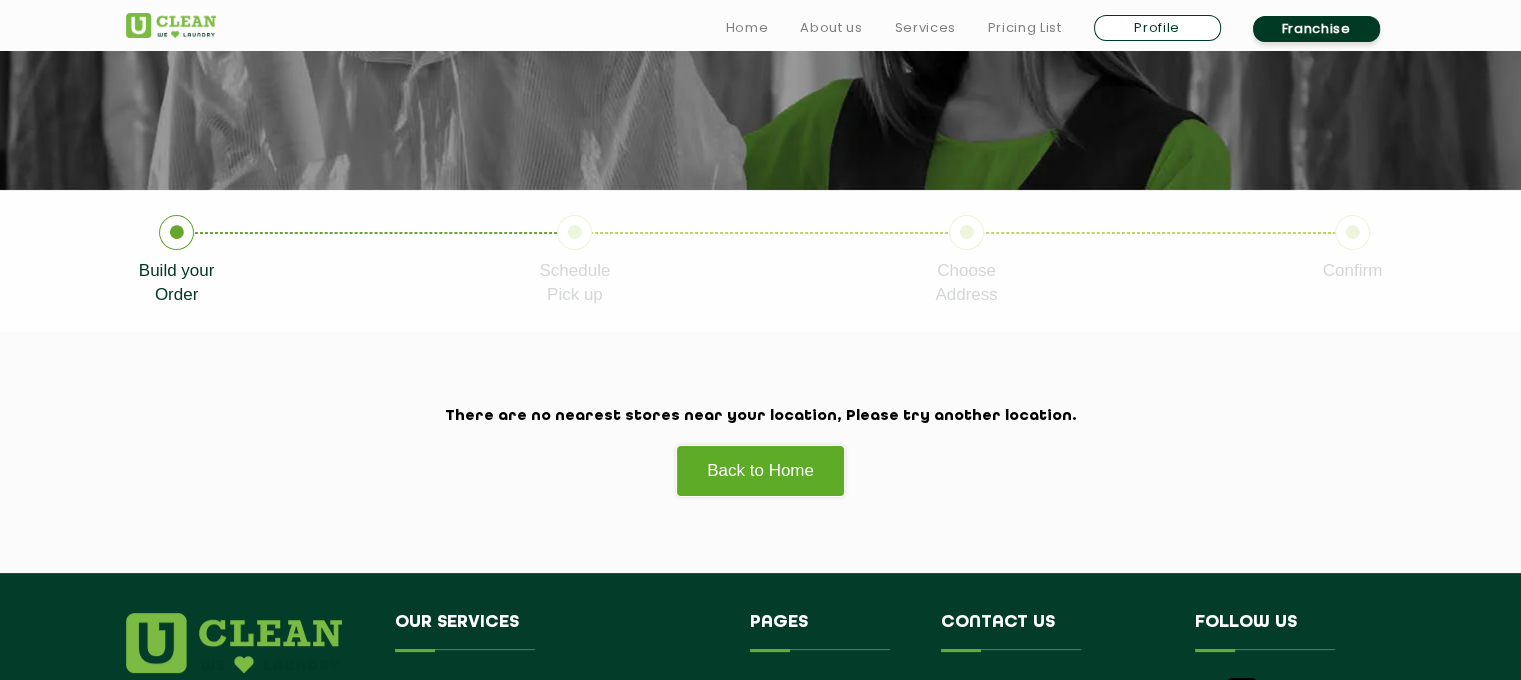 scroll, scrollTop: 296, scrollLeft: 0, axis: vertical 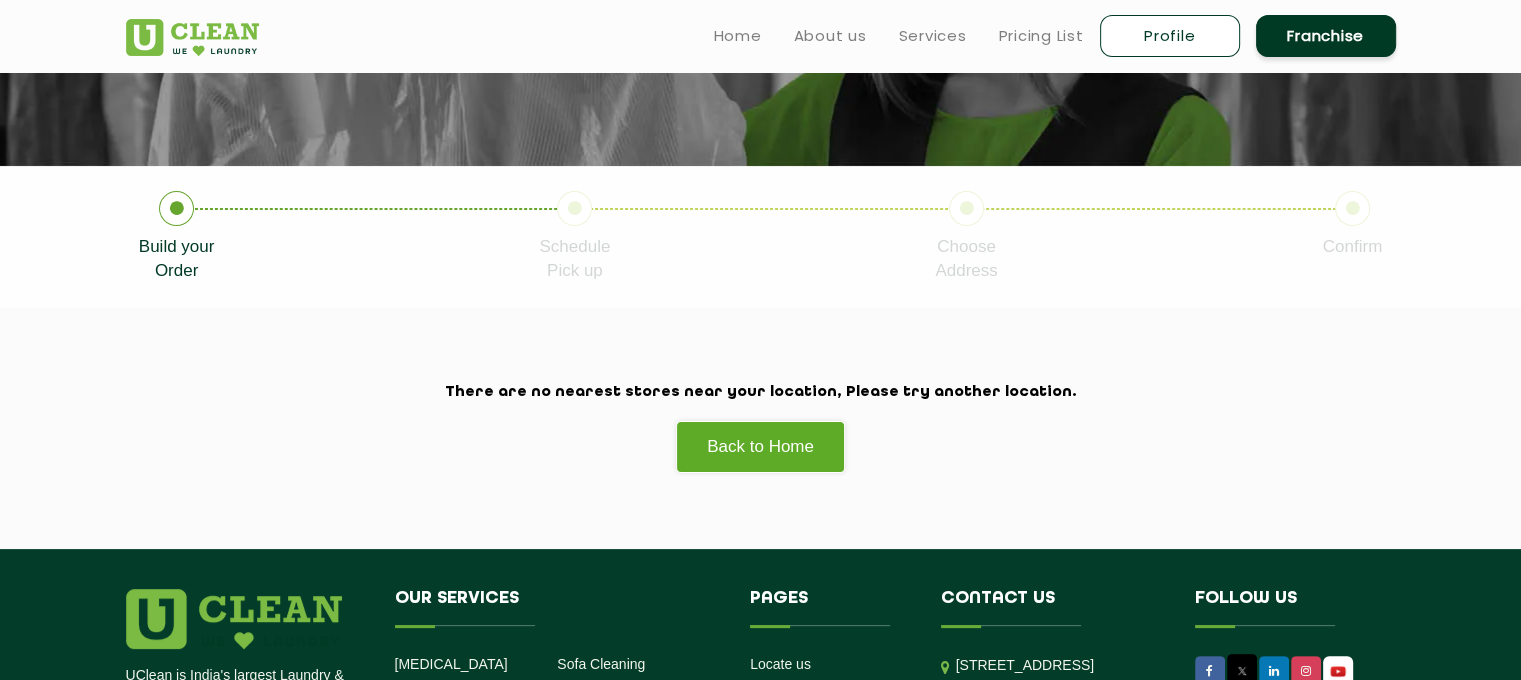 click 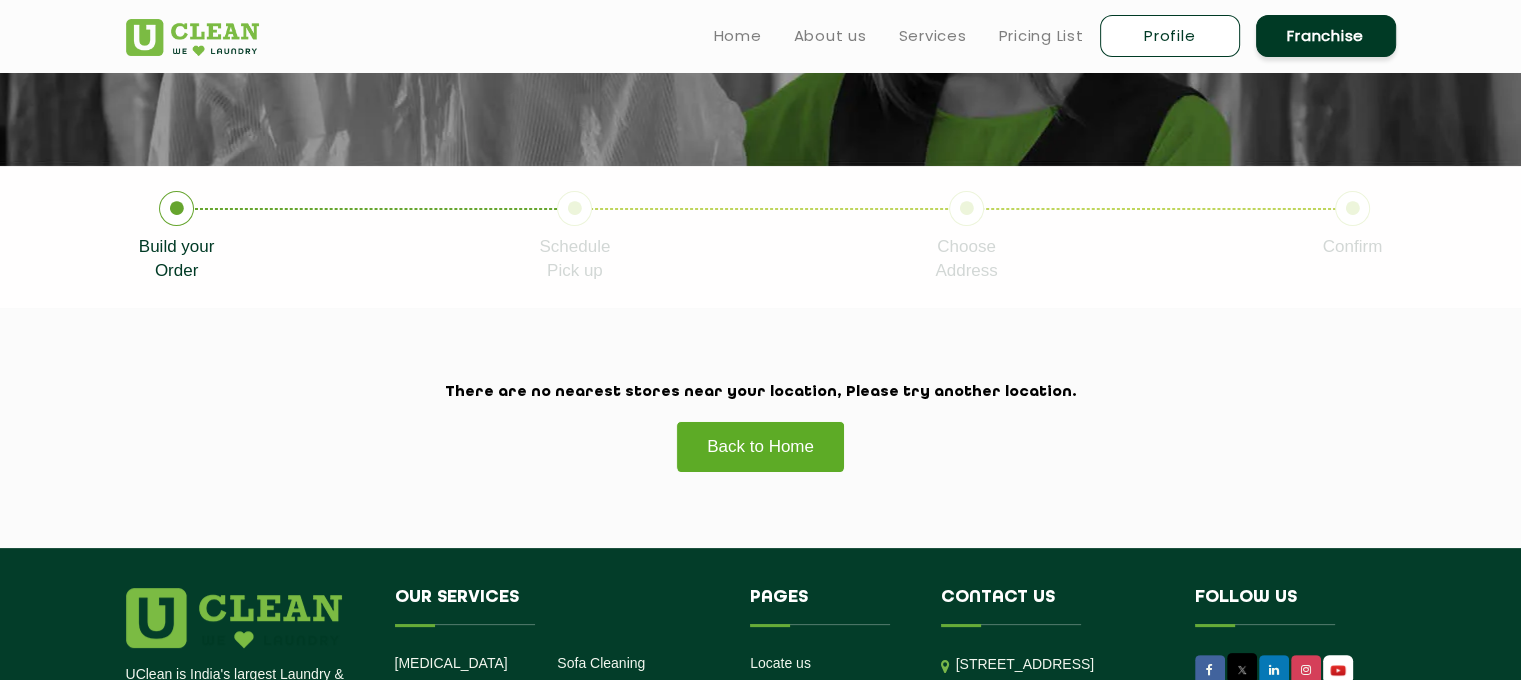 click on "Back to Home" 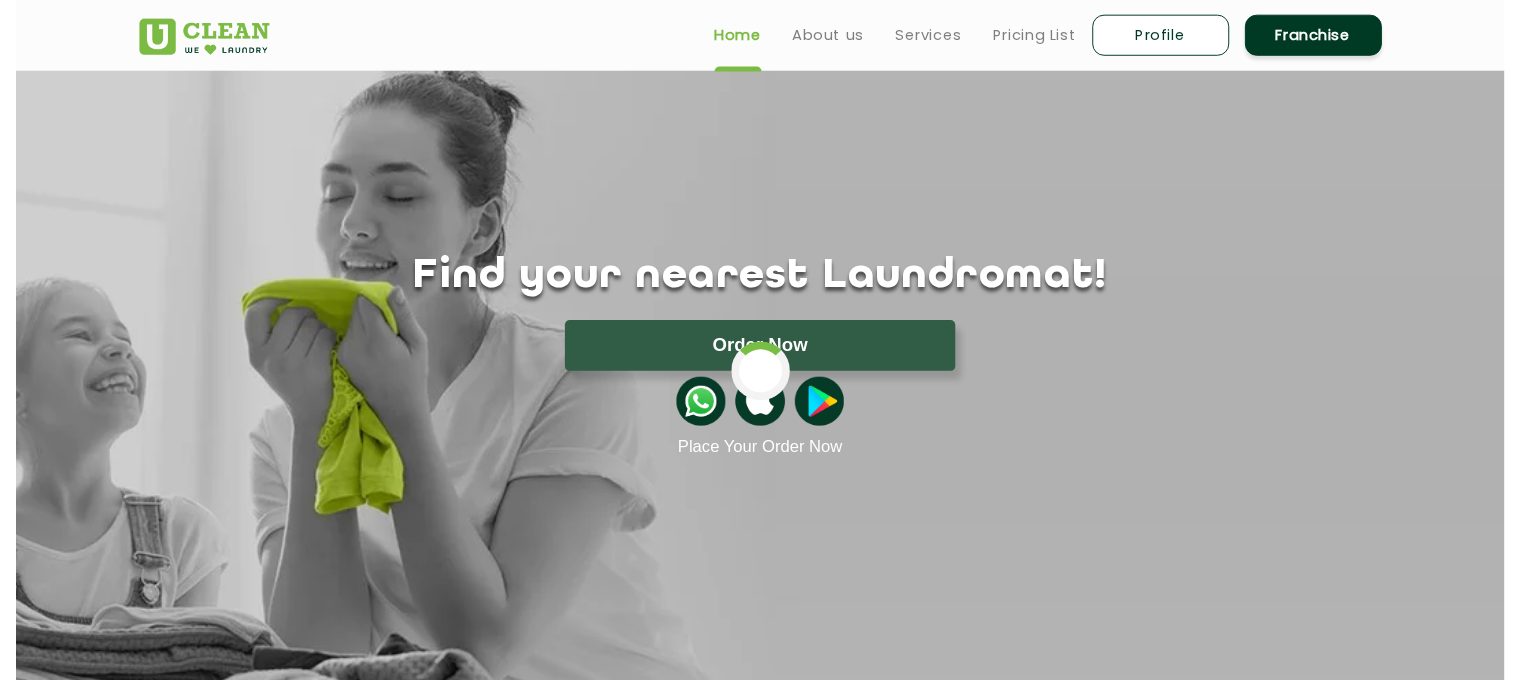scroll, scrollTop: 0, scrollLeft: 0, axis: both 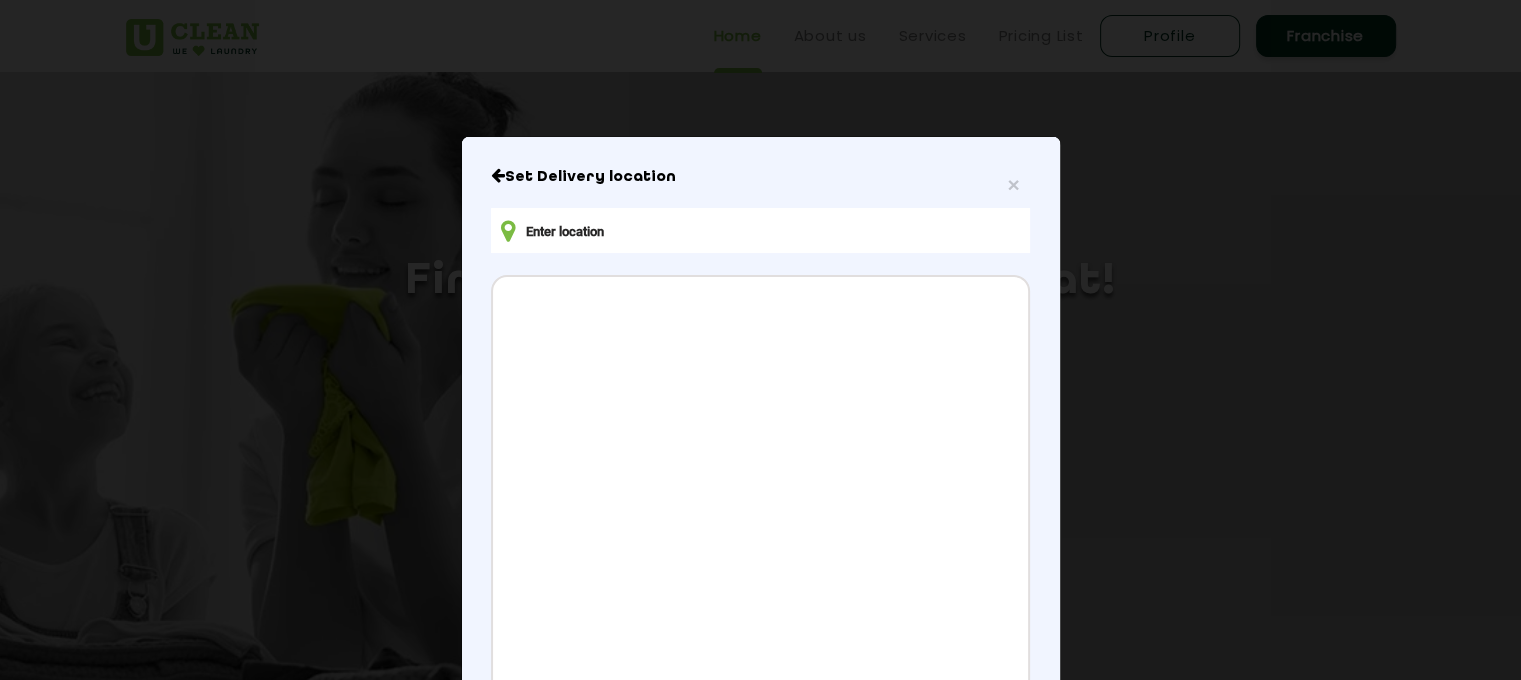 click at bounding box center [760, 230] 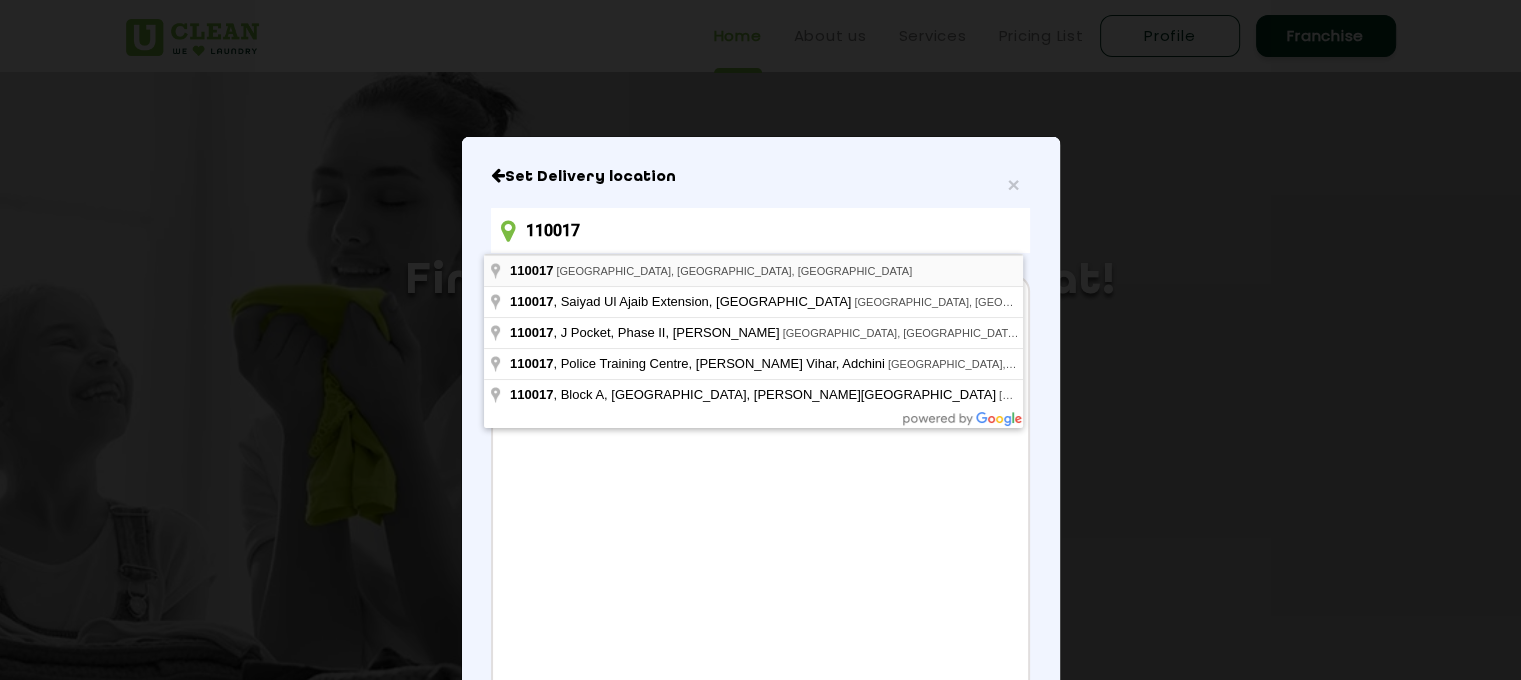 type on "110017" 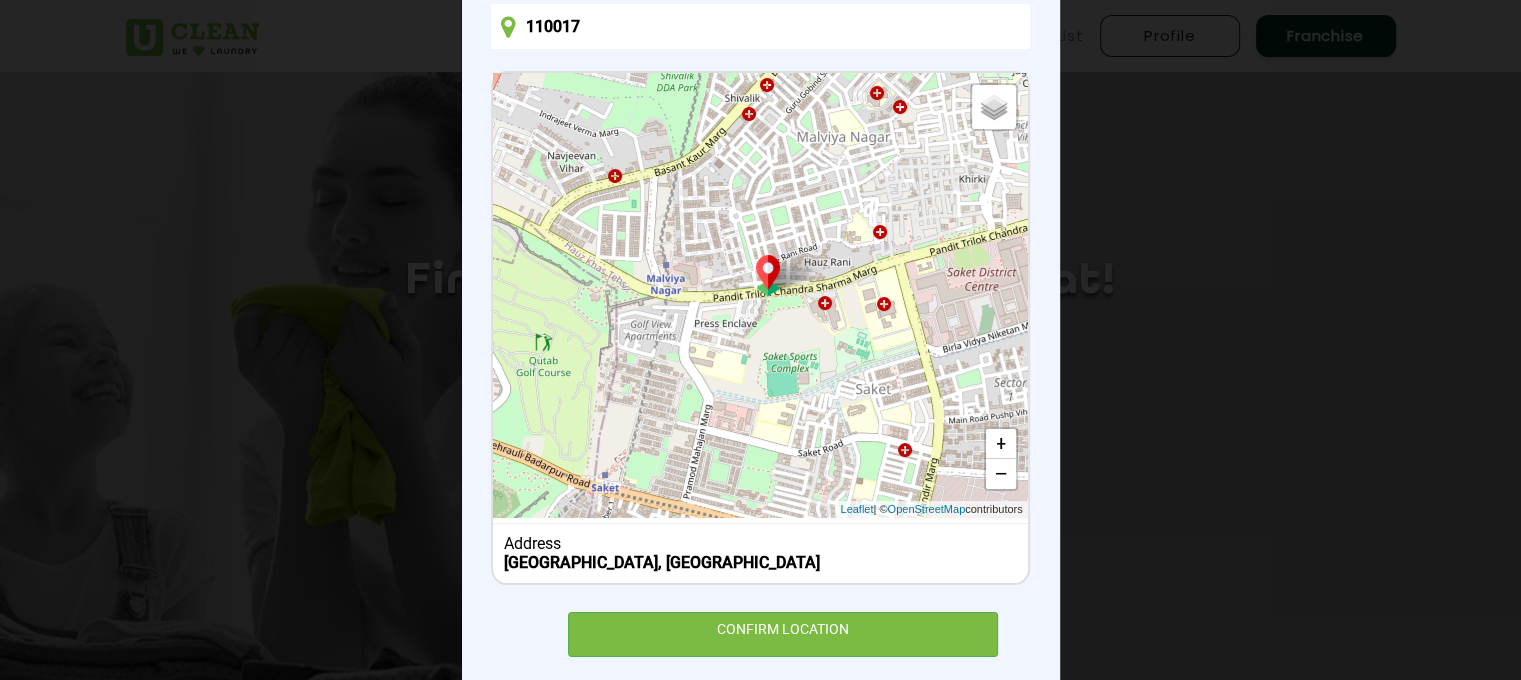 scroll, scrollTop: 242, scrollLeft: 0, axis: vertical 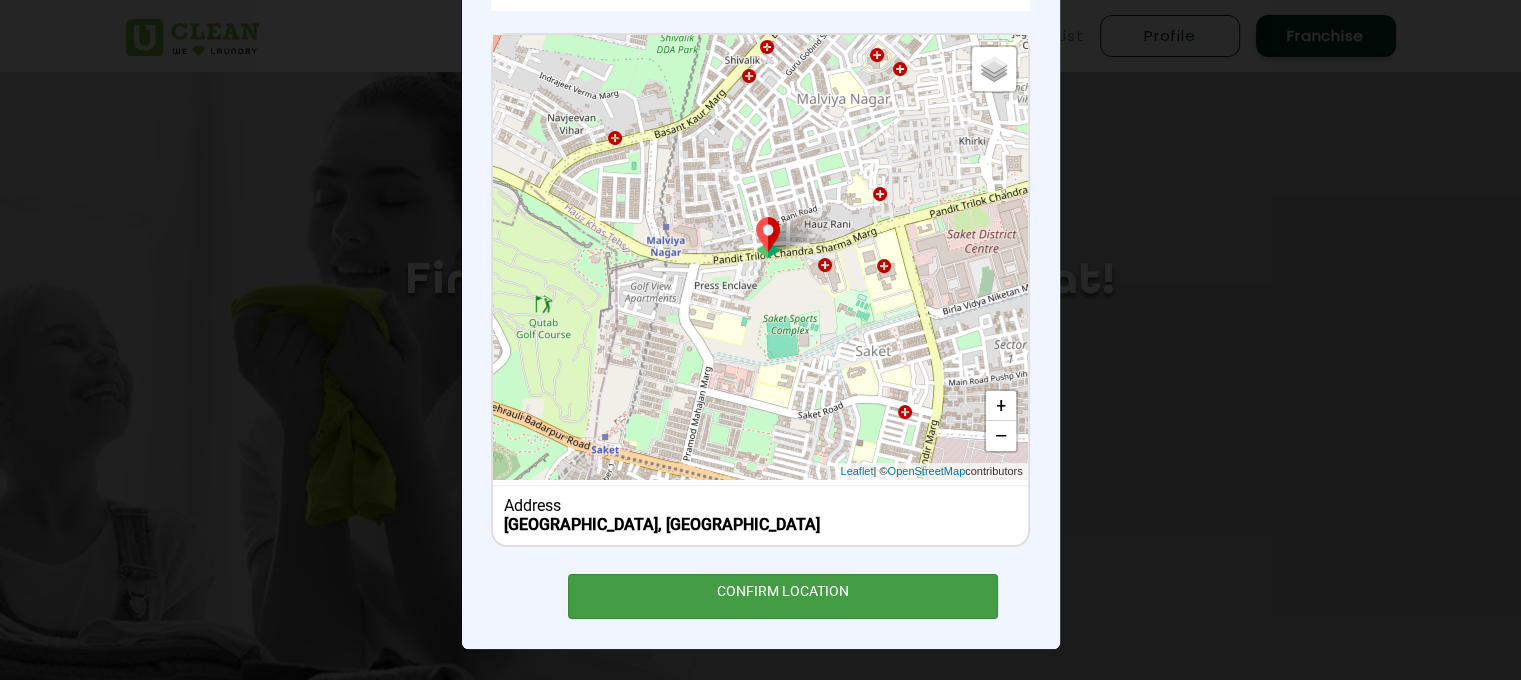 click on "CONFIRM LOCATION" at bounding box center (783, 596) 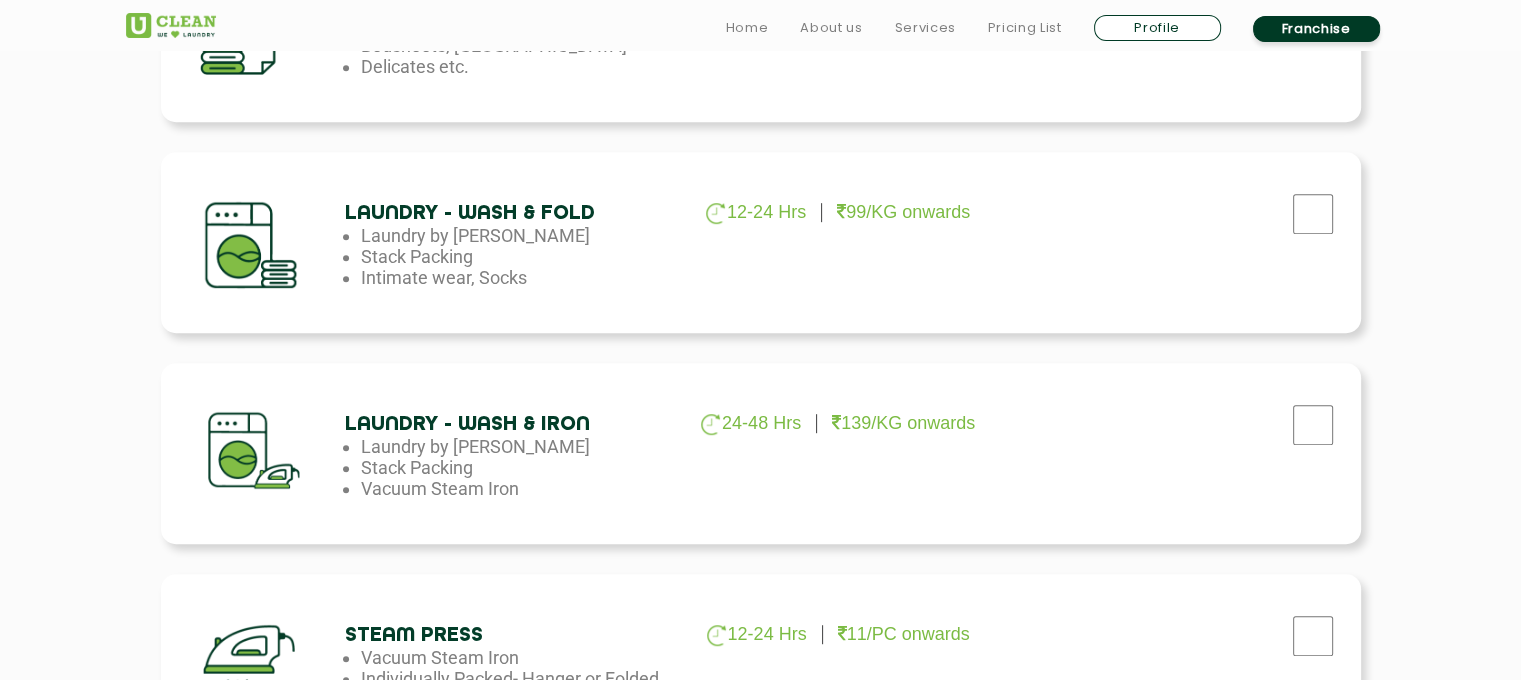 scroll, scrollTop: 1058, scrollLeft: 0, axis: vertical 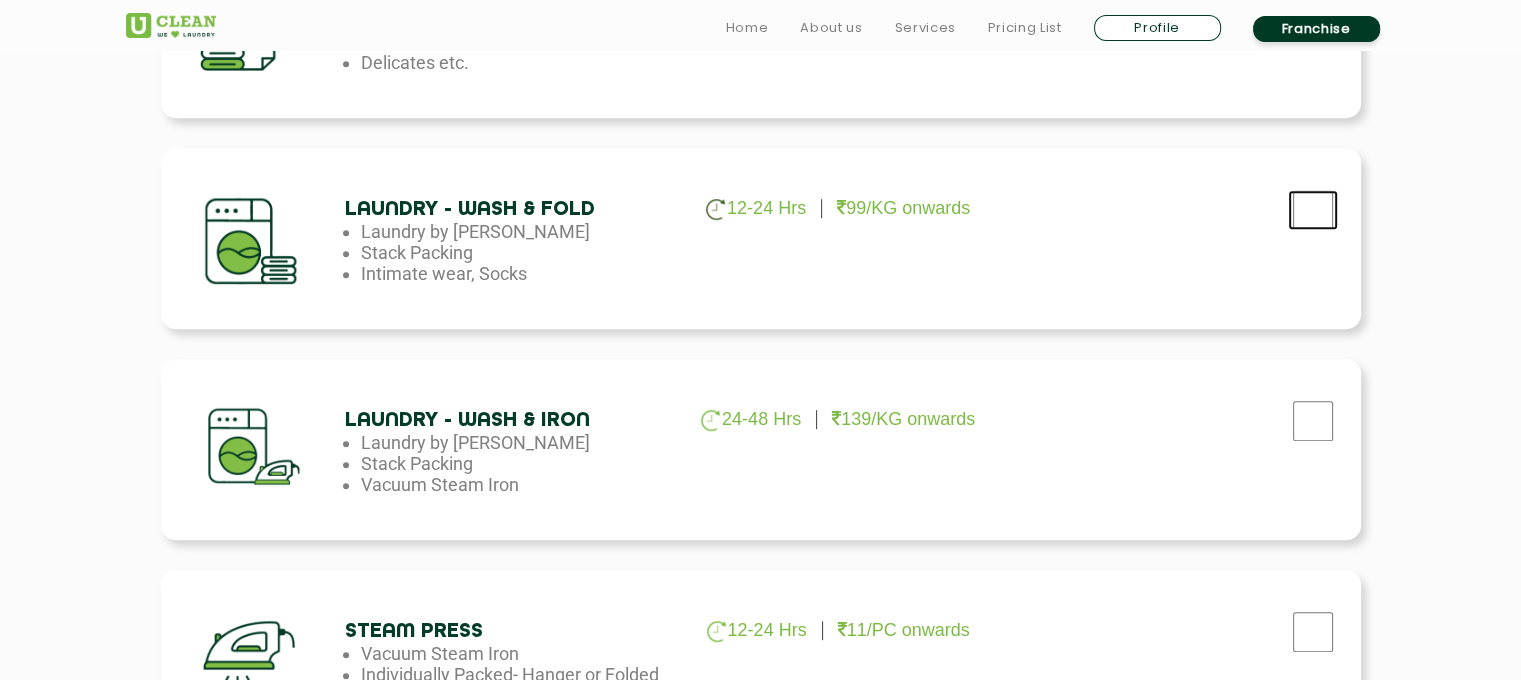 click at bounding box center (1313, -212) 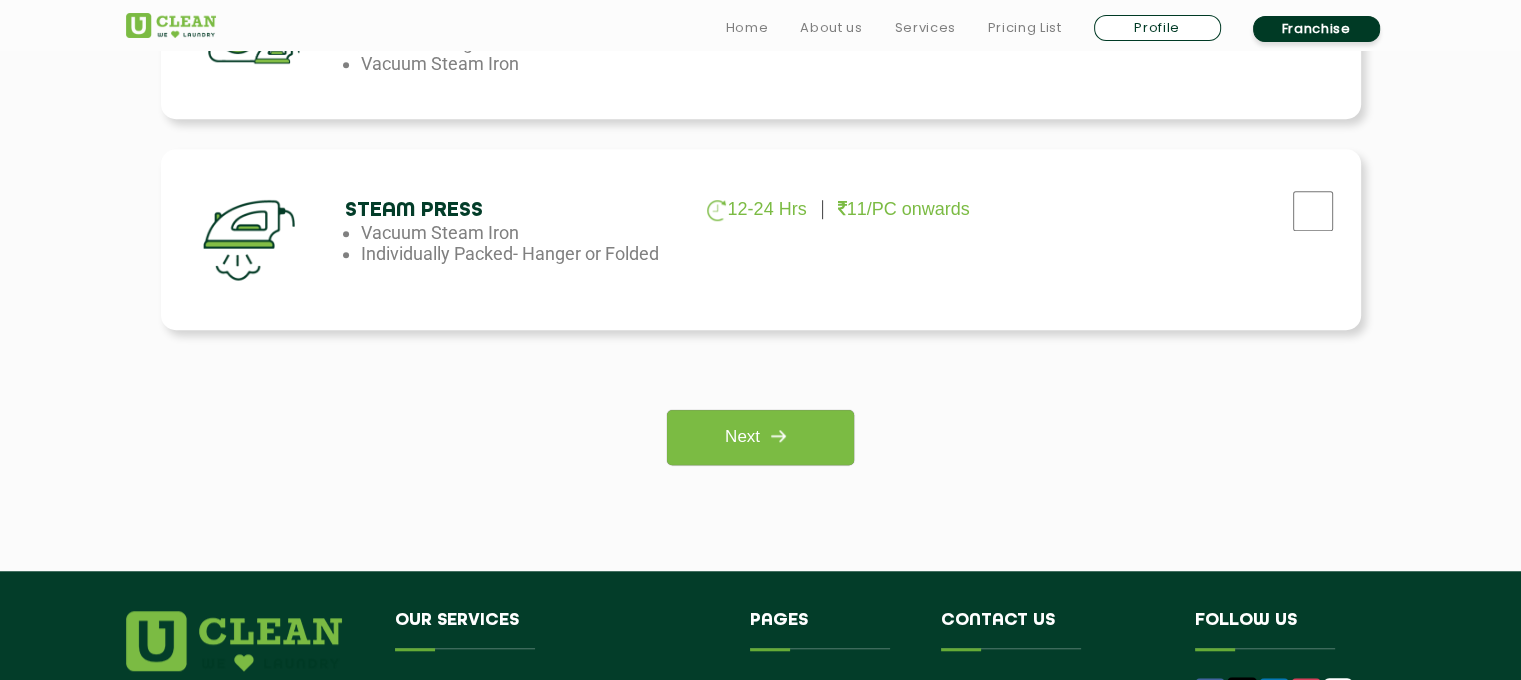 scroll, scrollTop: 1482, scrollLeft: 0, axis: vertical 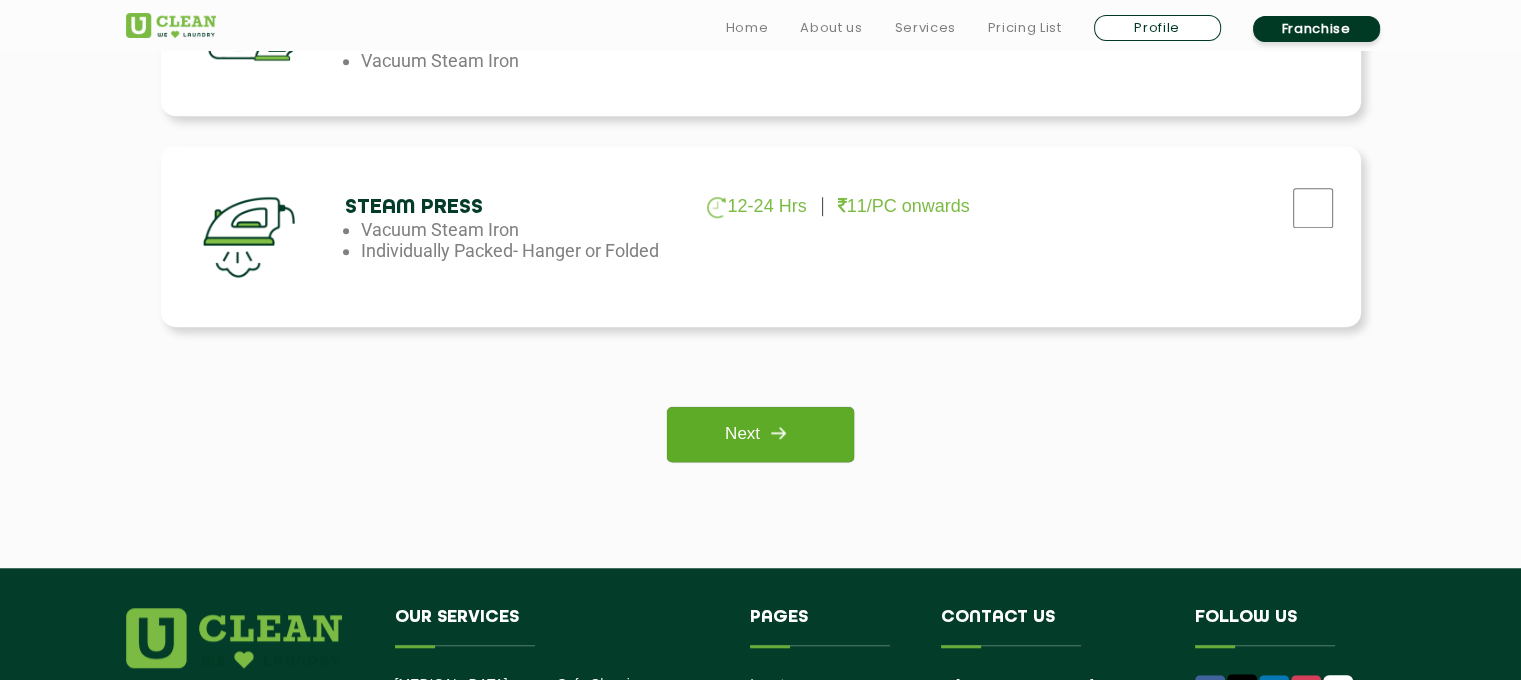 click on "Next" at bounding box center [760, 434] 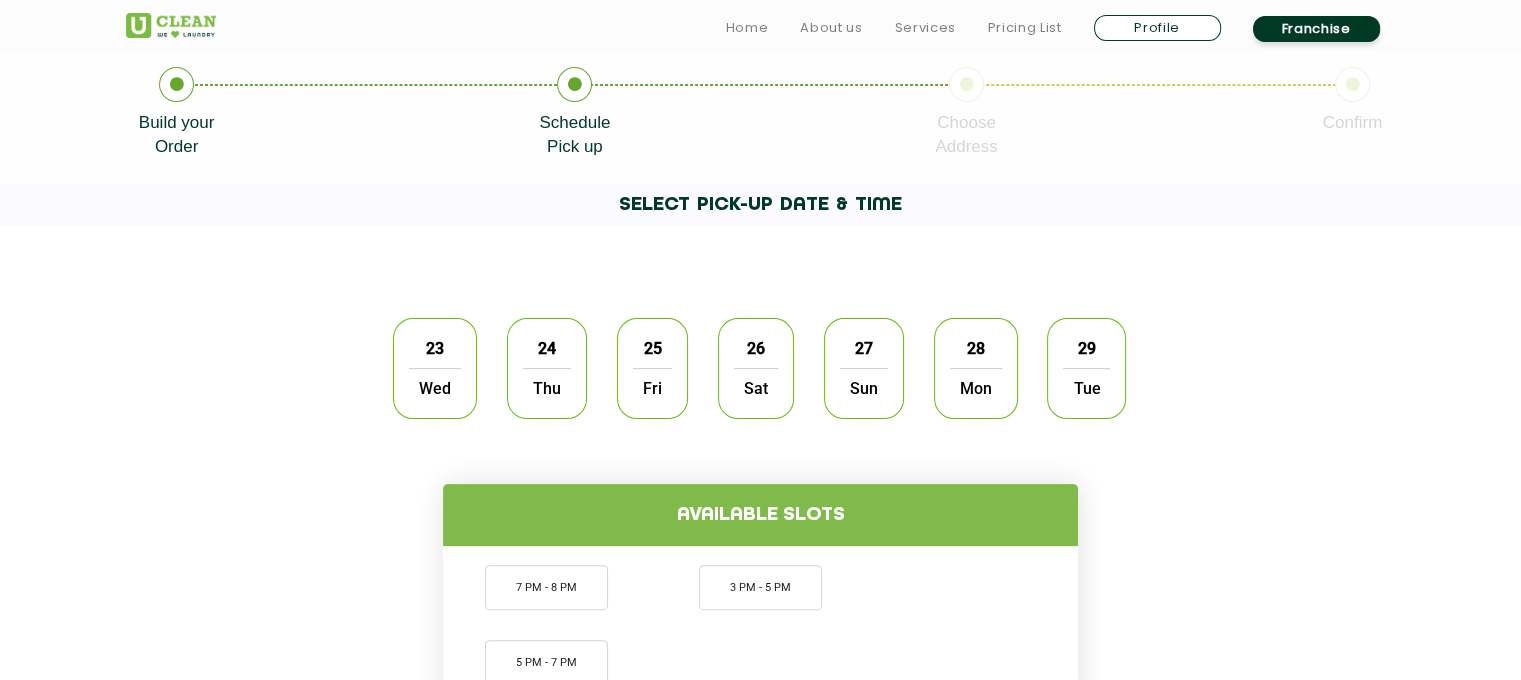 scroll, scrollTop: 440, scrollLeft: 0, axis: vertical 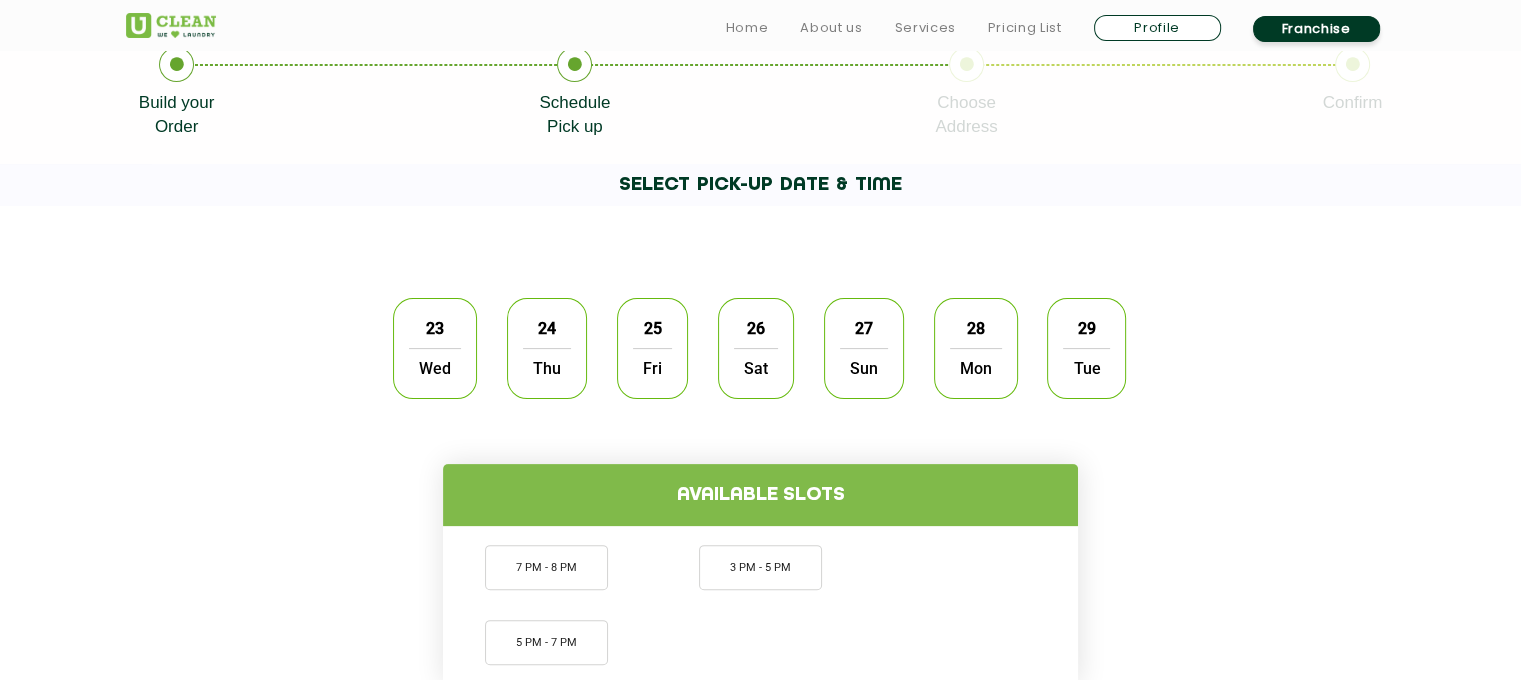 click on "23  Wed 24  Thu 25  Fri 26  Sat 27  Sun 28  Mon 29  Tue" 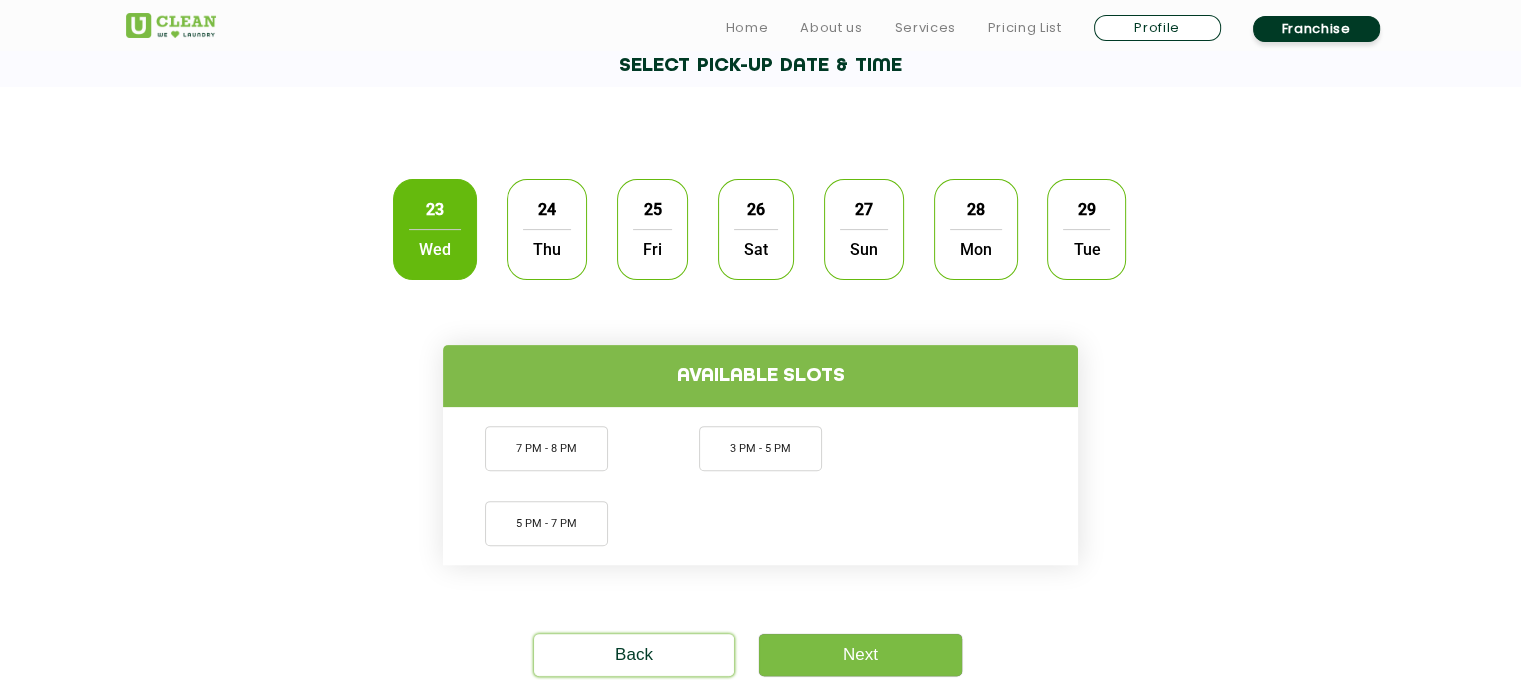 scroll, scrollTop: 568, scrollLeft: 0, axis: vertical 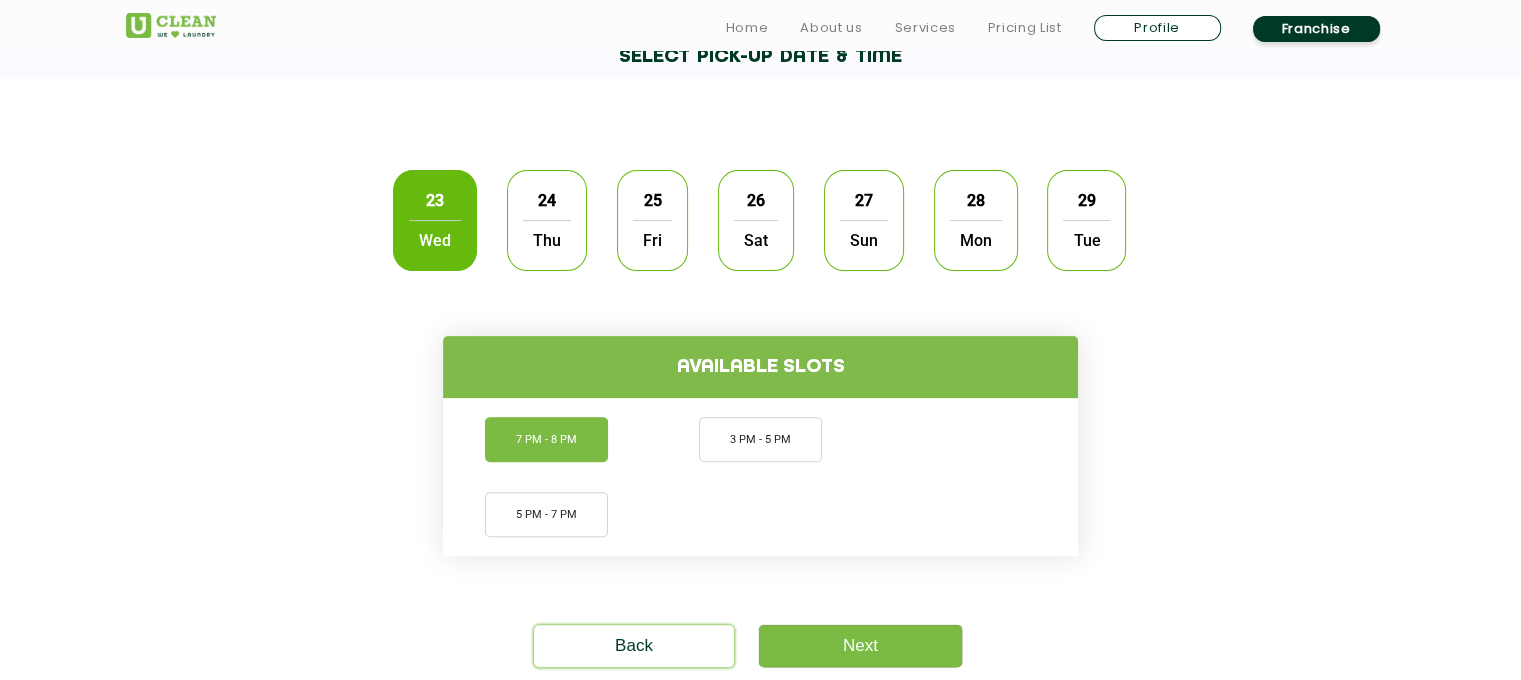 click on "7 PM - 8 PM" 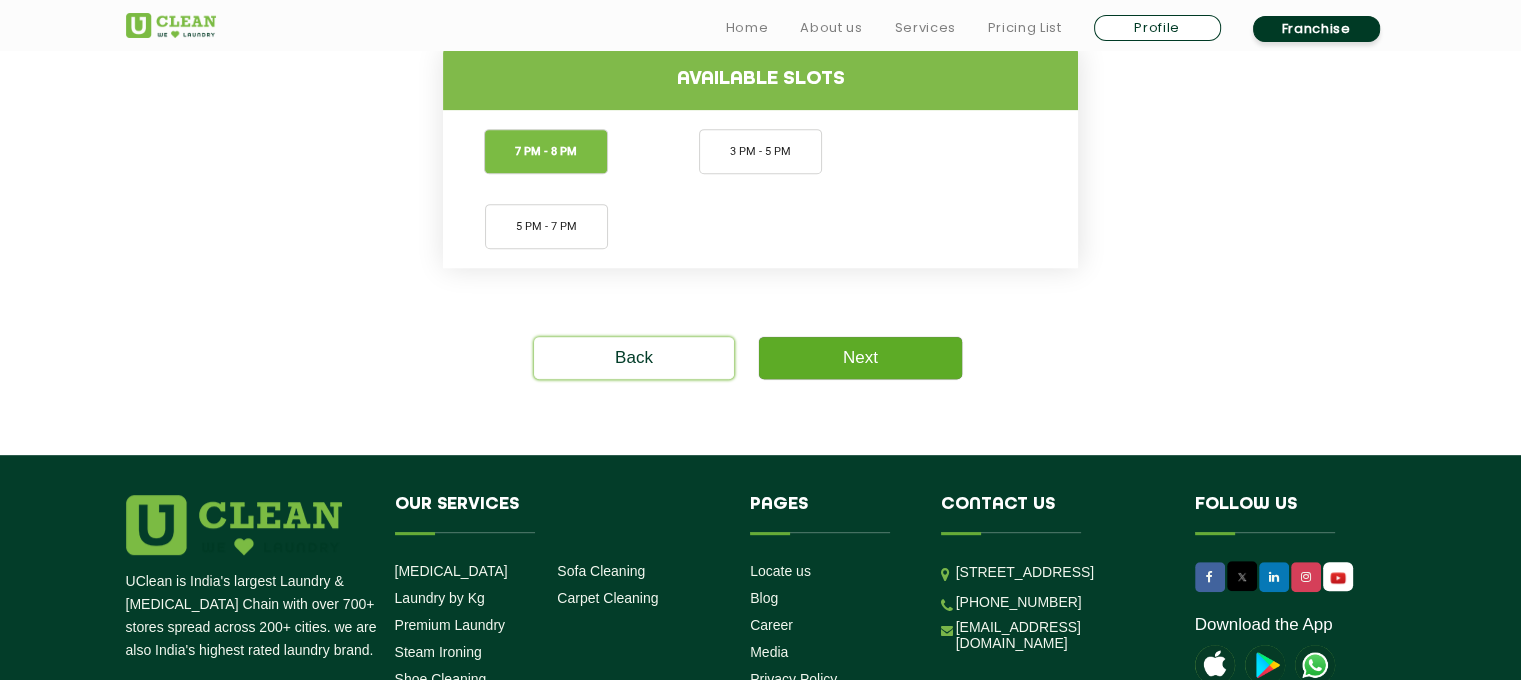 scroll, scrollTop: 899, scrollLeft: 0, axis: vertical 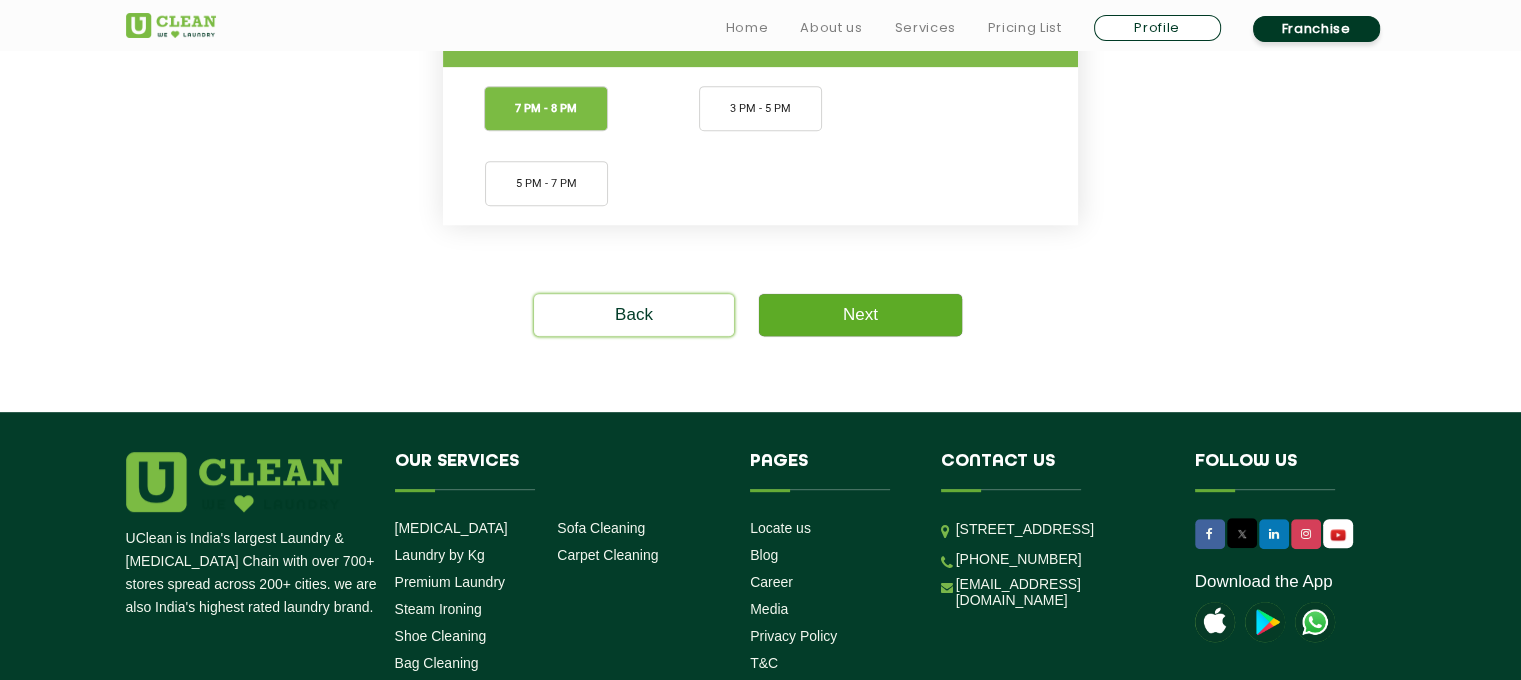 click on "Next" 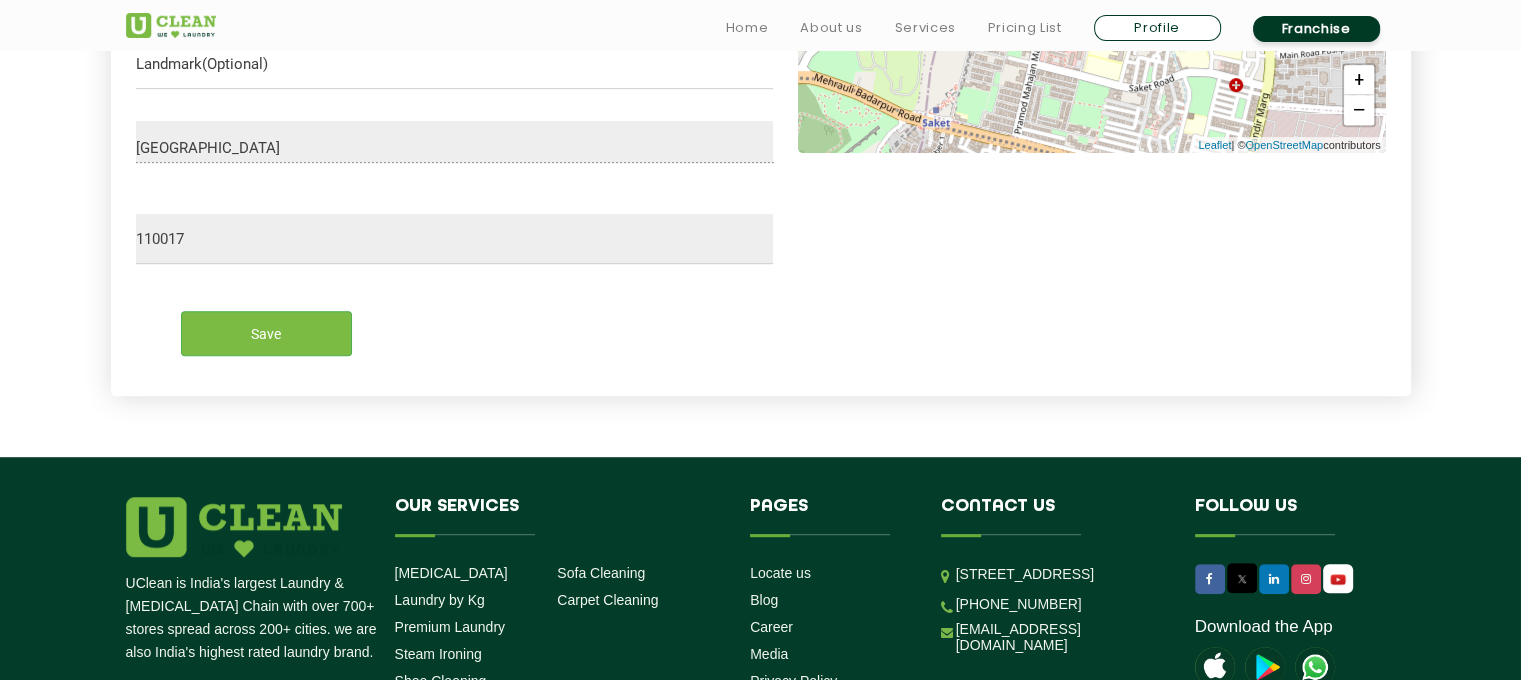 scroll, scrollTop: 994, scrollLeft: 0, axis: vertical 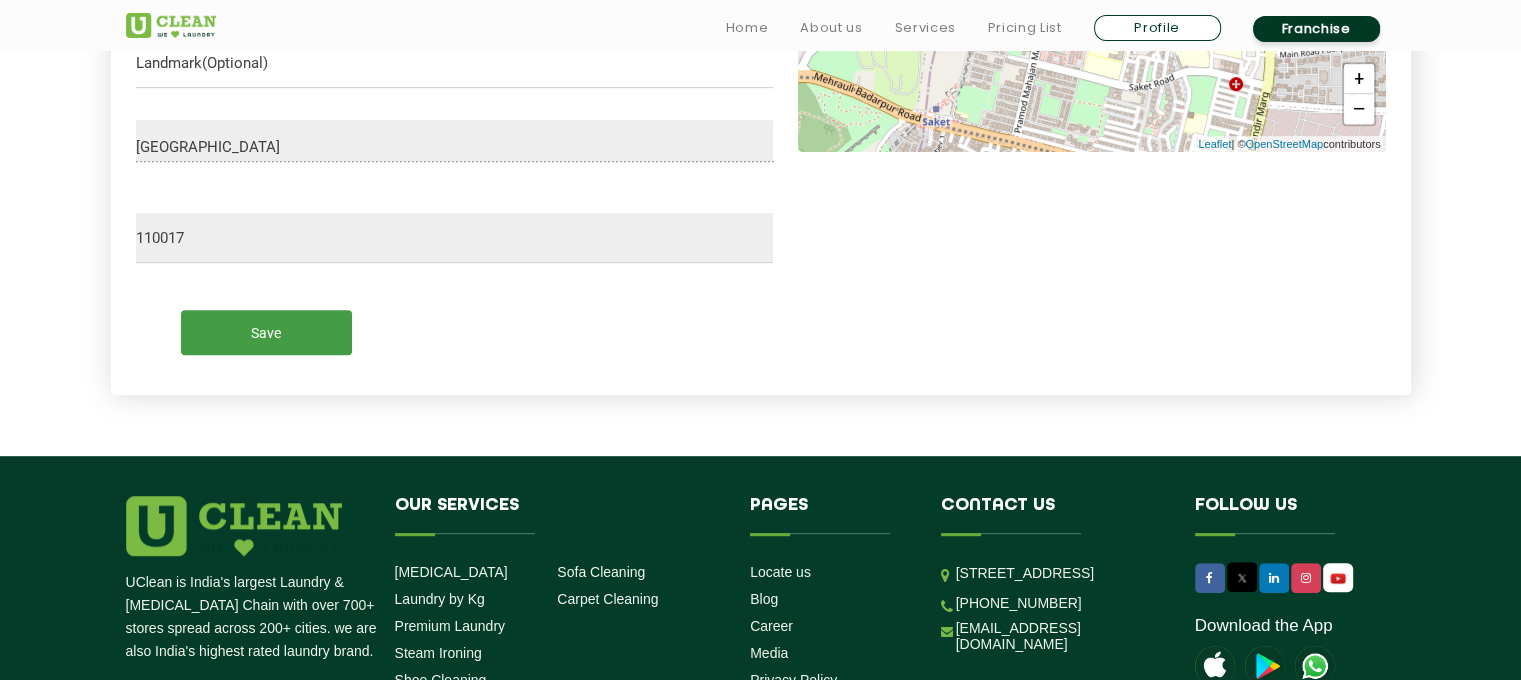 click on "Save" at bounding box center [266, 332] 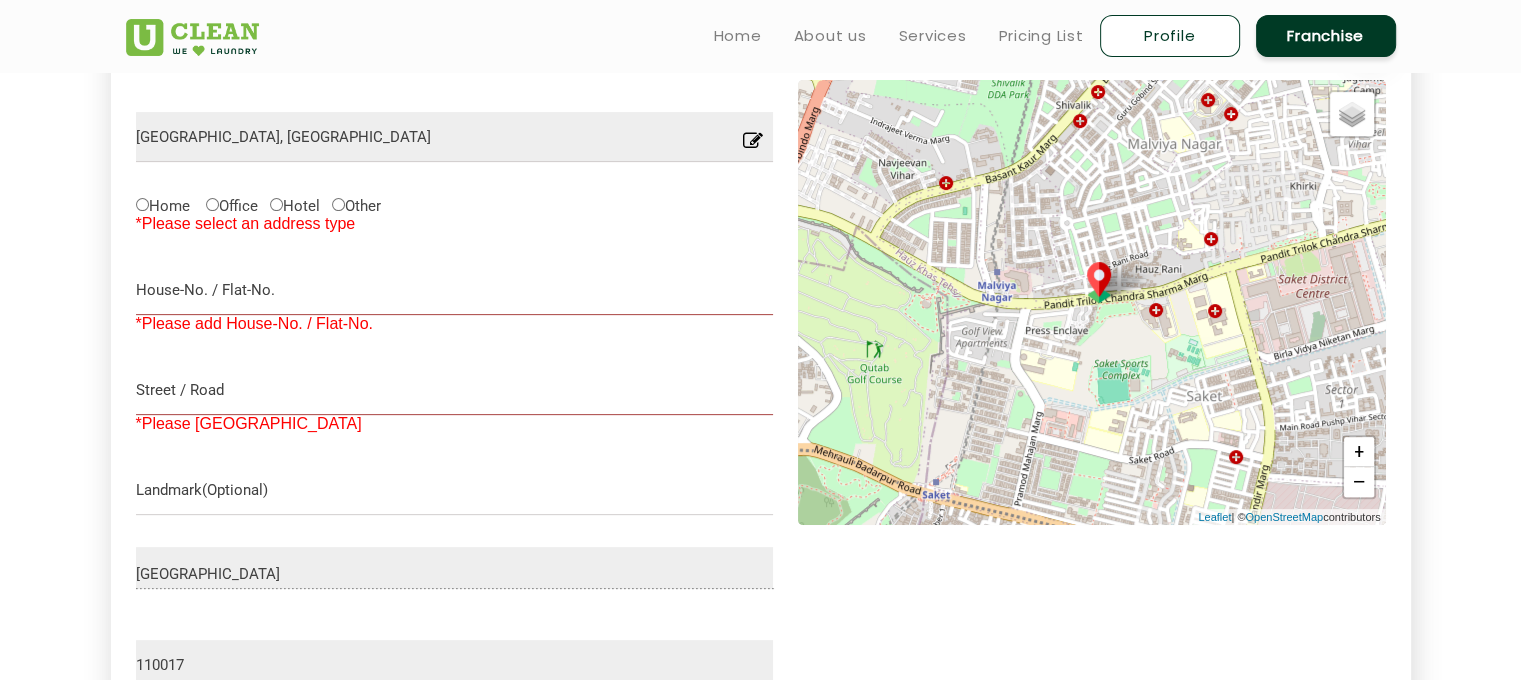 scroll, scrollTop: 617, scrollLeft: 0, axis: vertical 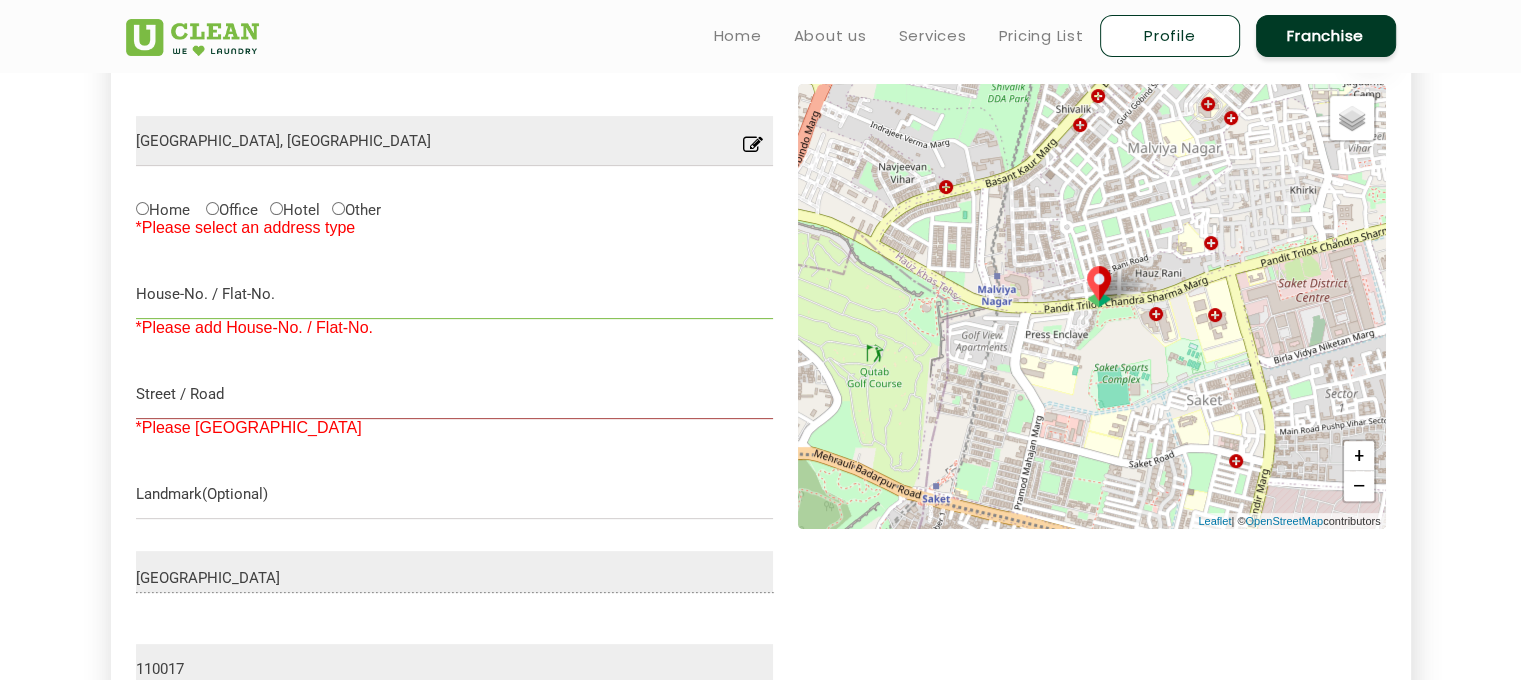 click at bounding box center (455, 294) 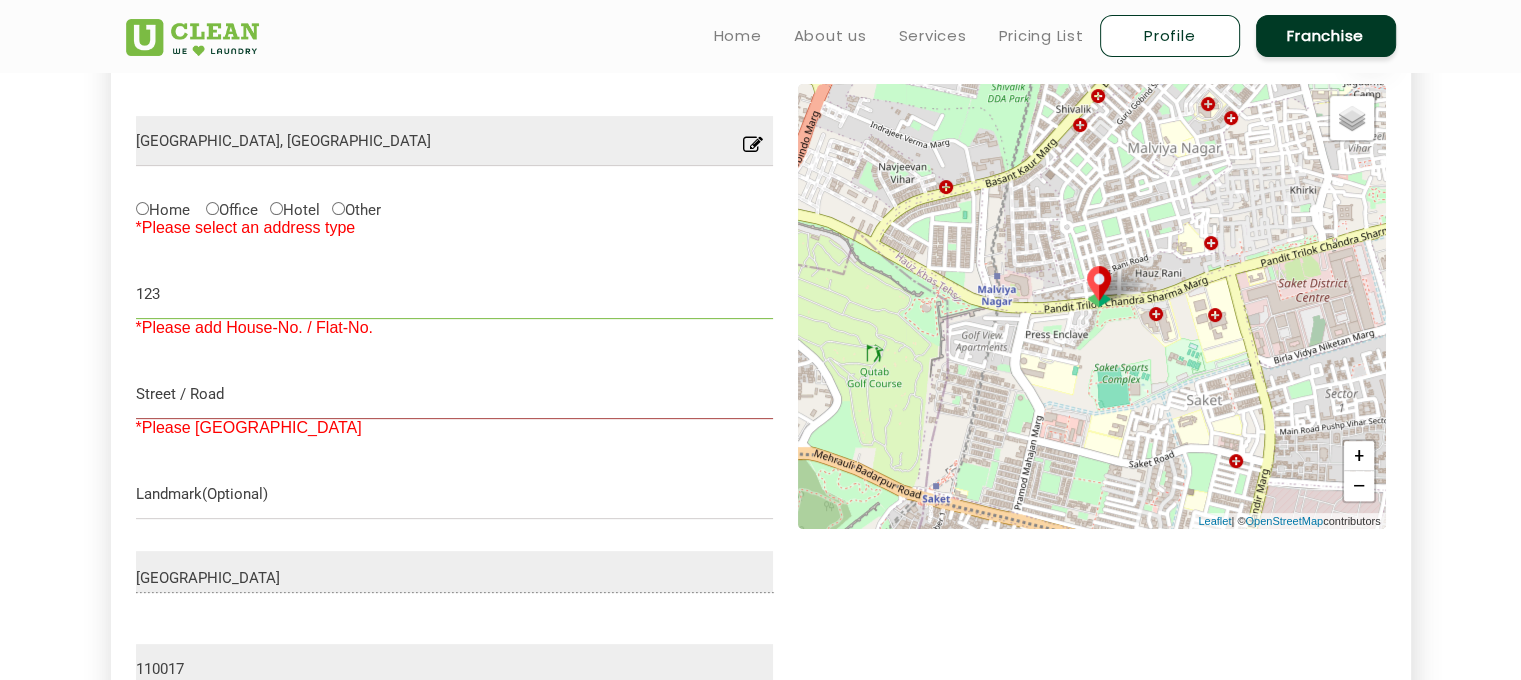 type on "123" 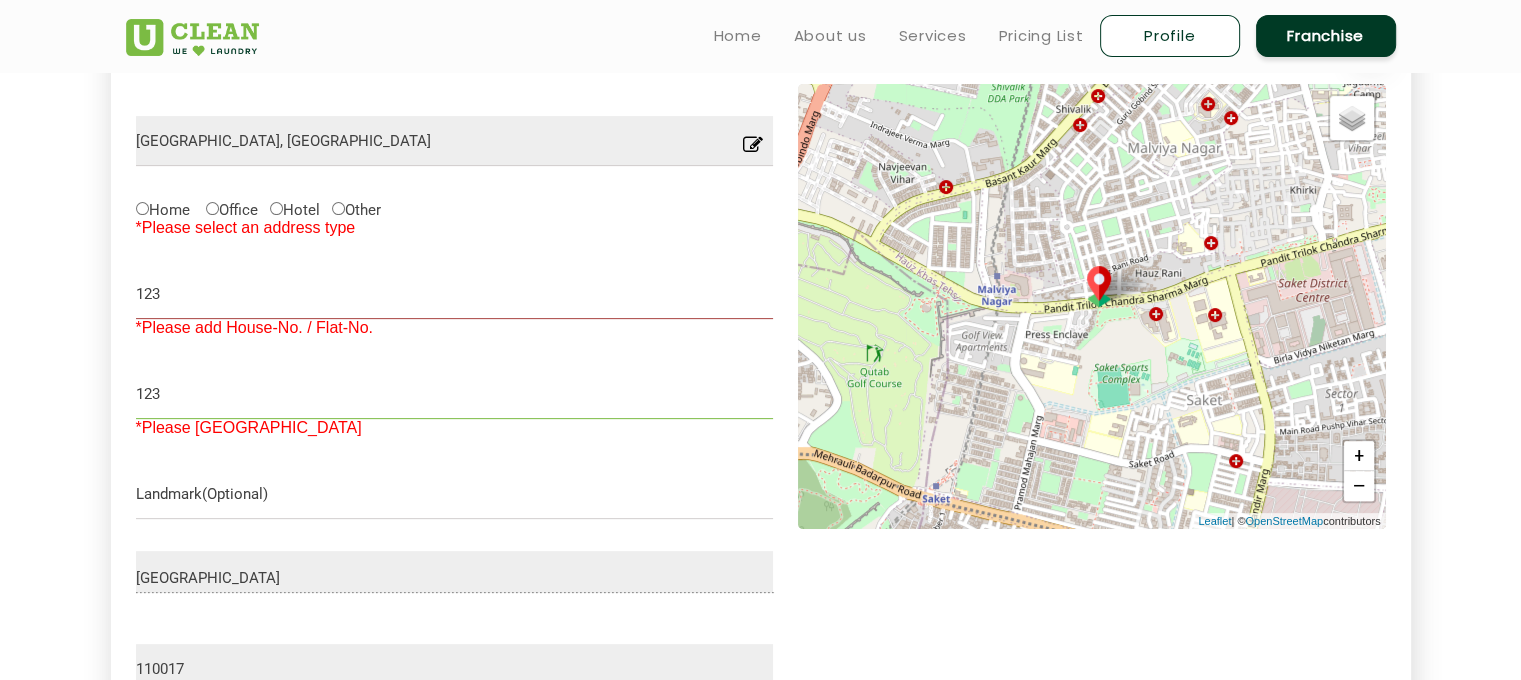 type on "123" 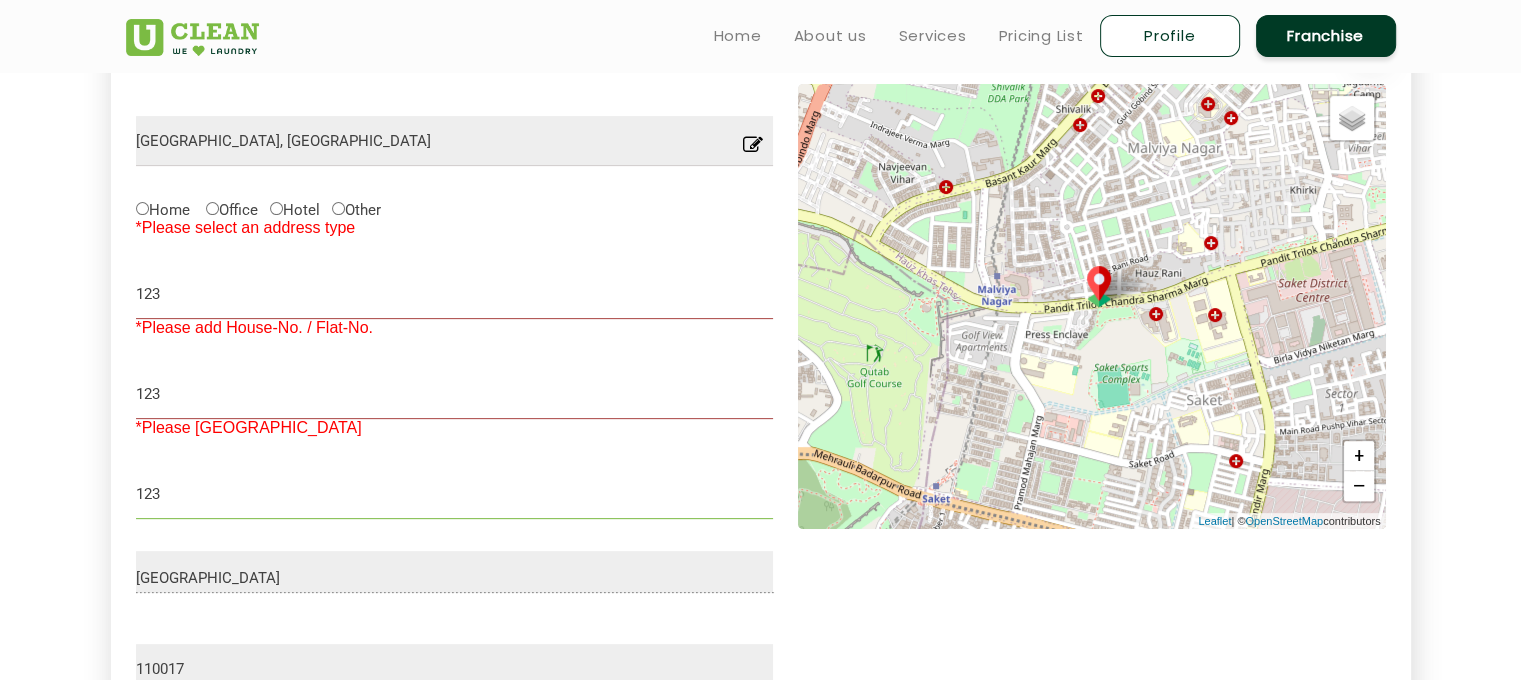 type on "123" 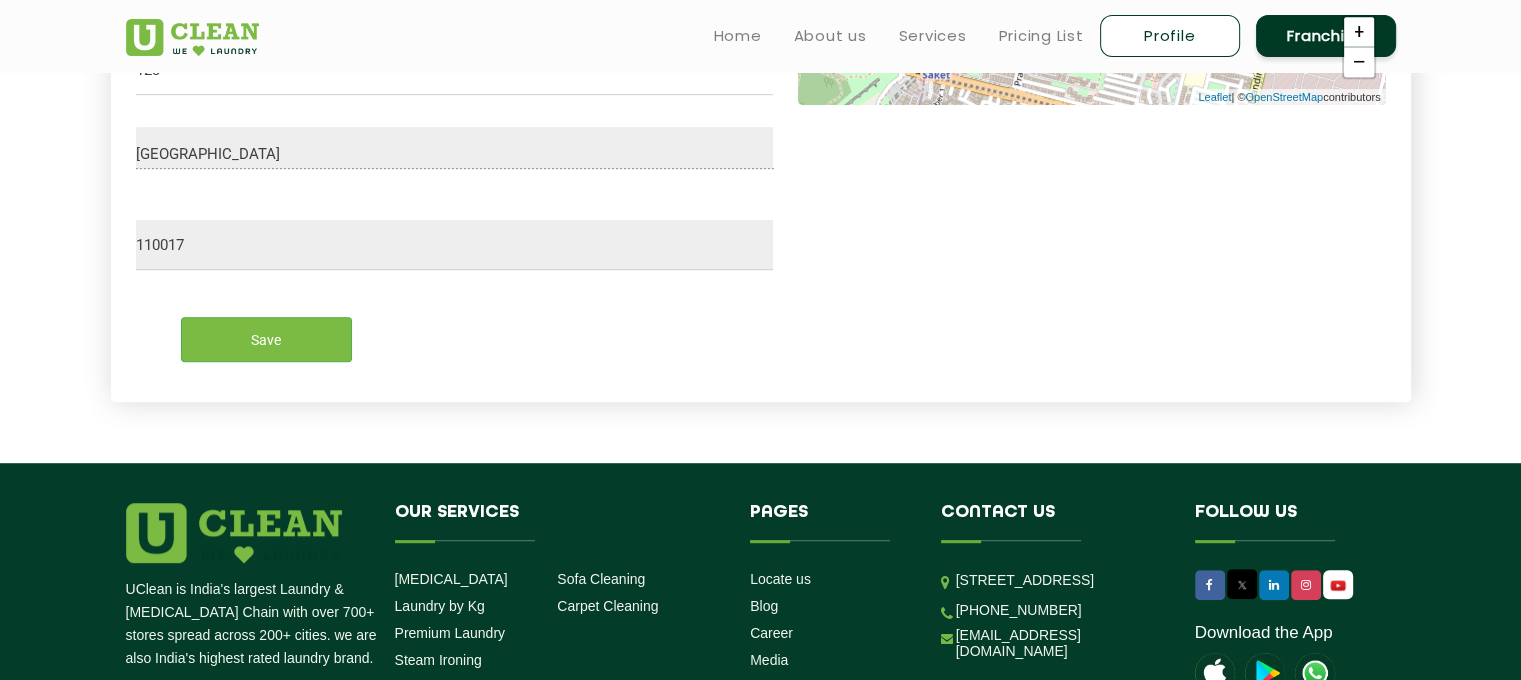 scroll, scrollTop: 701, scrollLeft: 0, axis: vertical 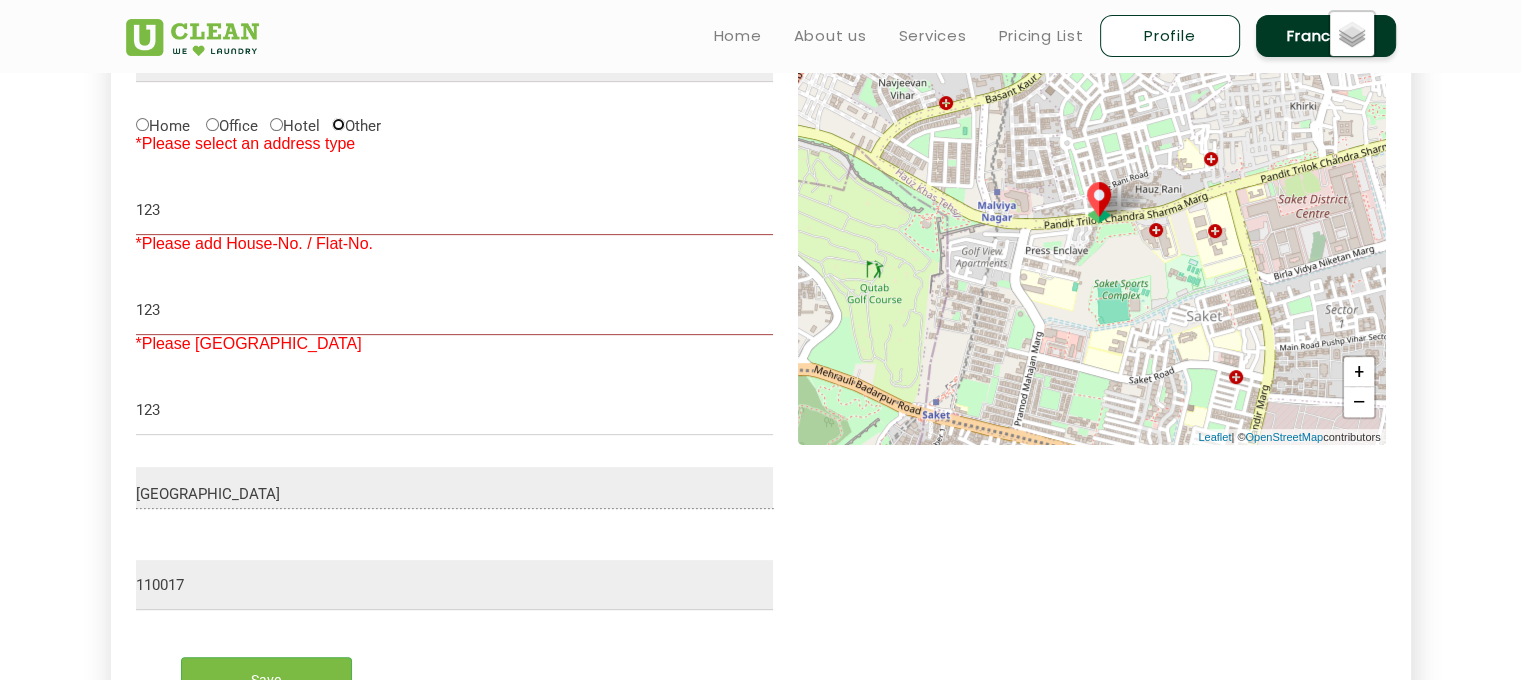 click on "Other" at bounding box center (338, 124) 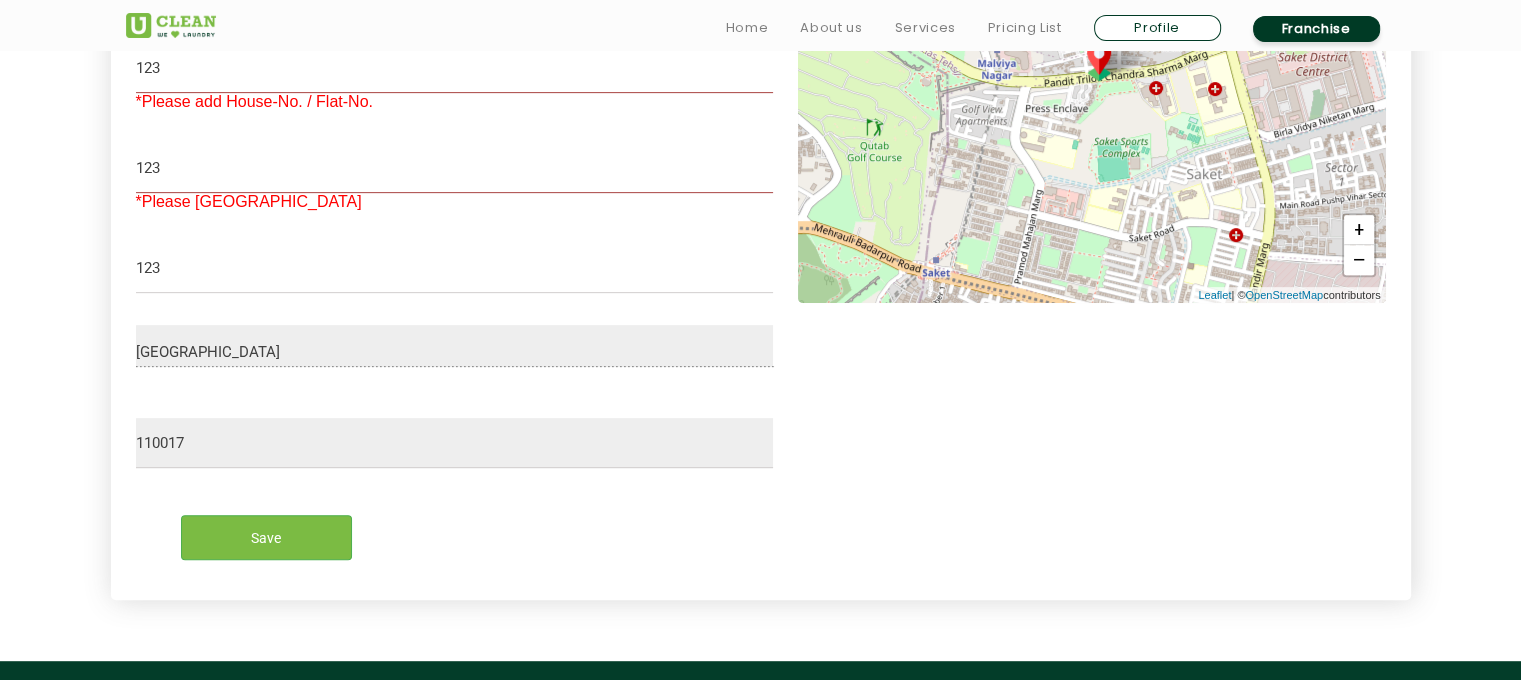 scroll, scrollTop: 847, scrollLeft: 0, axis: vertical 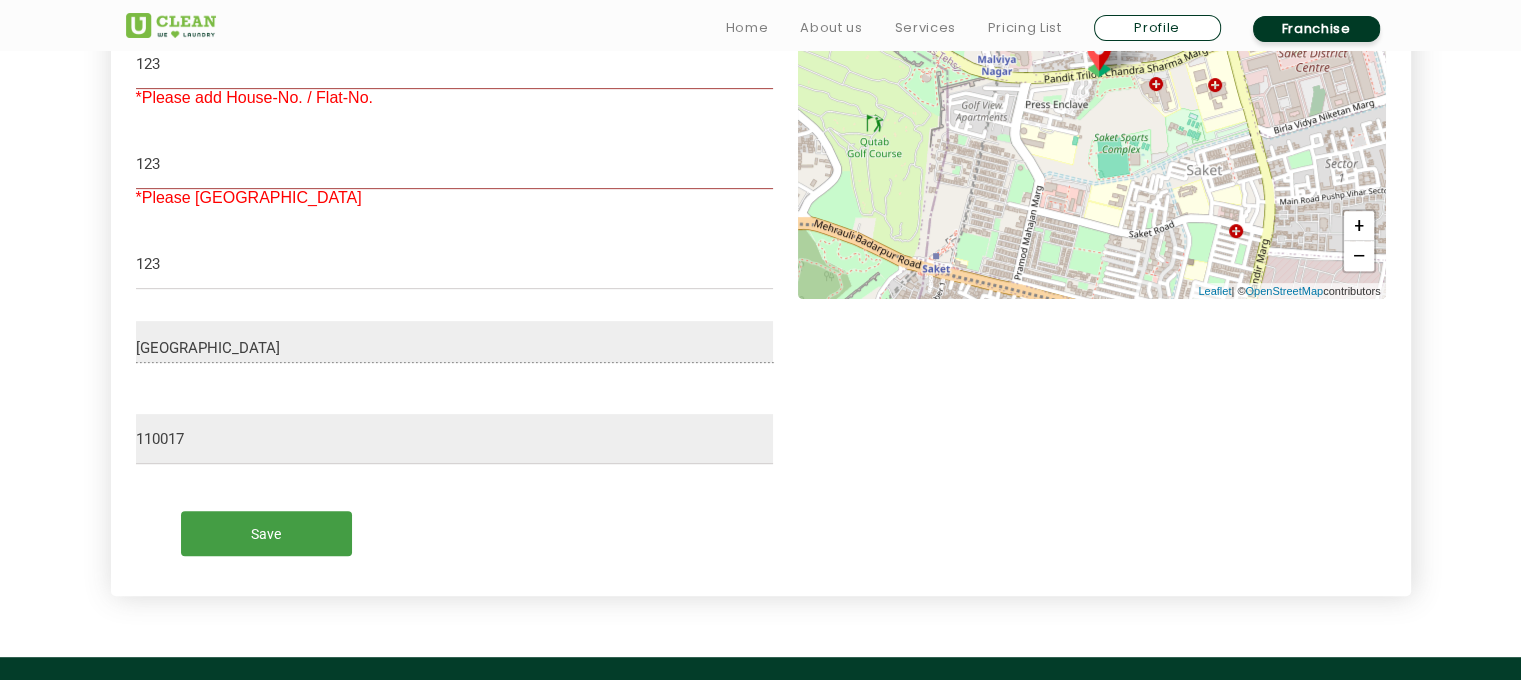 click on "Save" at bounding box center (266, 533) 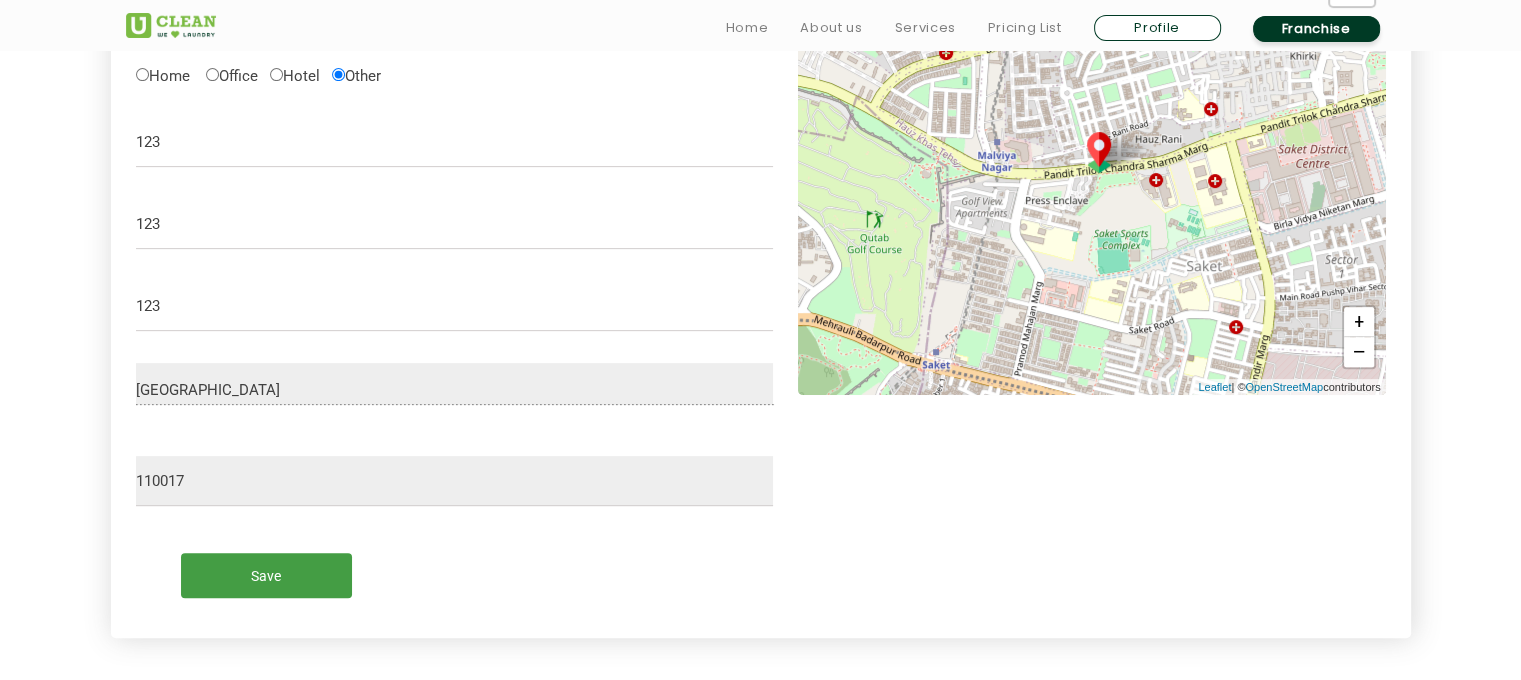 scroll, scrollTop: 756, scrollLeft: 0, axis: vertical 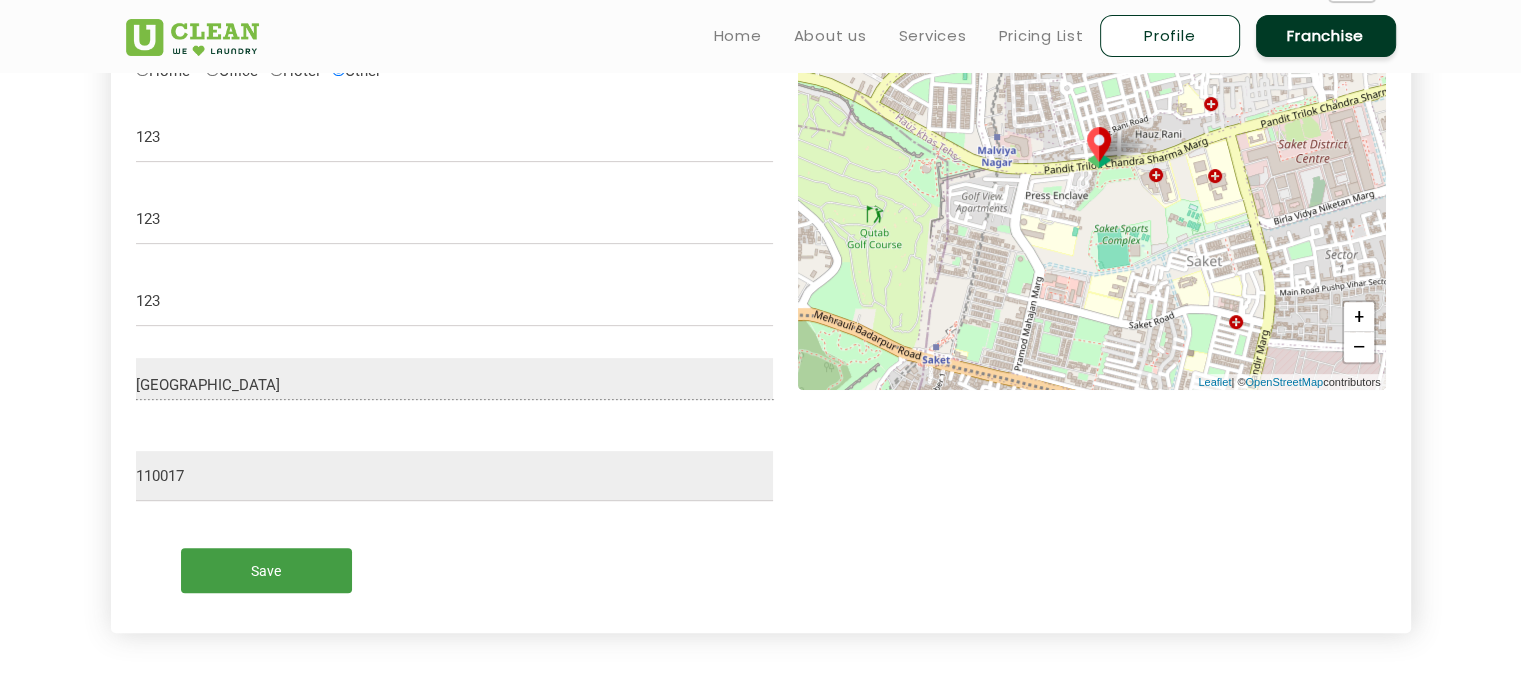 click on "Save" at bounding box center (266, 570) 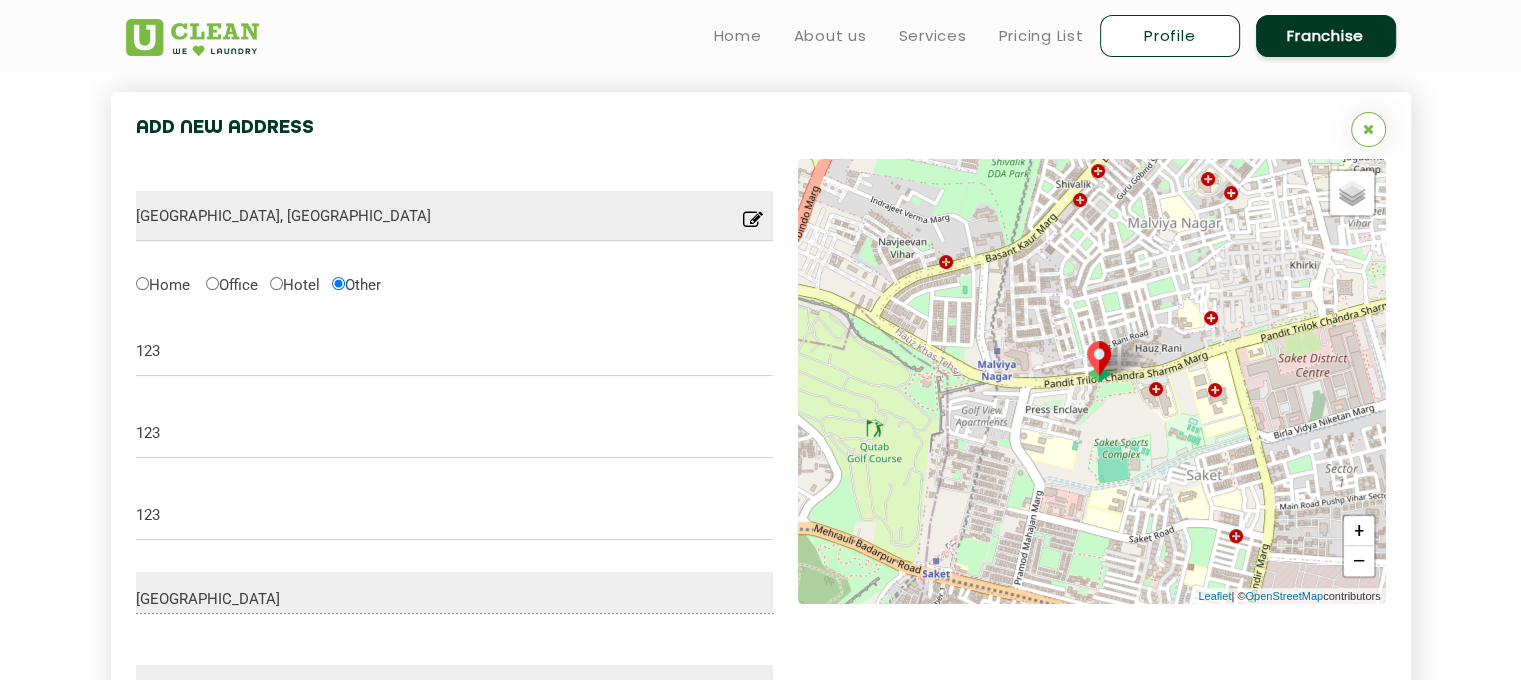 scroll, scrollTop: 533, scrollLeft: 0, axis: vertical 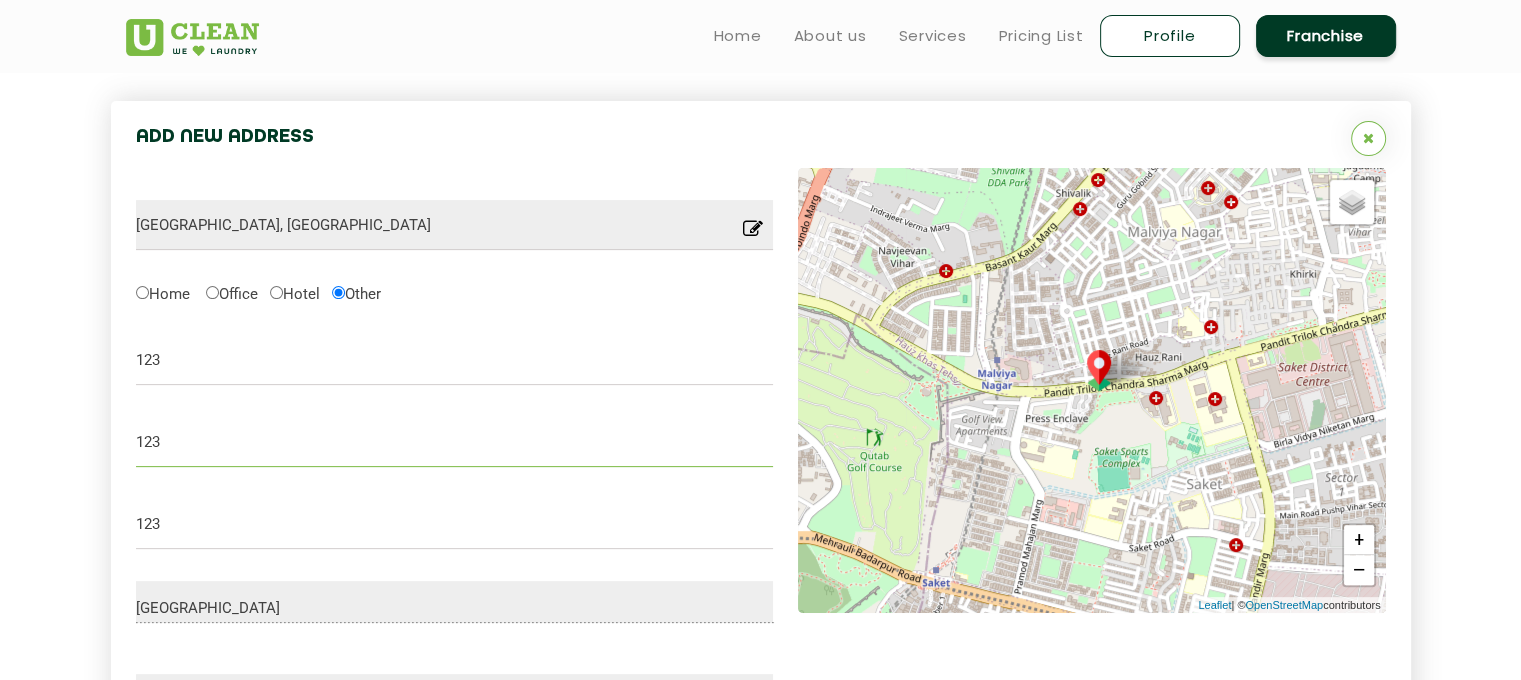 click on "123" at bounding box center (455, 442) 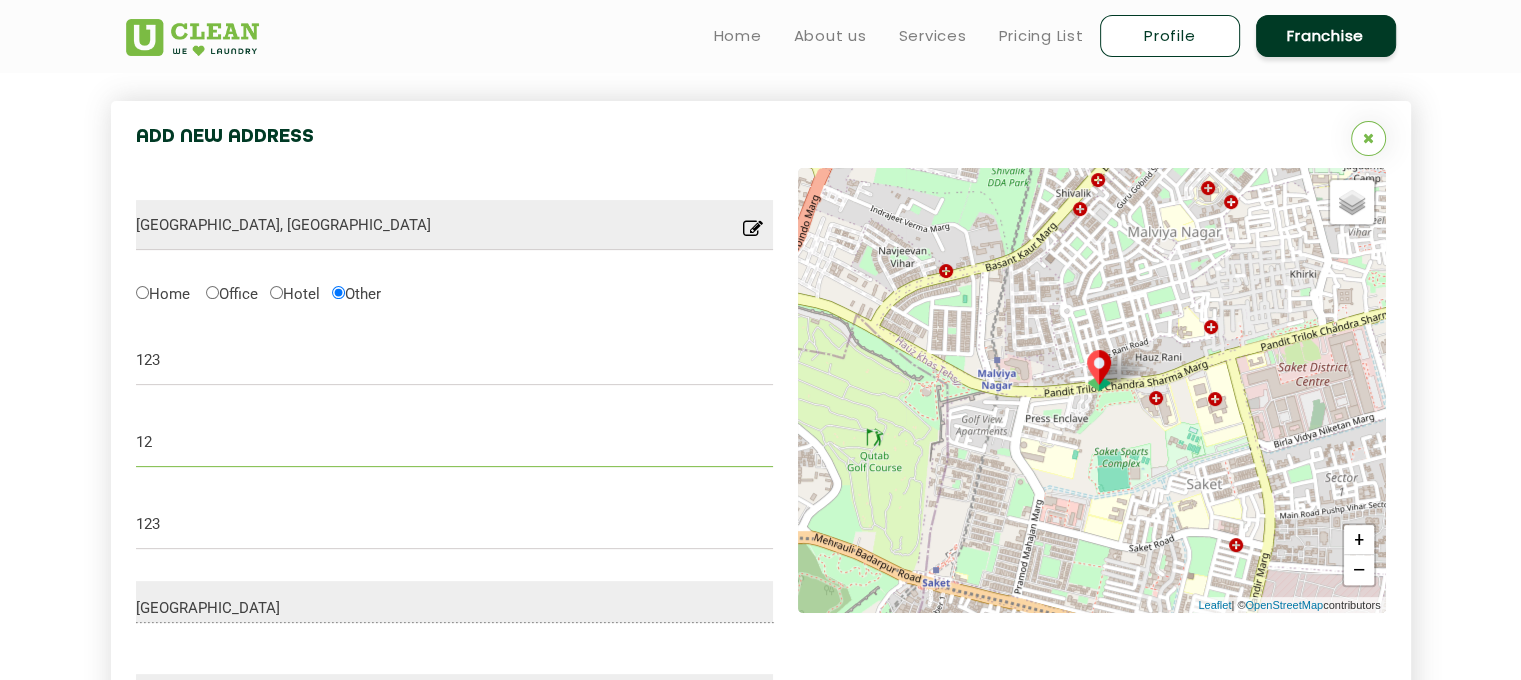 type on "1" 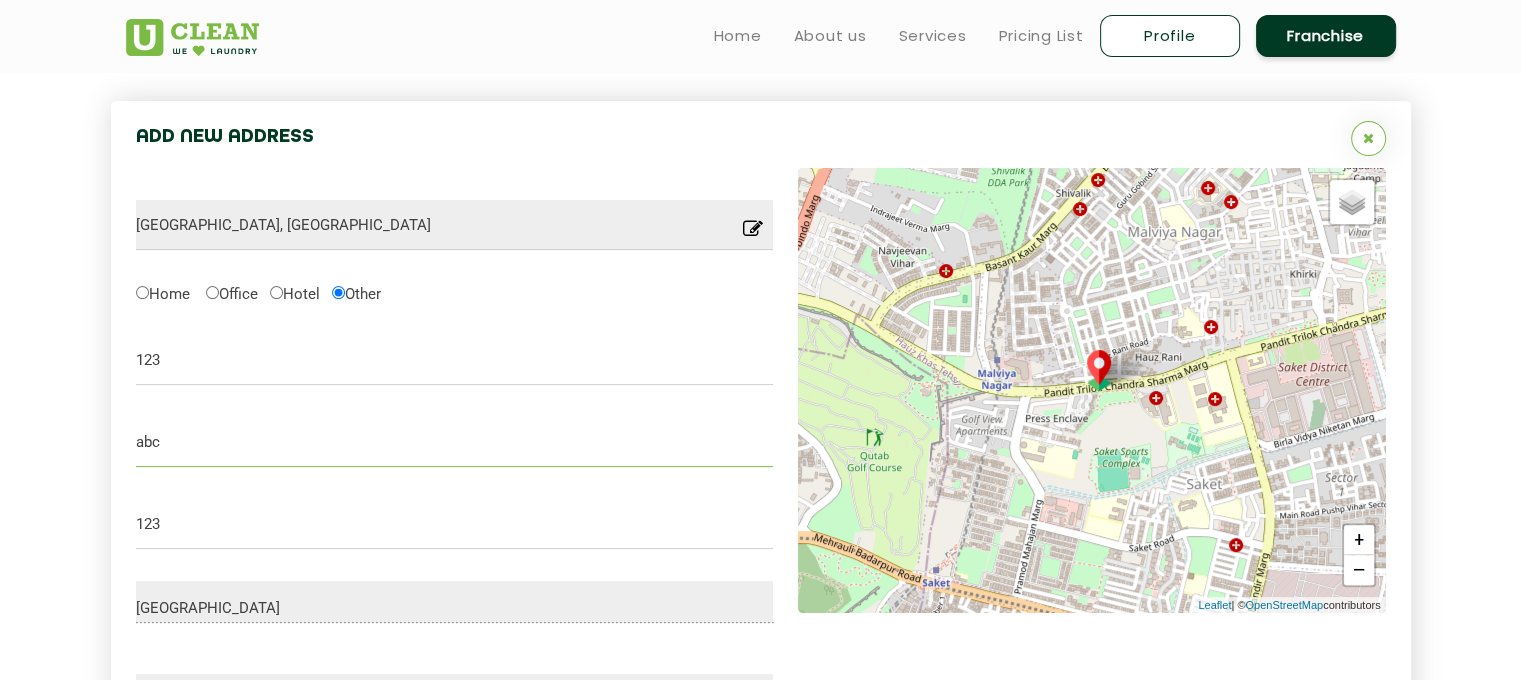 type on "abc" 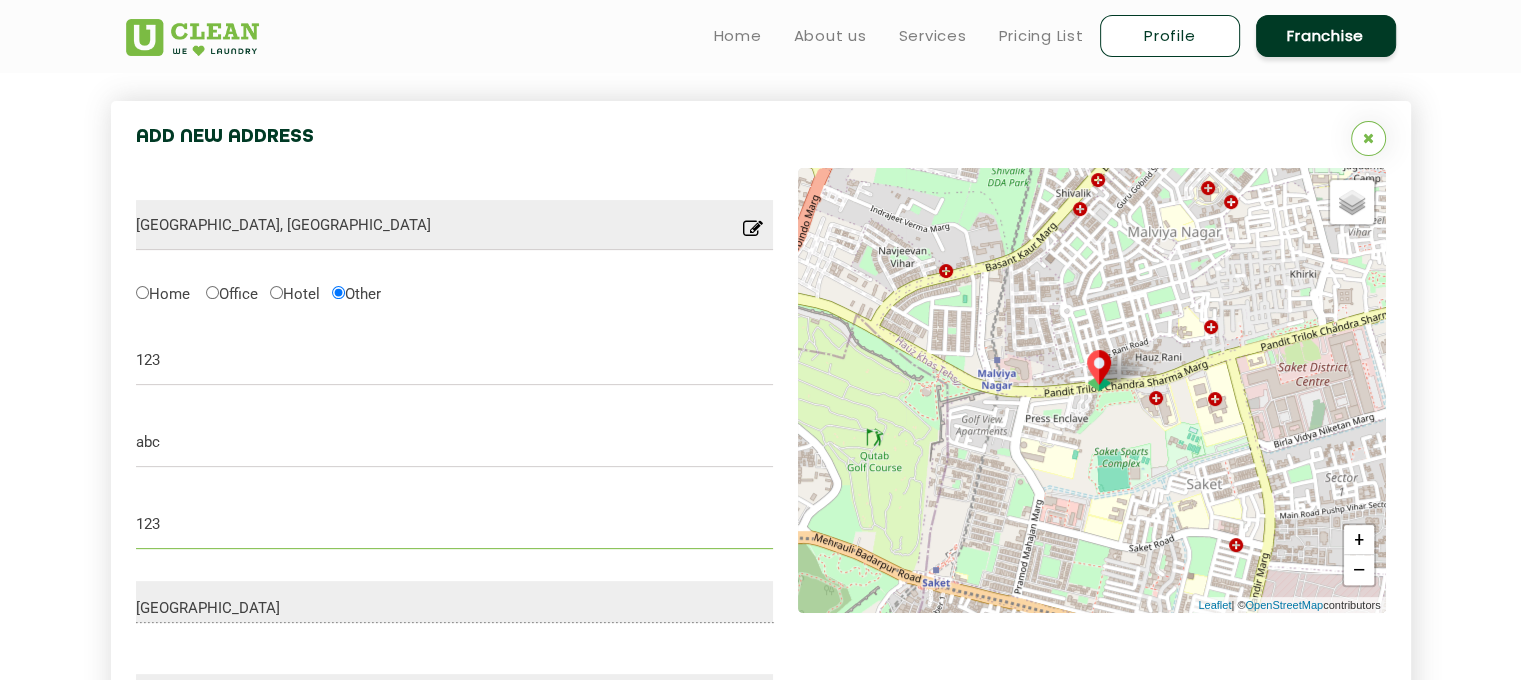 click on "123" at bounding box center (455, 524) 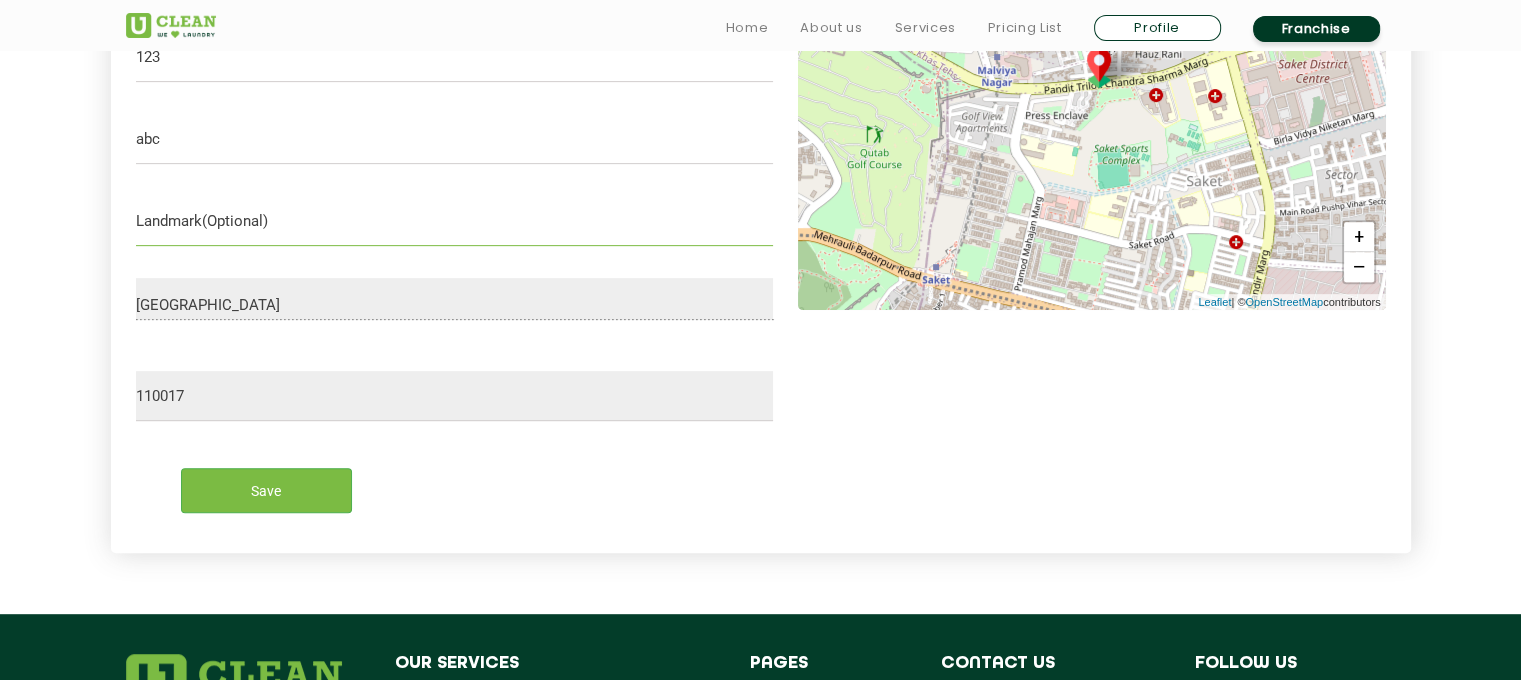 scroll, scrollTop: 839, scrollLeft: 0, axis: vertical 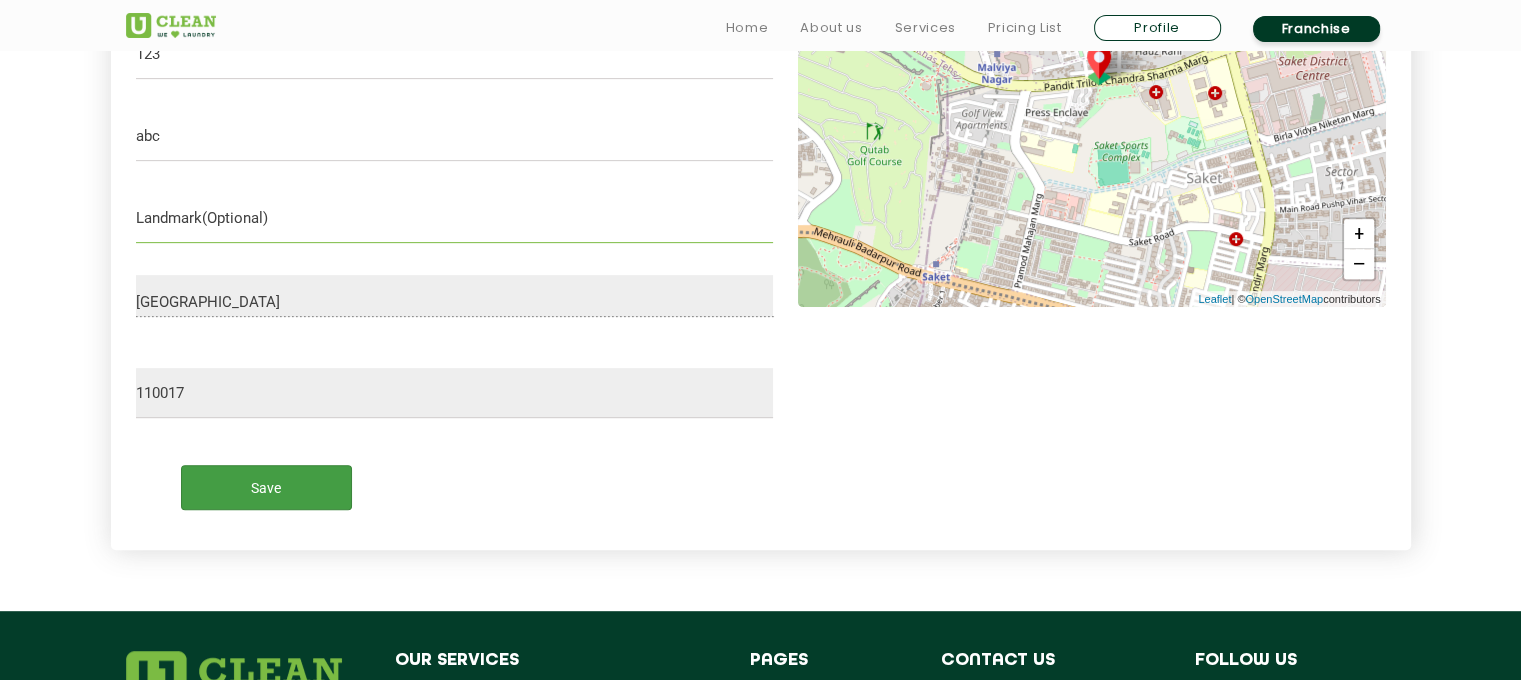 type 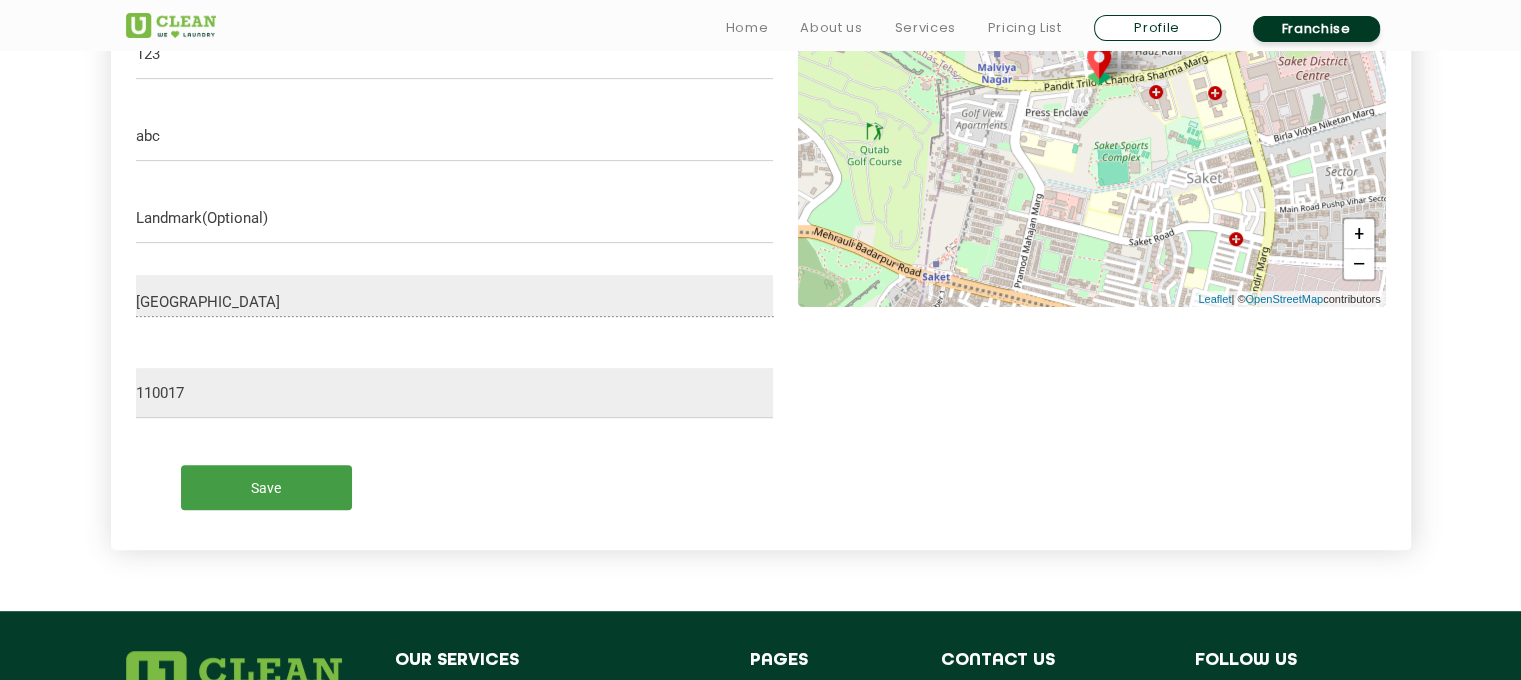 click on "Save" at bounding box center (266, 487) 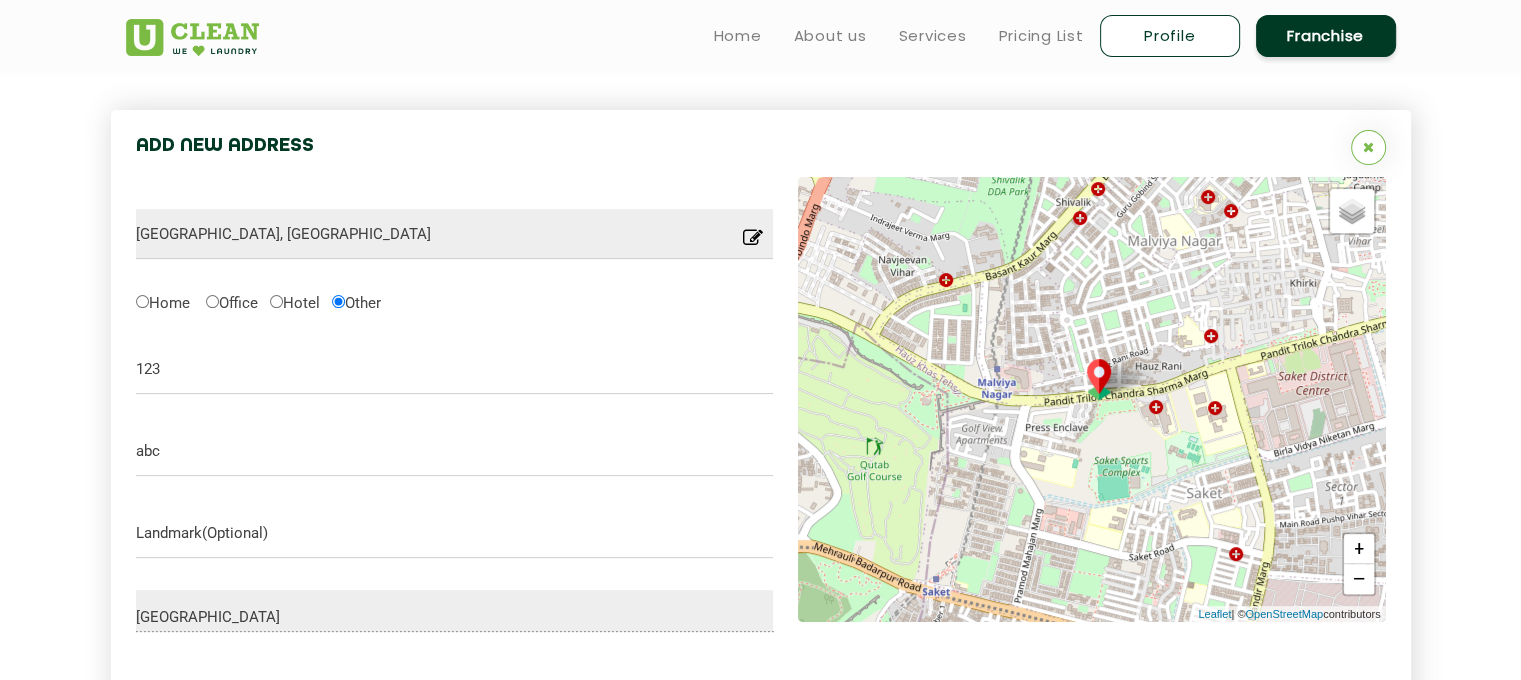 scroll, scrollTop: 521, scrollLeft: 0, axis: vertical 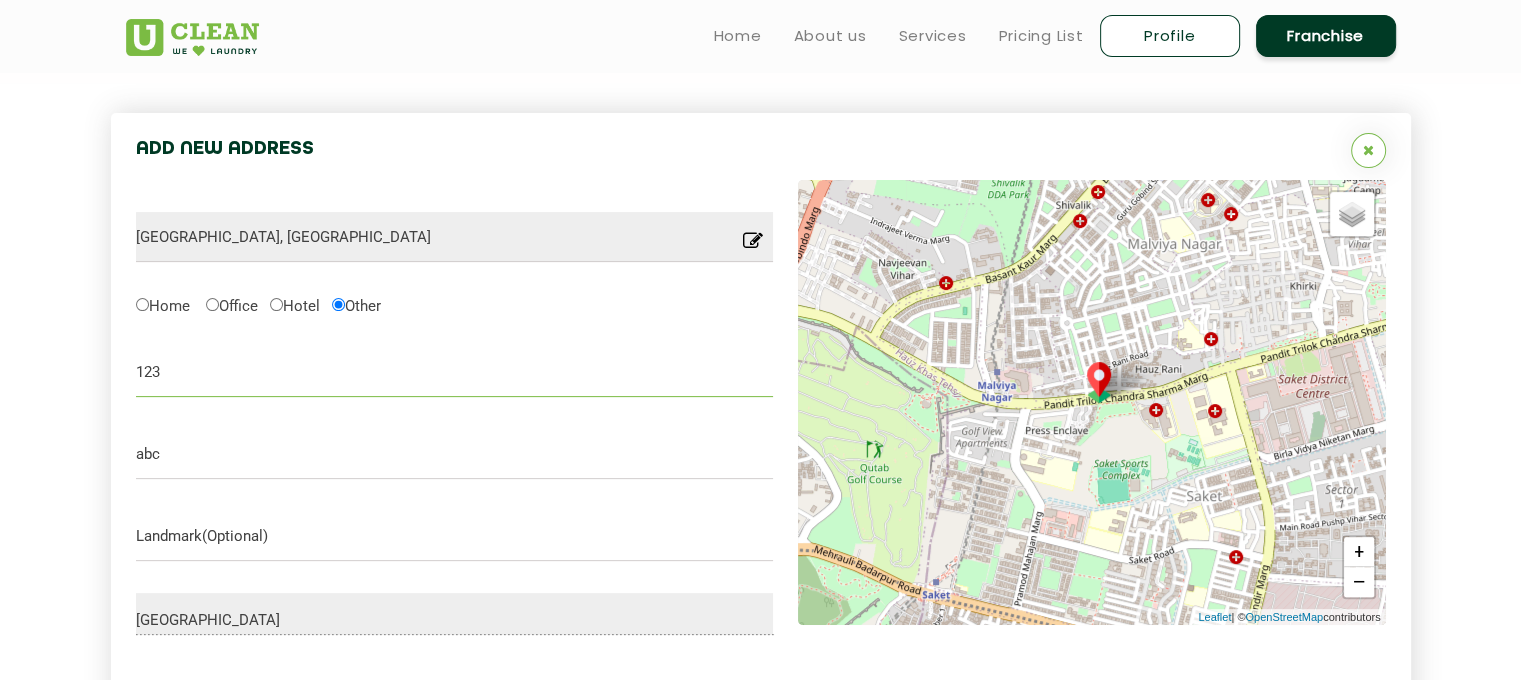 click on "123" at bounding box center (455, 372) 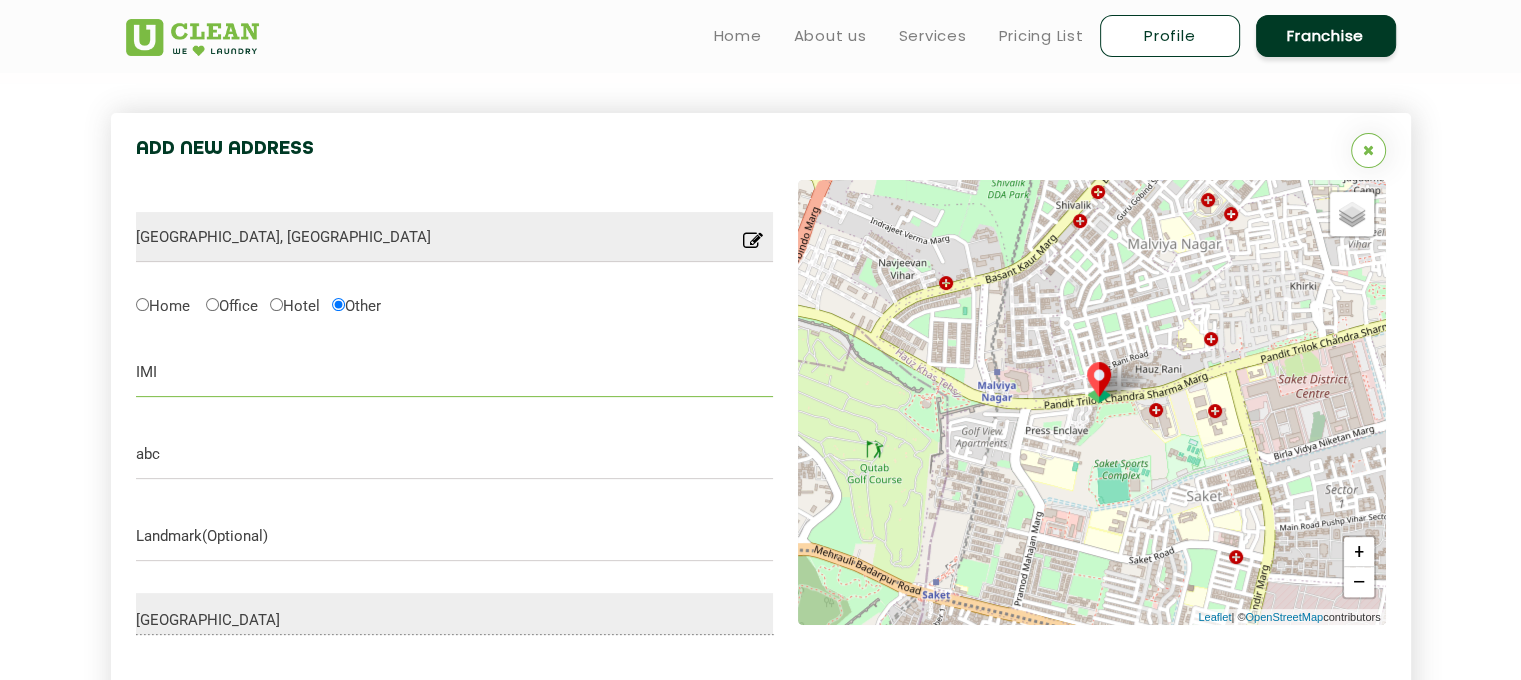 type on "IMI" 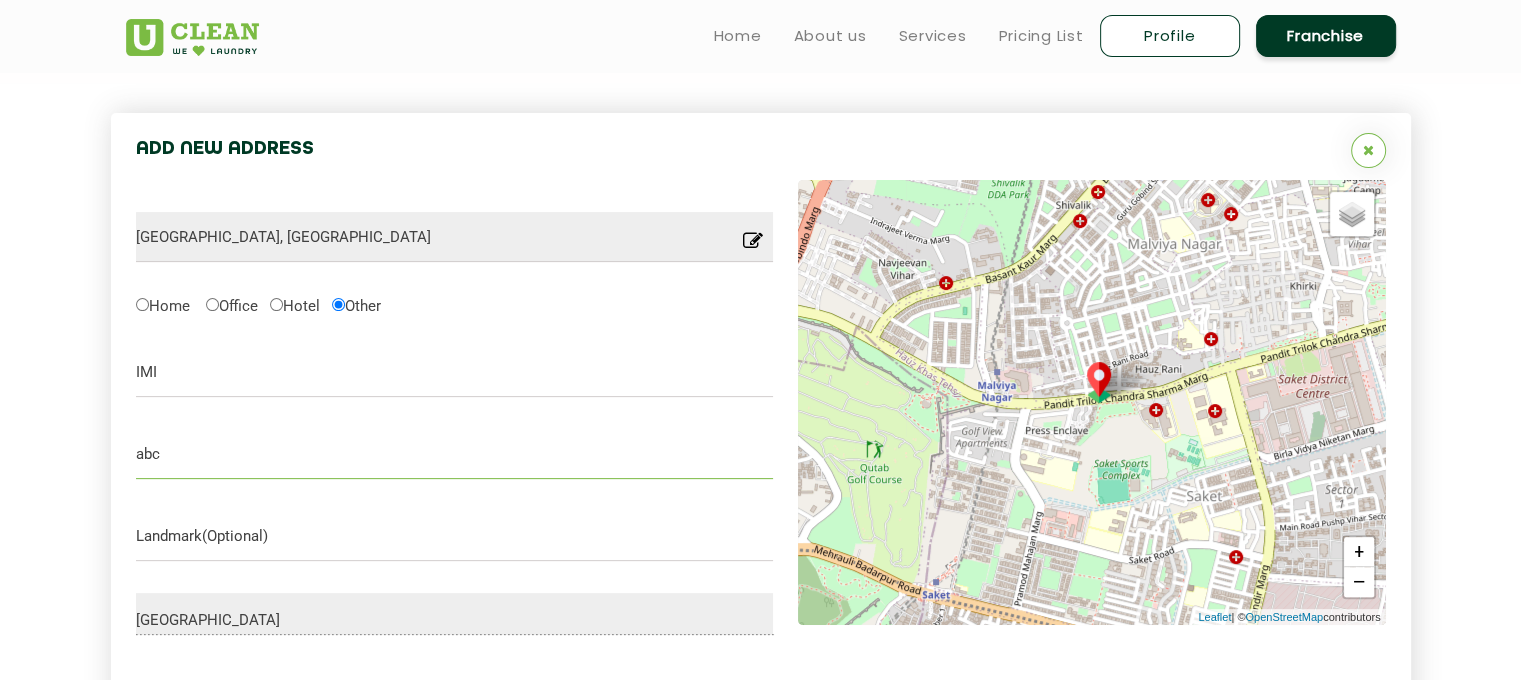 click on "abc" at bounding box center (455, 454) 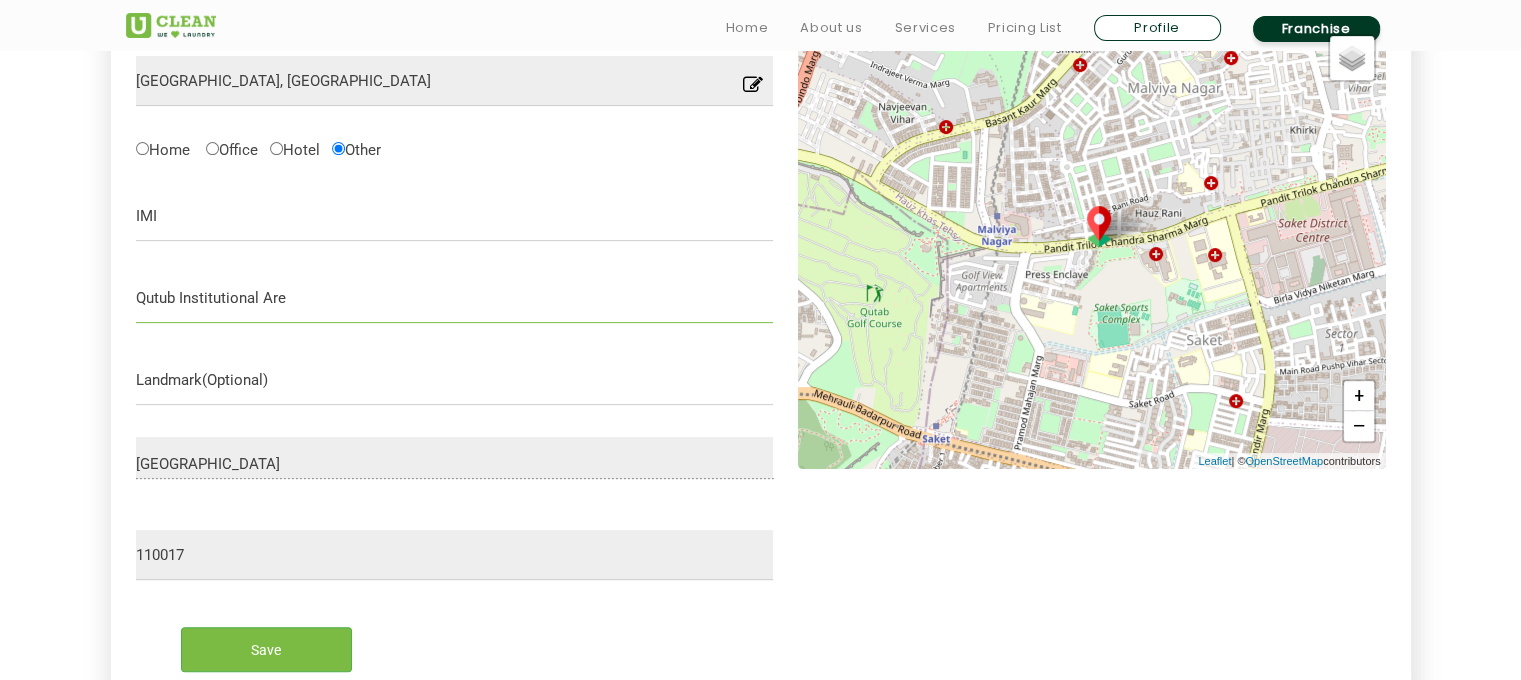 scroll, scrollTop: 678, scrollLeft: 0, axis: vertical 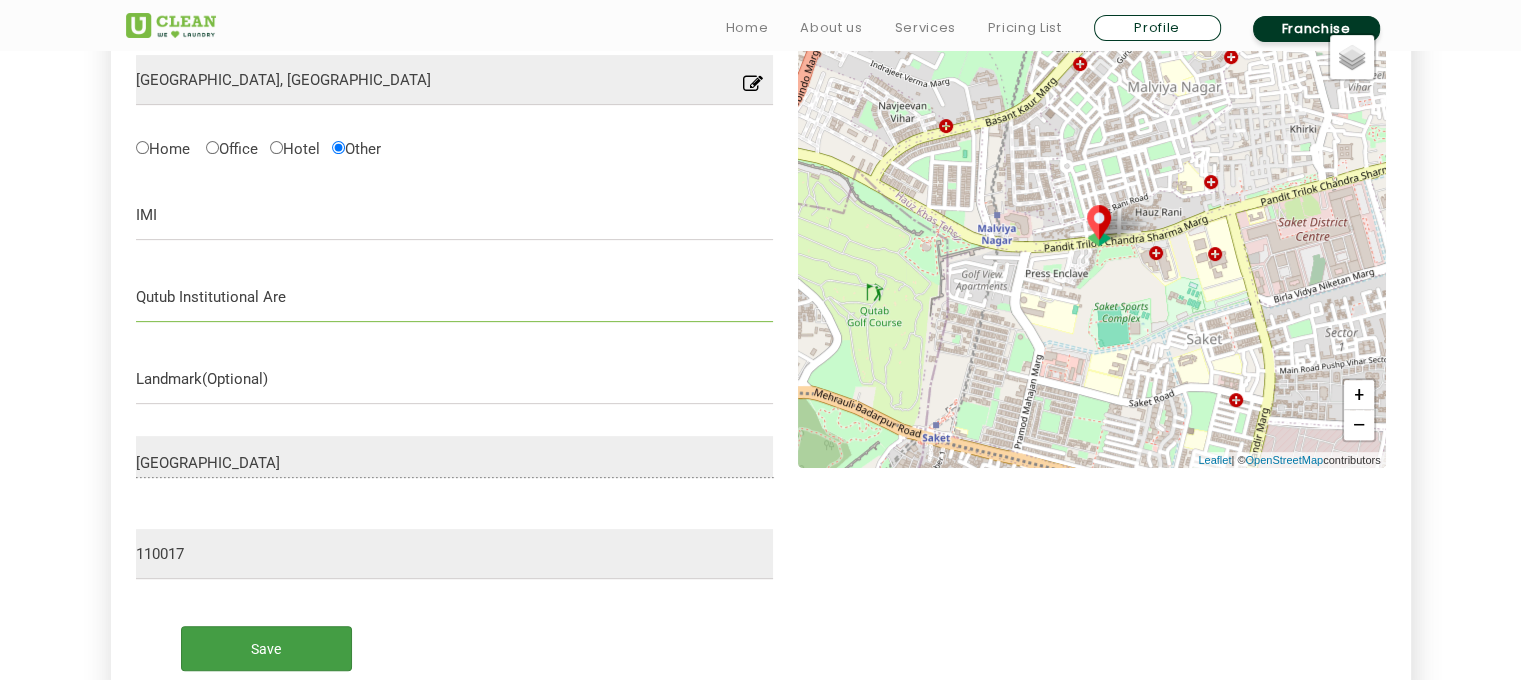 type on "Qutub Institutional Are" 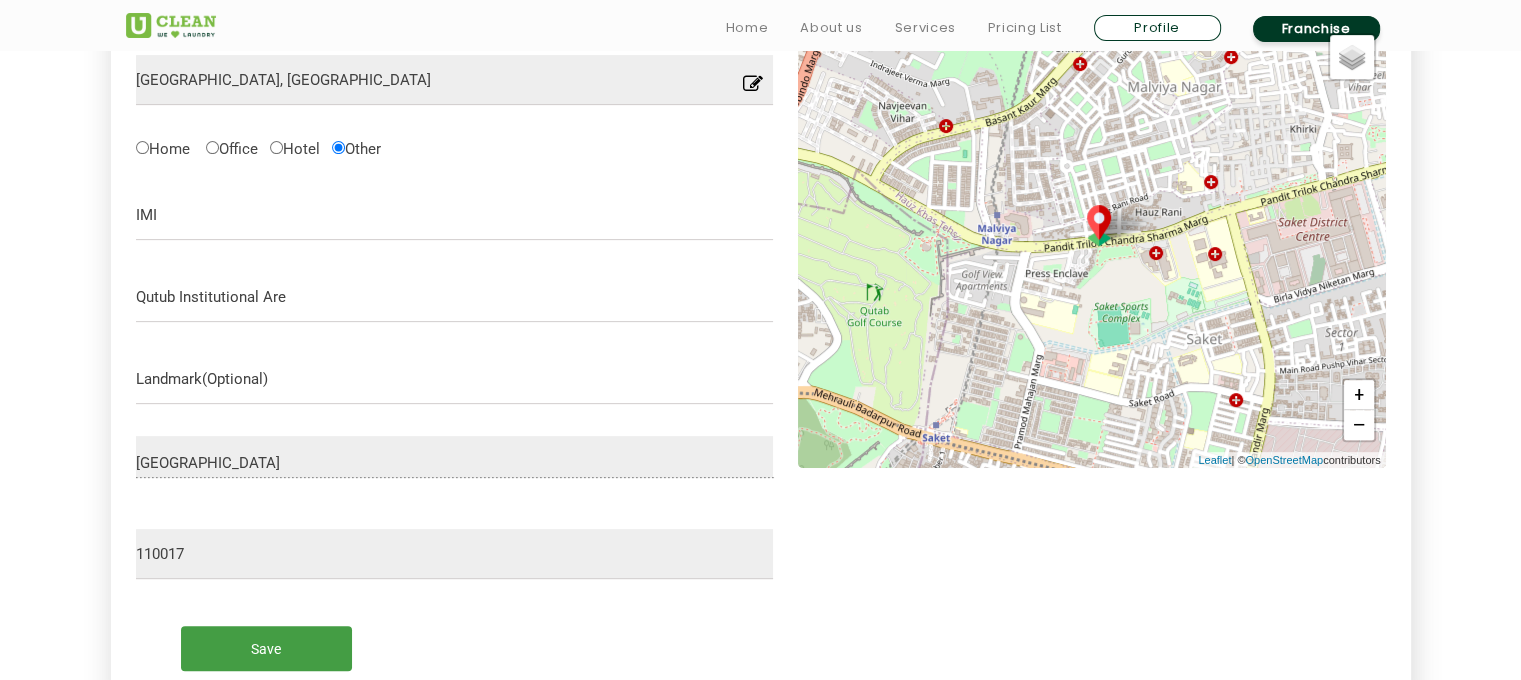 click on "Save" at bounding box center [266, 648] 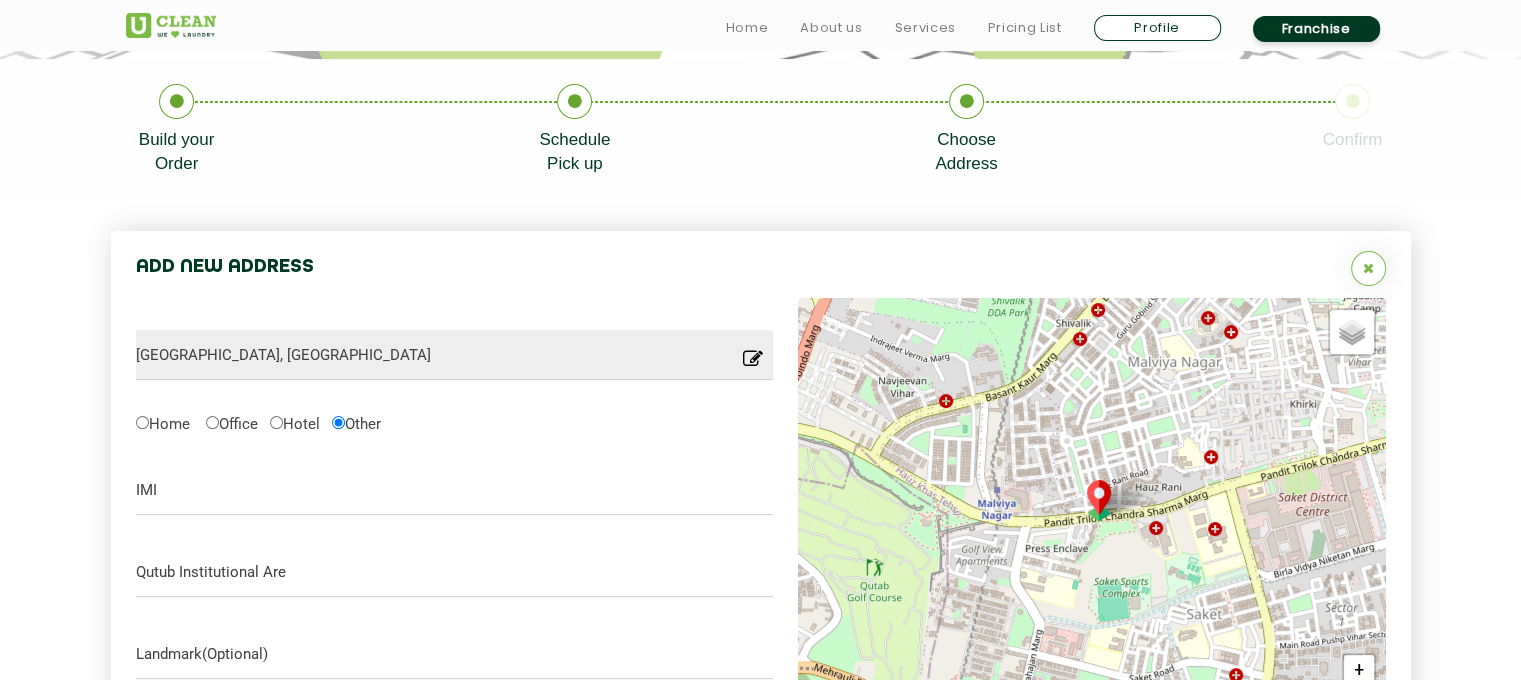 scroll, scrollTop: 416, scrollLeft: 0, axis: vertical 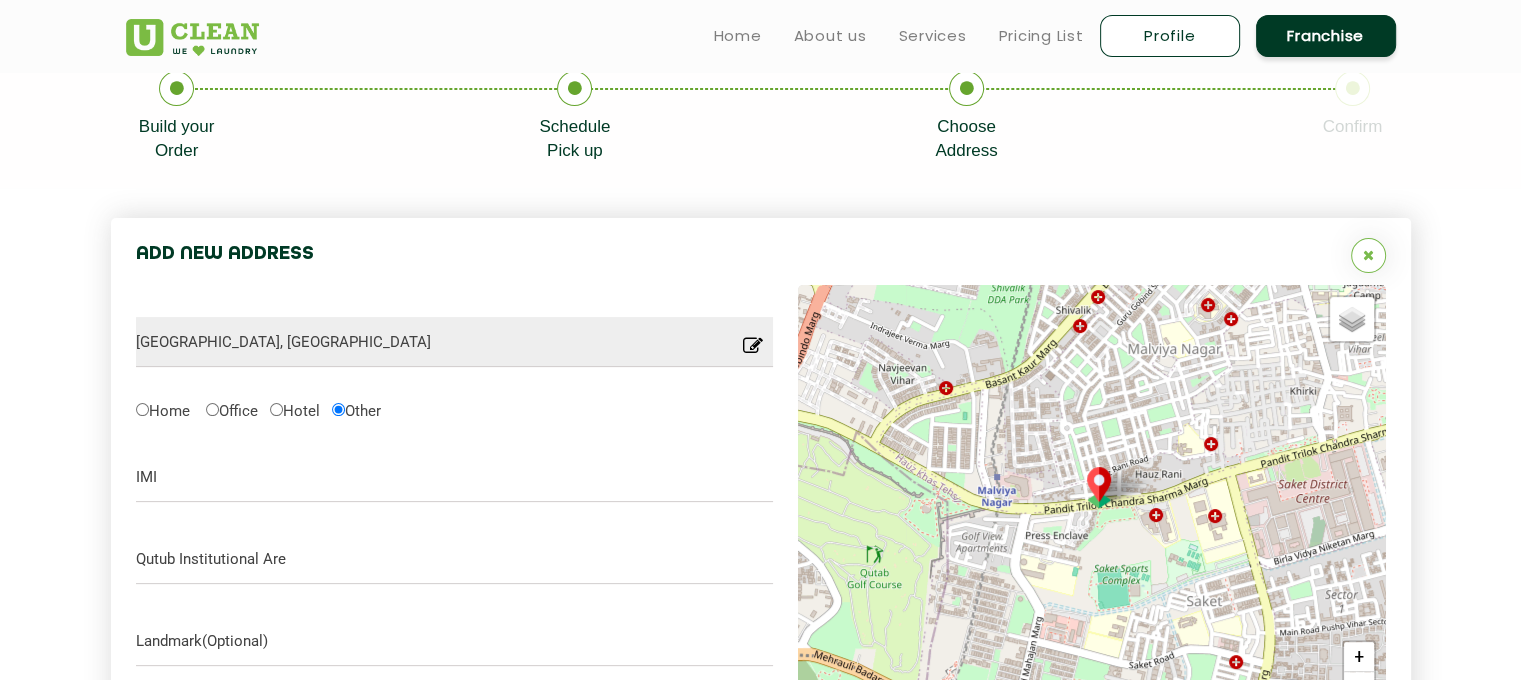 click at bounding box center [753, 351] 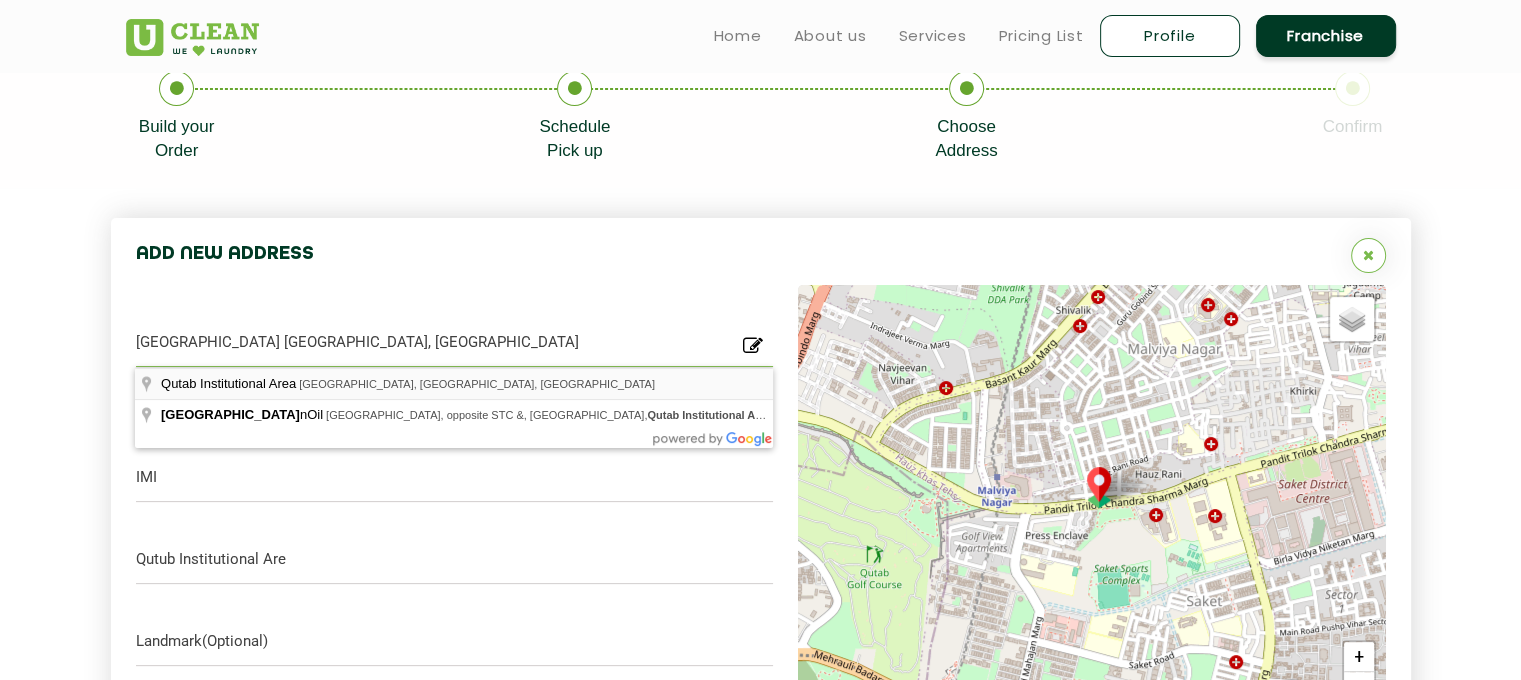type on "[GEOGRAPHIC_DATA] [GEOGRAPHIC_DATA], [GEOGRAPHIC_DATA]" 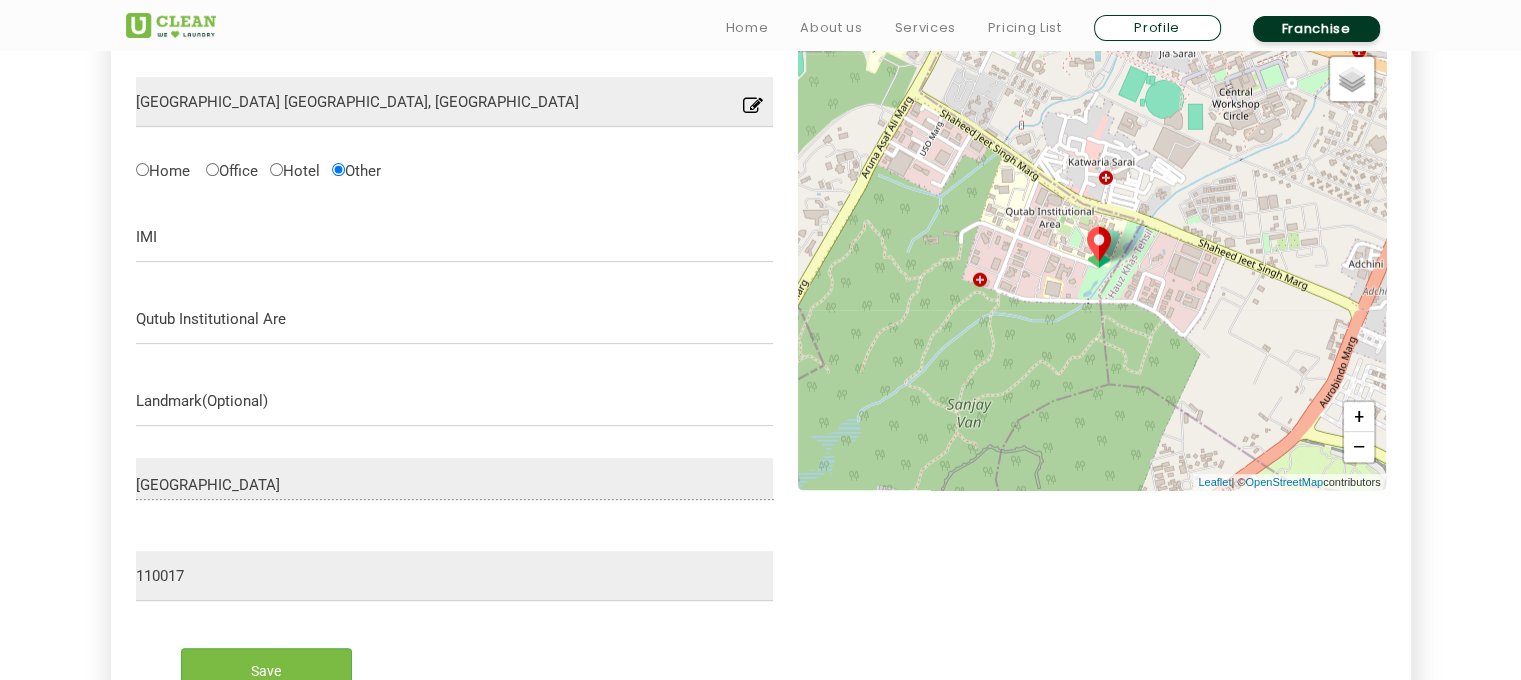 scroll, scrollTop: 658, scrollLeft: 0, axis: vertical 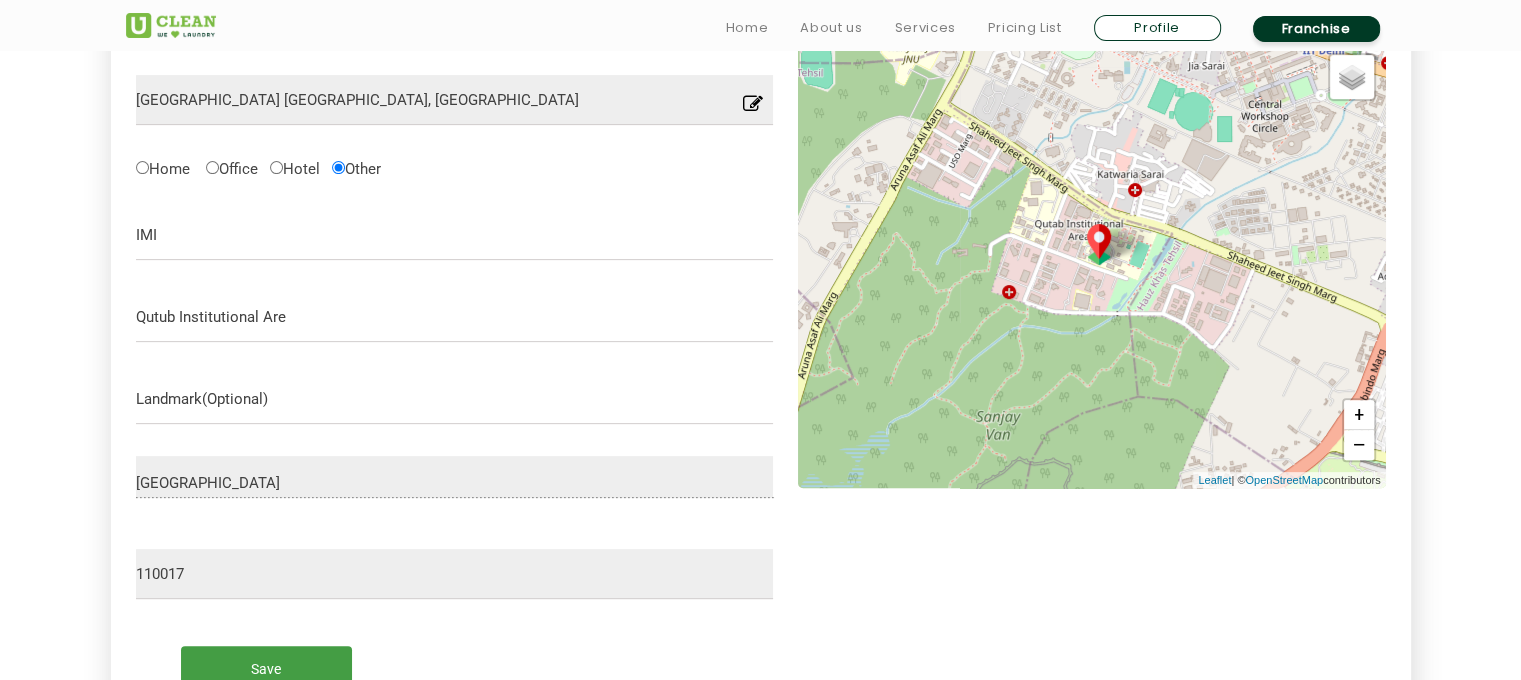 click on "Save" at bounding box center [266, 668] 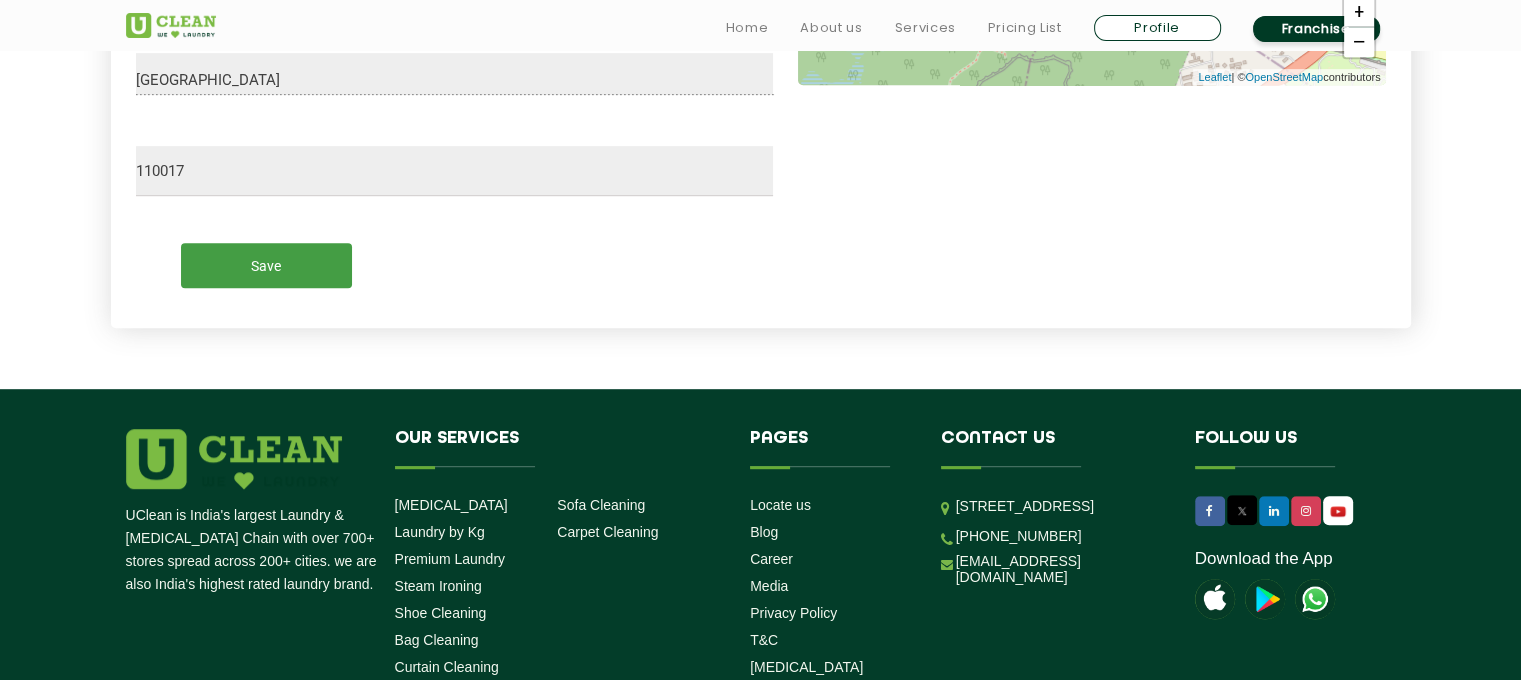 scroll, scrollTop: 1071, scrollLeft: 0, axis: vertical 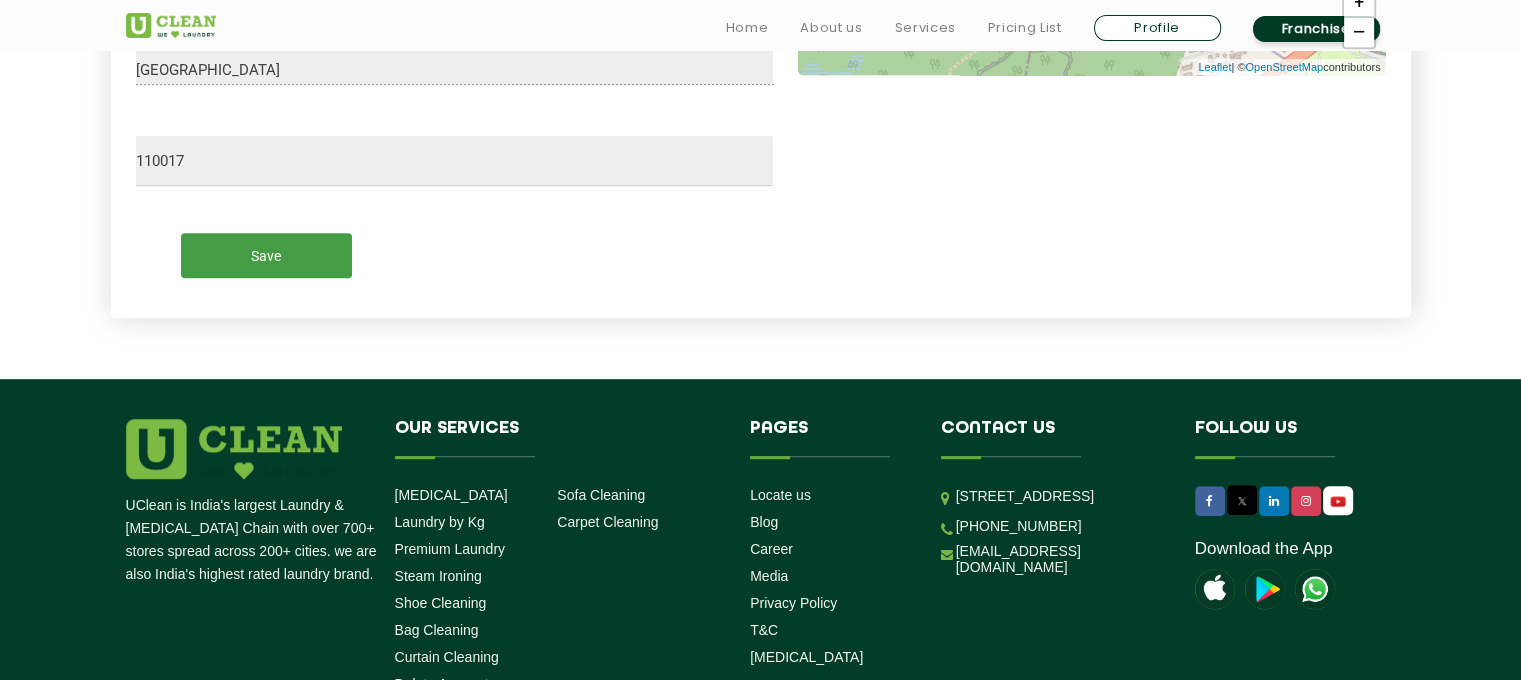 click on "Save" at bounding box center [266, 255] 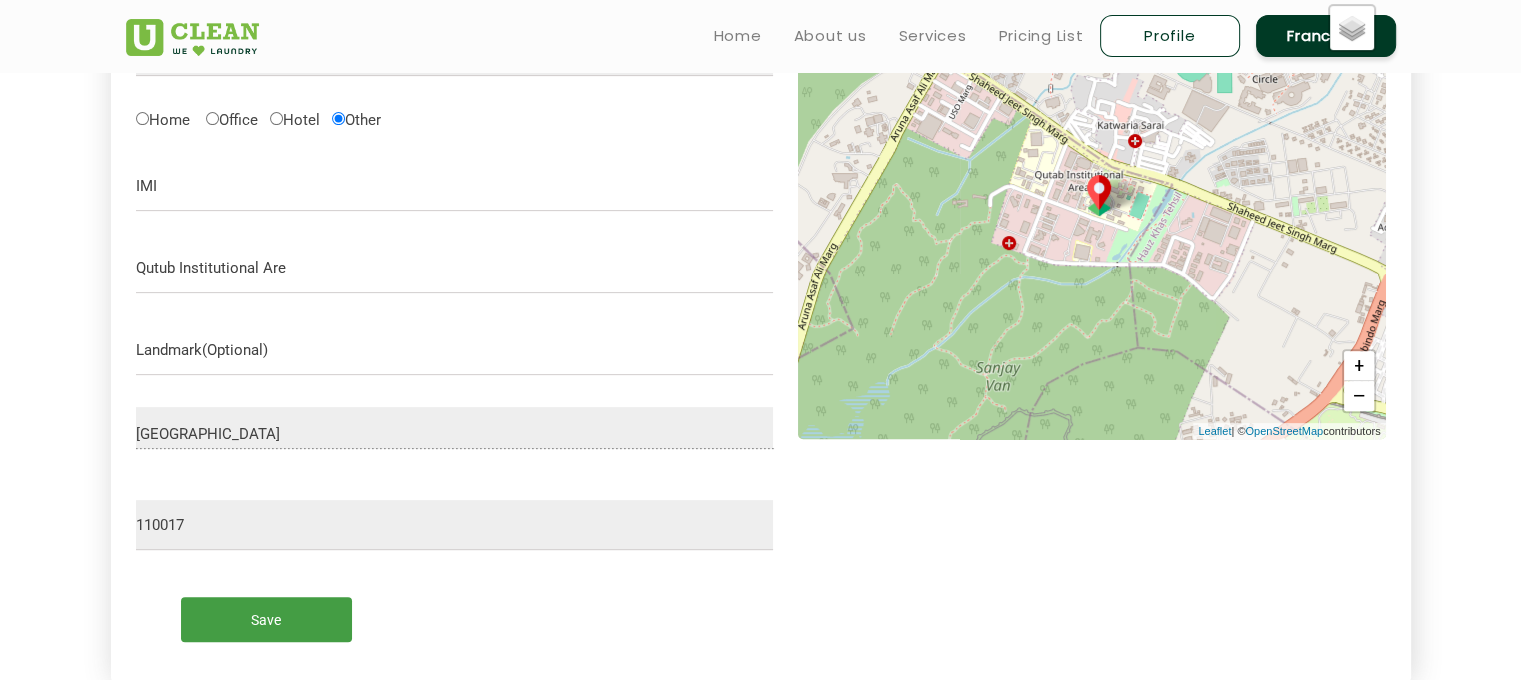 scroll, scrollTop: 638, scrollLeft: 0, axis: vertical 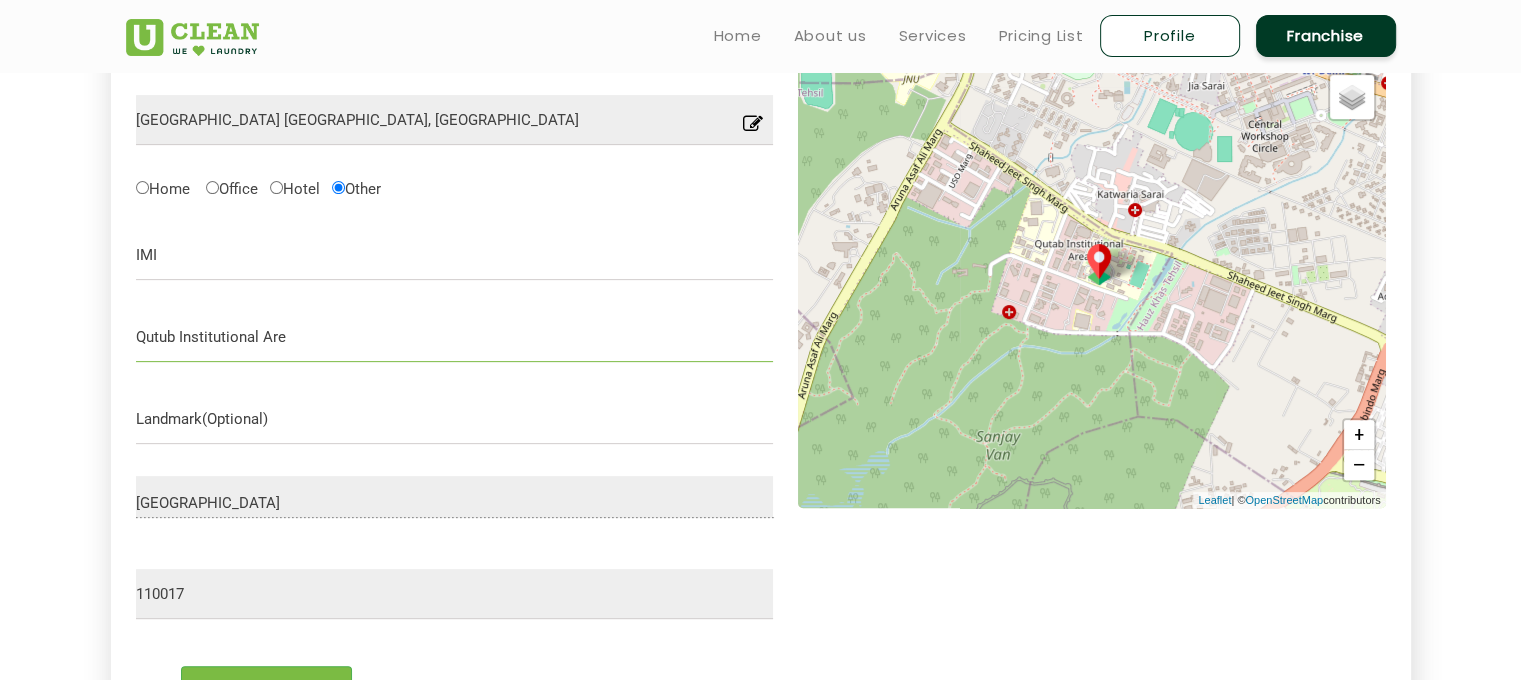 click on "Qutub Institutional Are" at bounding box center (455, 337) 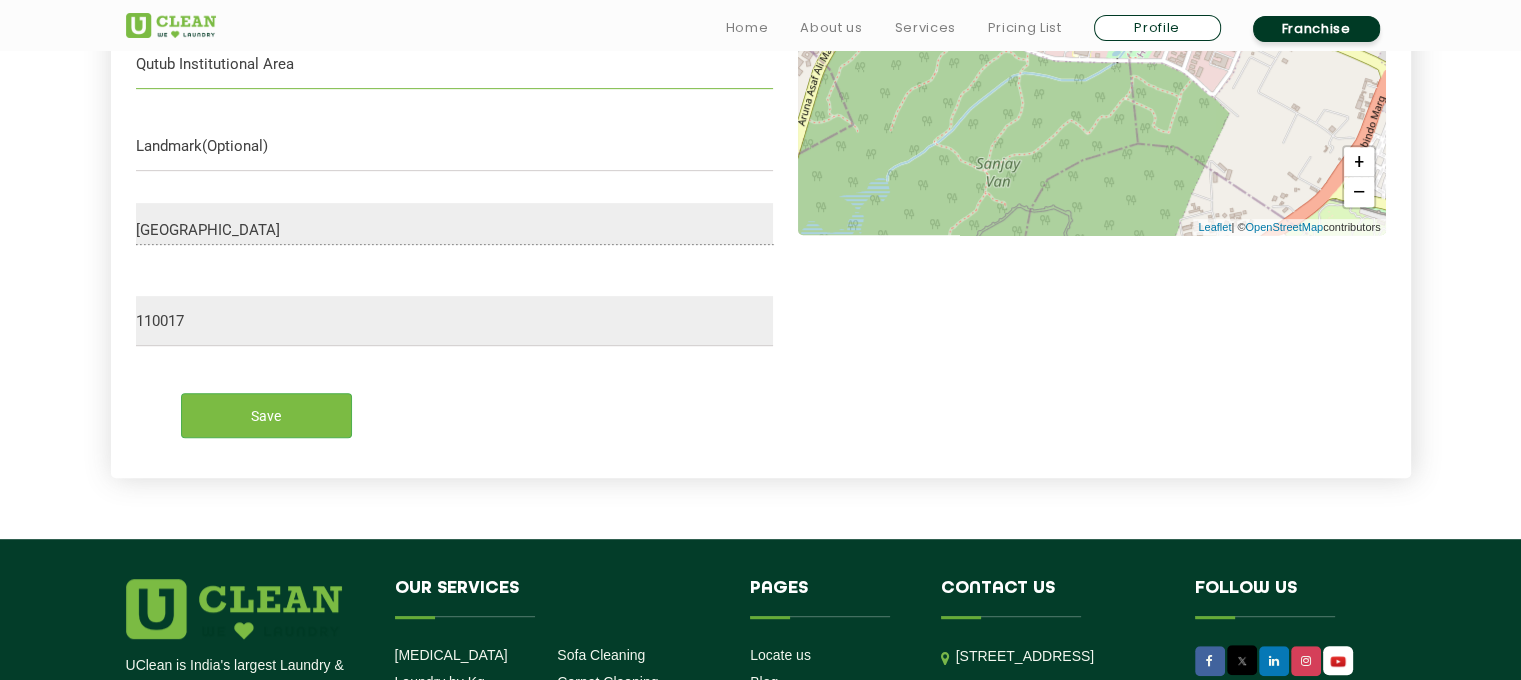 scroll, scrollTop: 912, scrollLeft: 0, axis: vertical 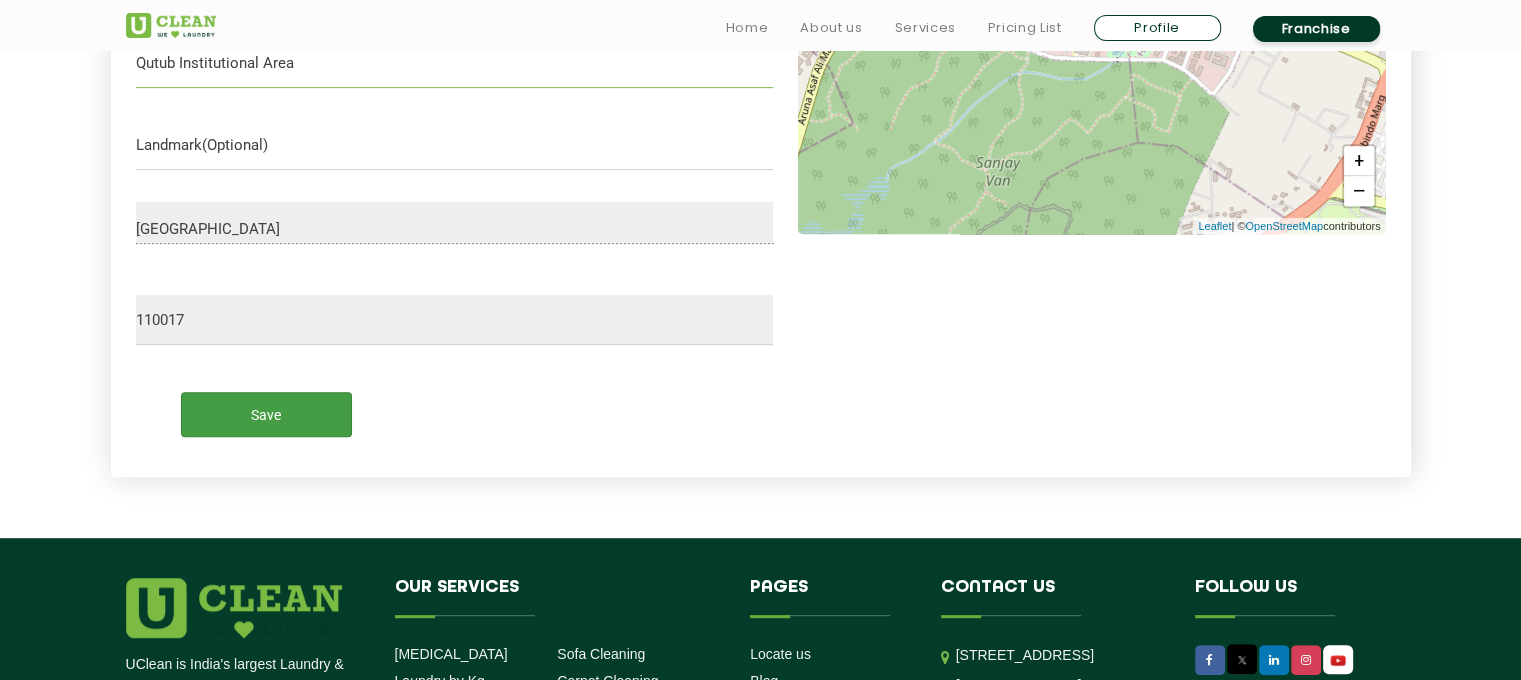 type on "Qutub Institutional Area" 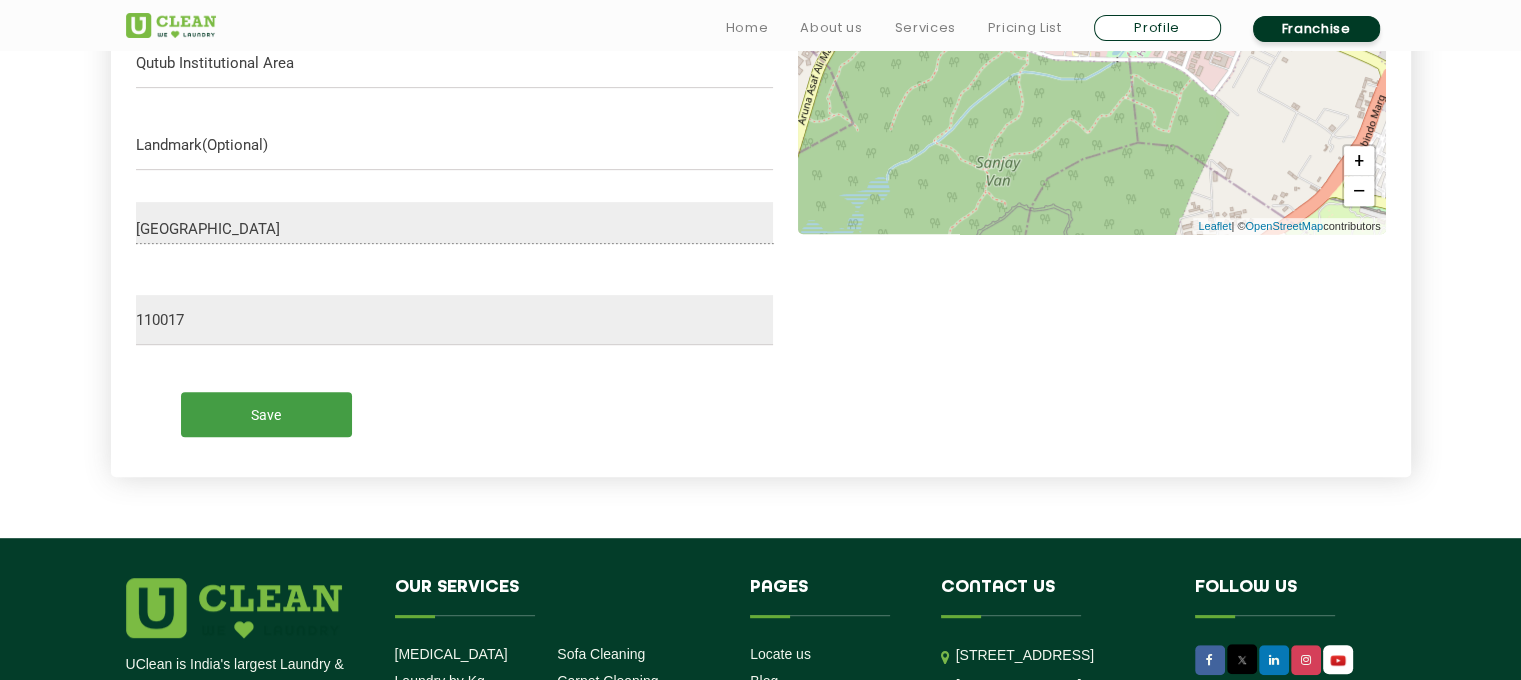 click on "Save" at bounding box center (266, 414) 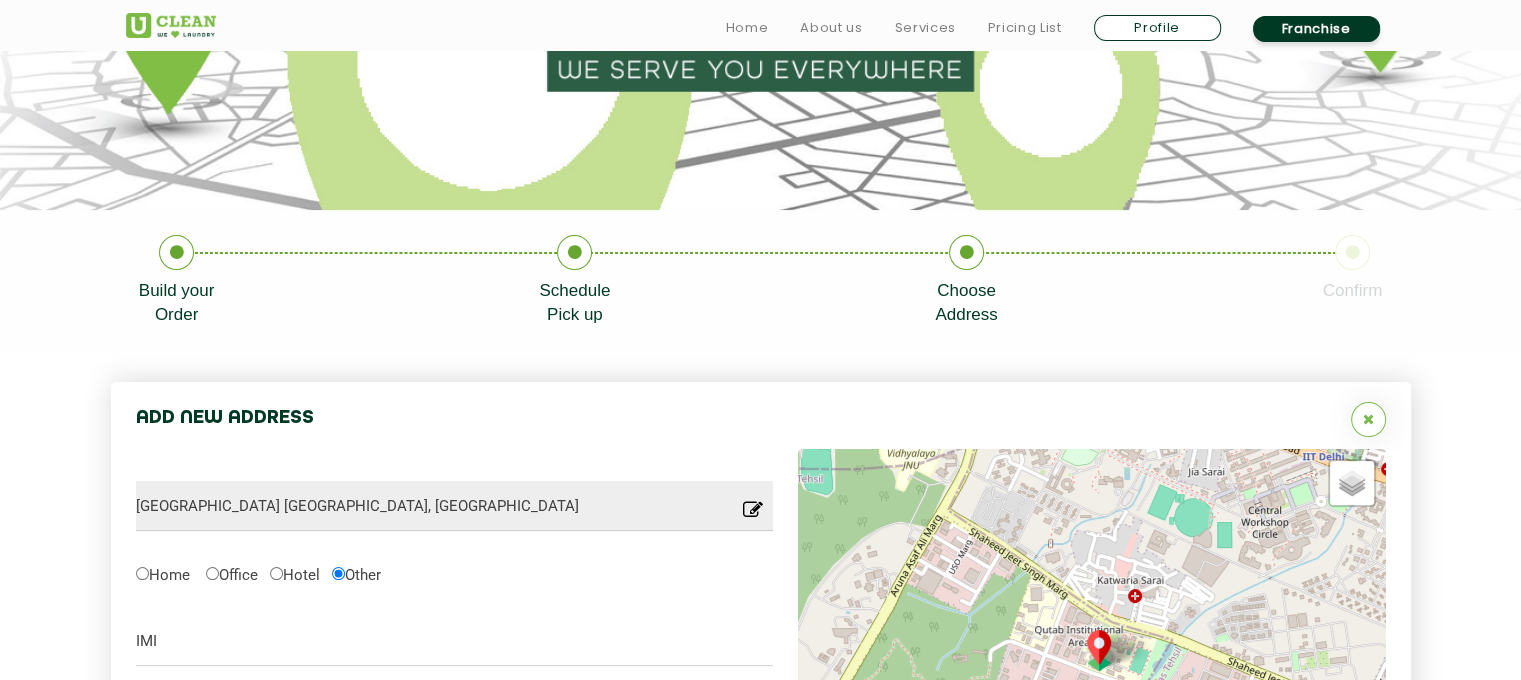 scroll, scrollTop: 266, scrollLeft: 0, axis: vertical 